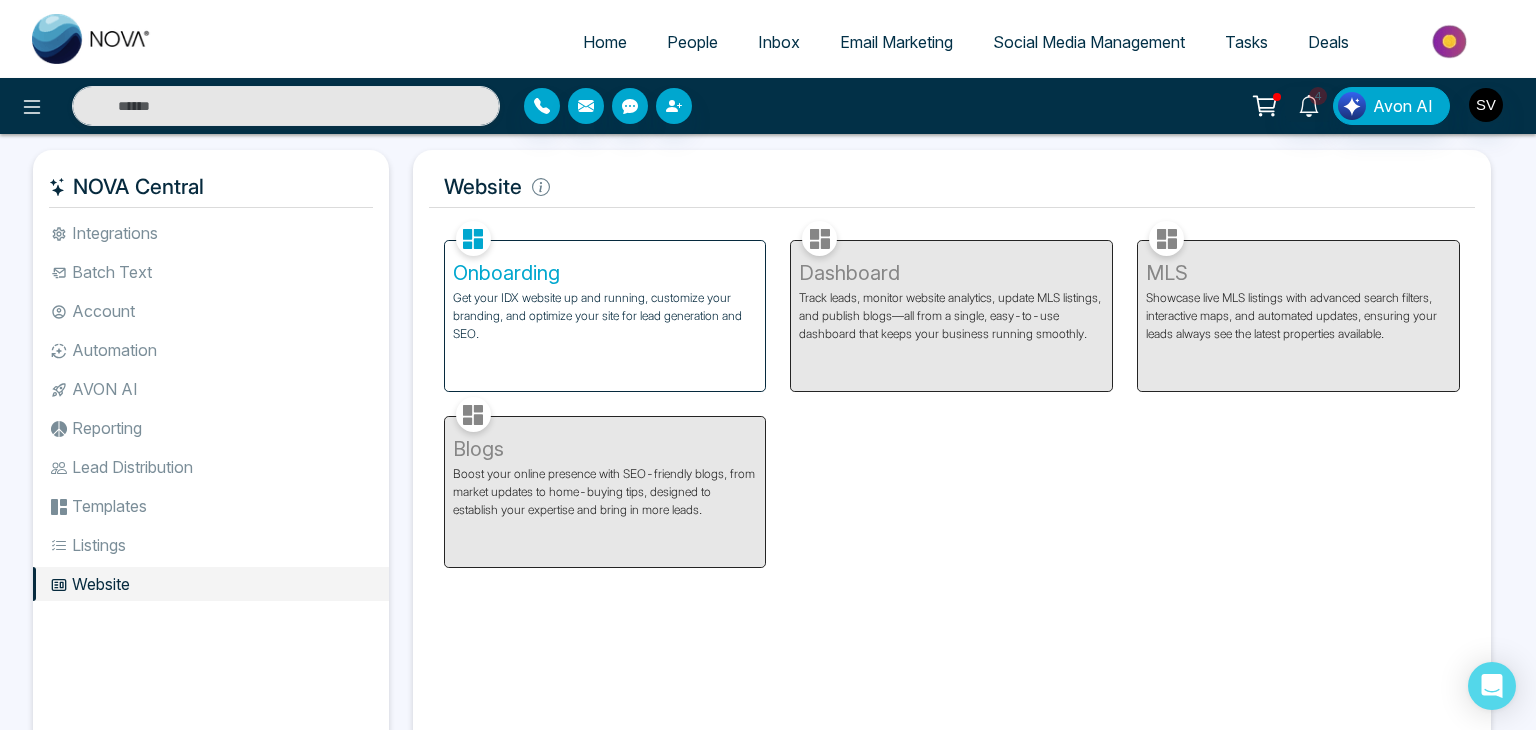 scroll, scrollTop: 0, scrollLeft: 0, axis: both 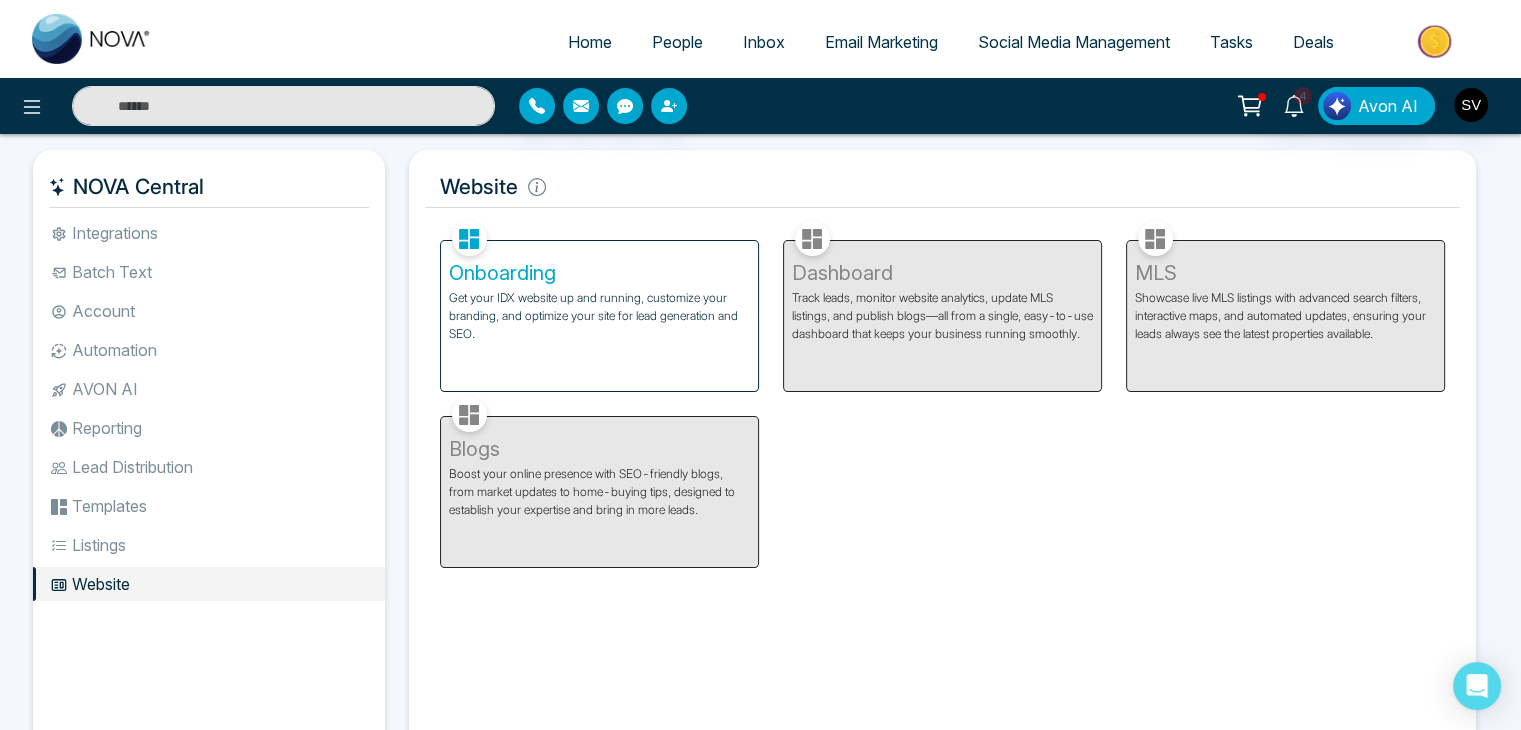 click on "Home" at bounding box center (590, 42) 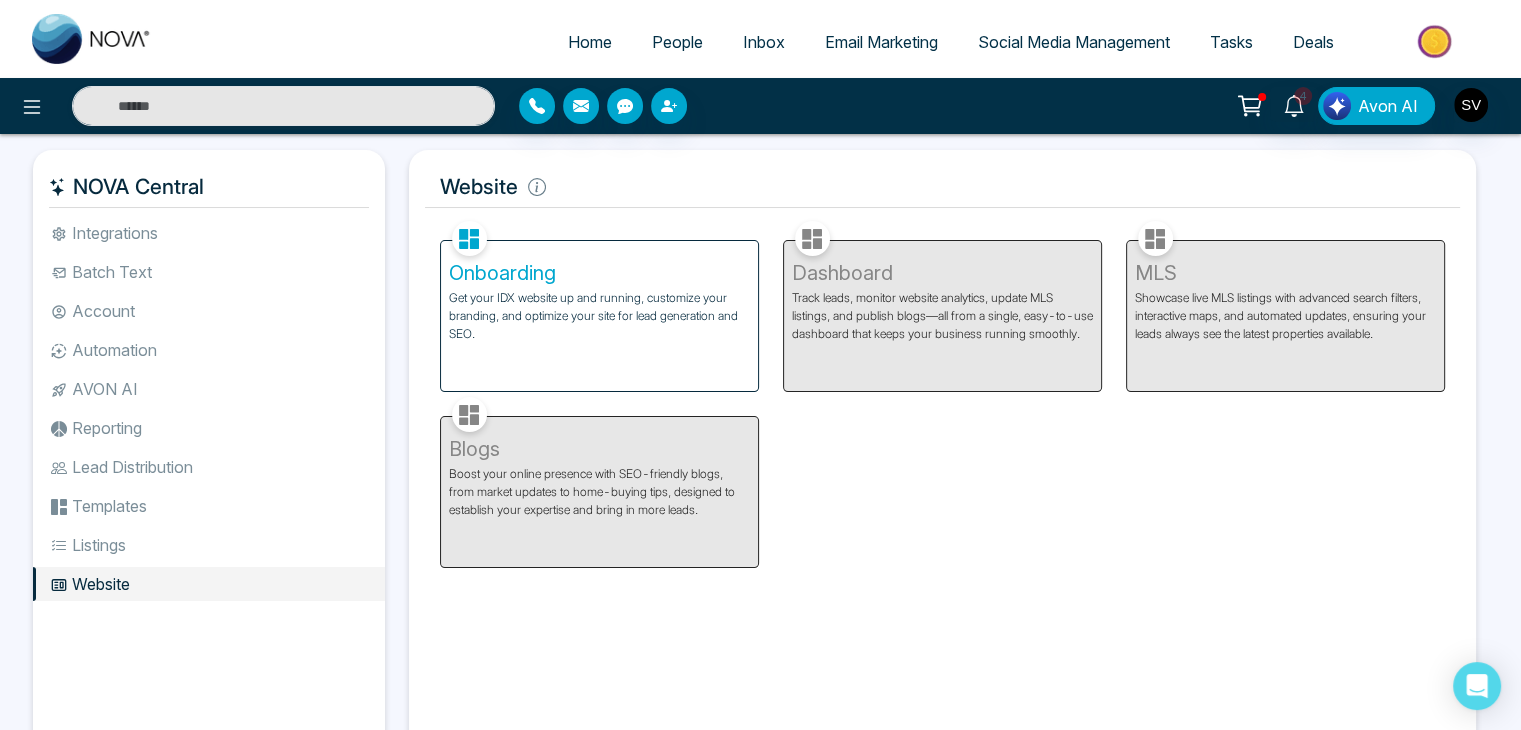 select on "*" 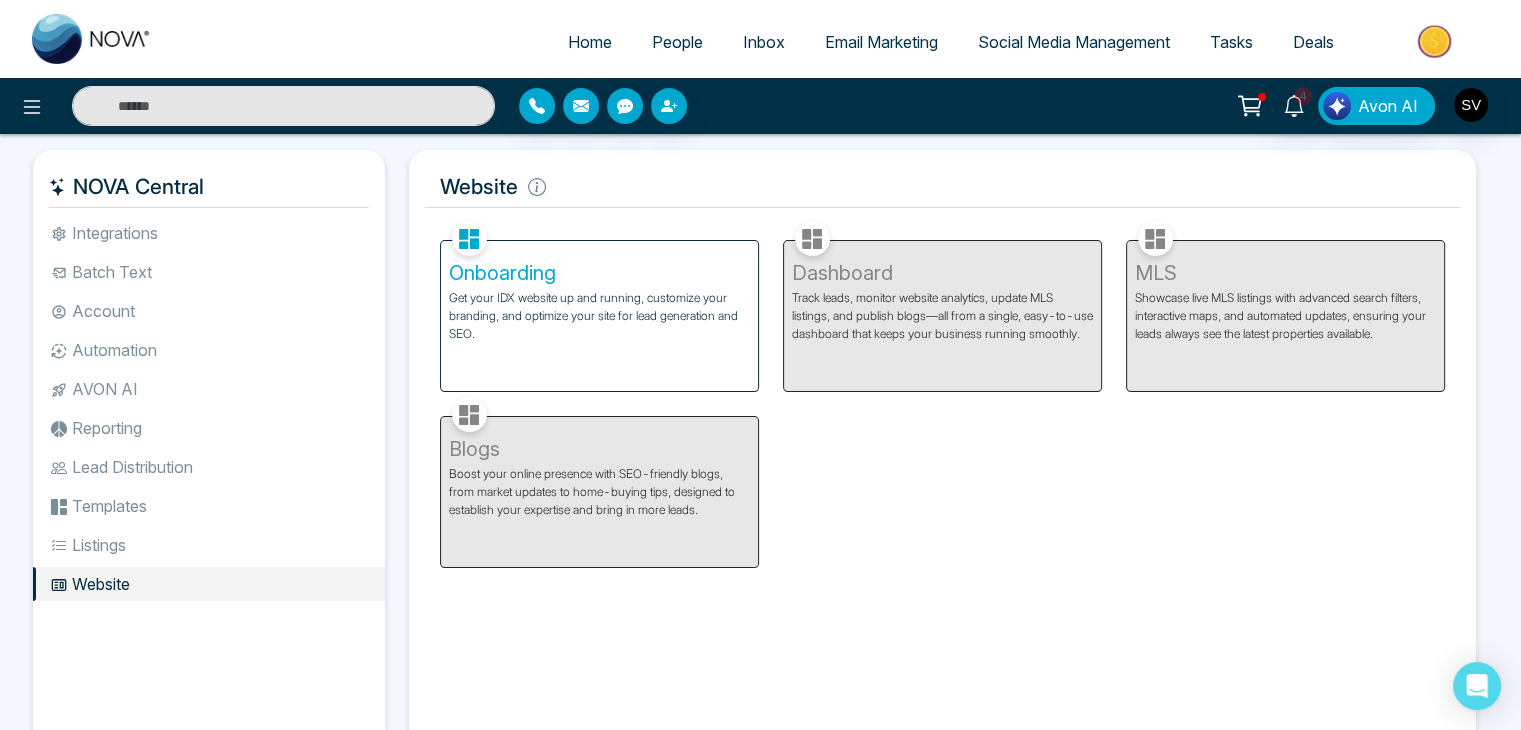 select on "*" 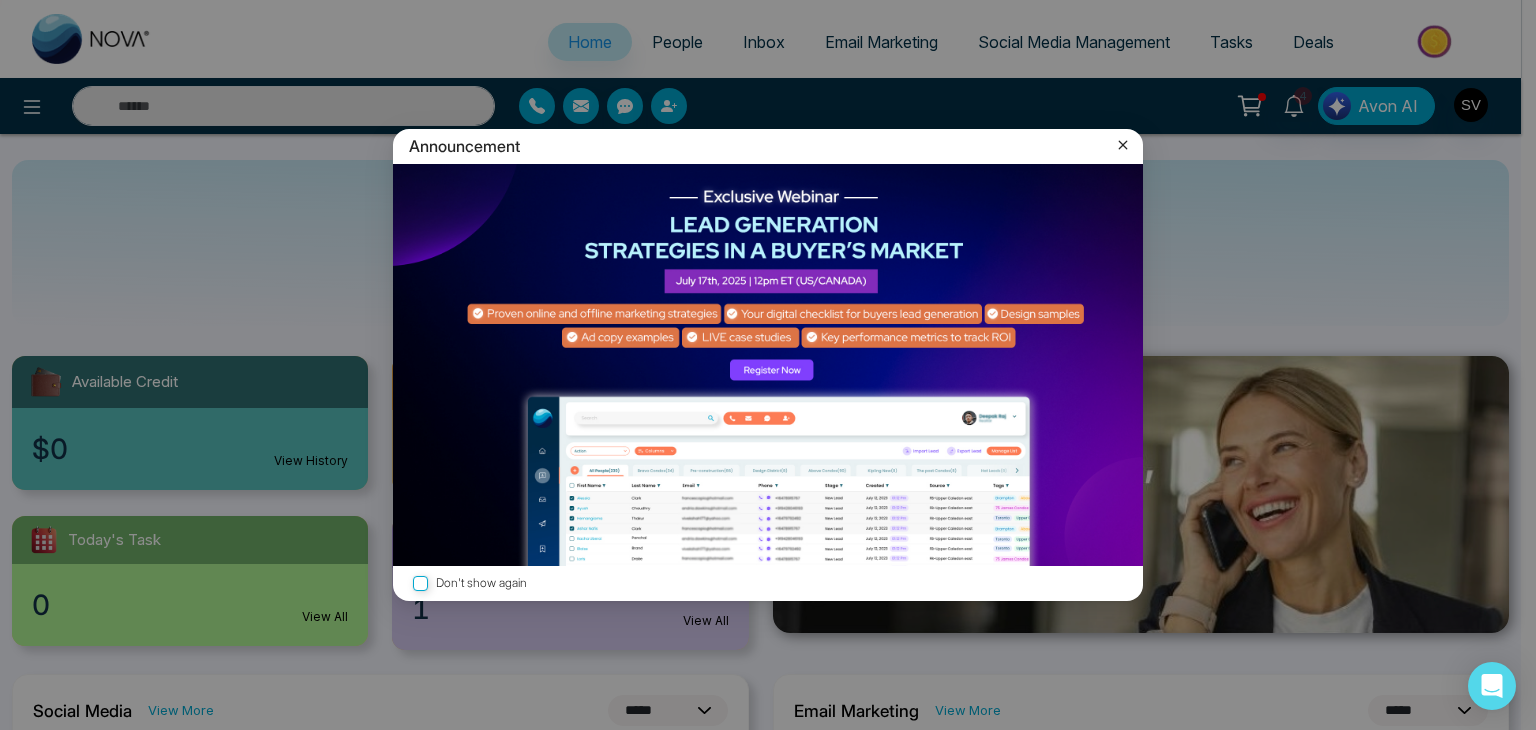 click on "Announcement" at bounding box center [768, 146] 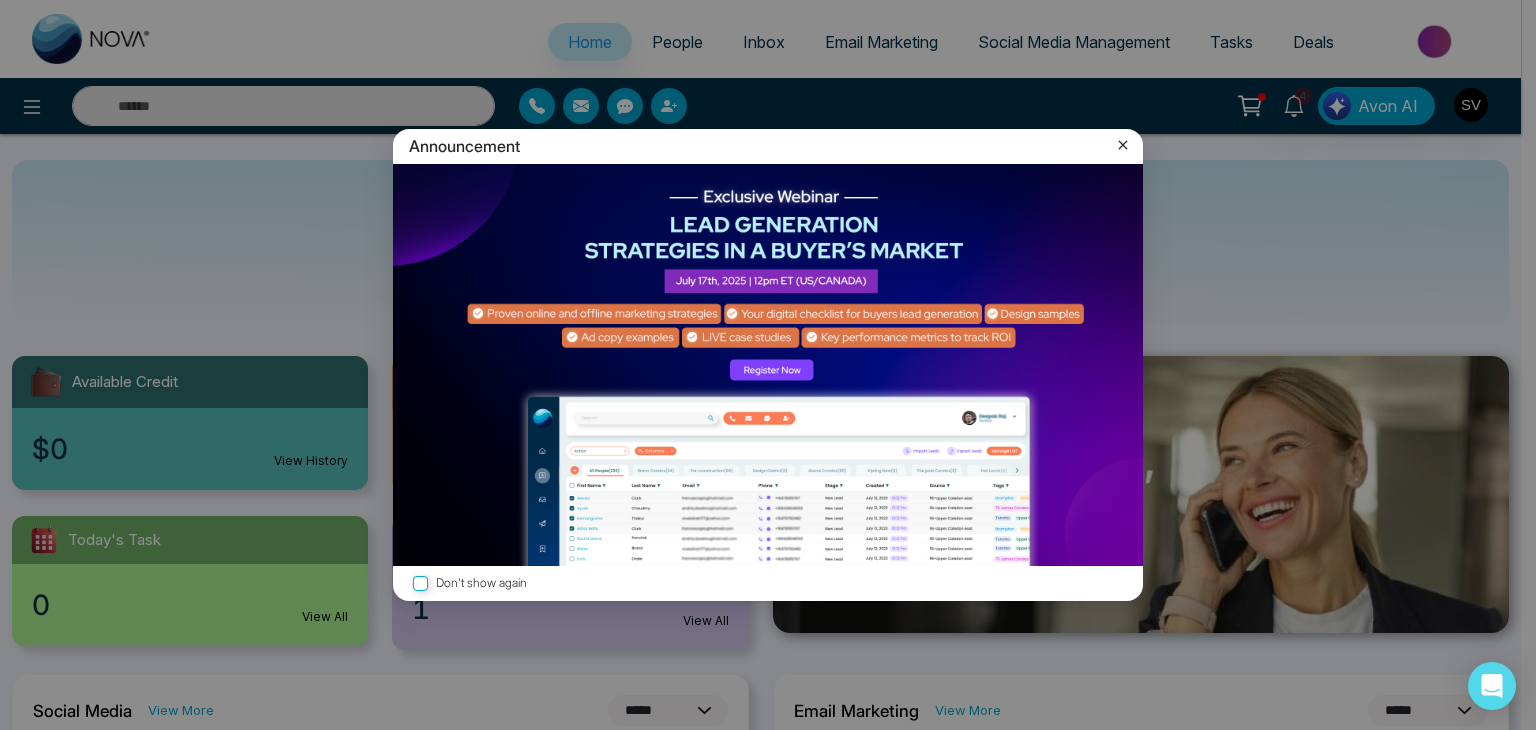 click 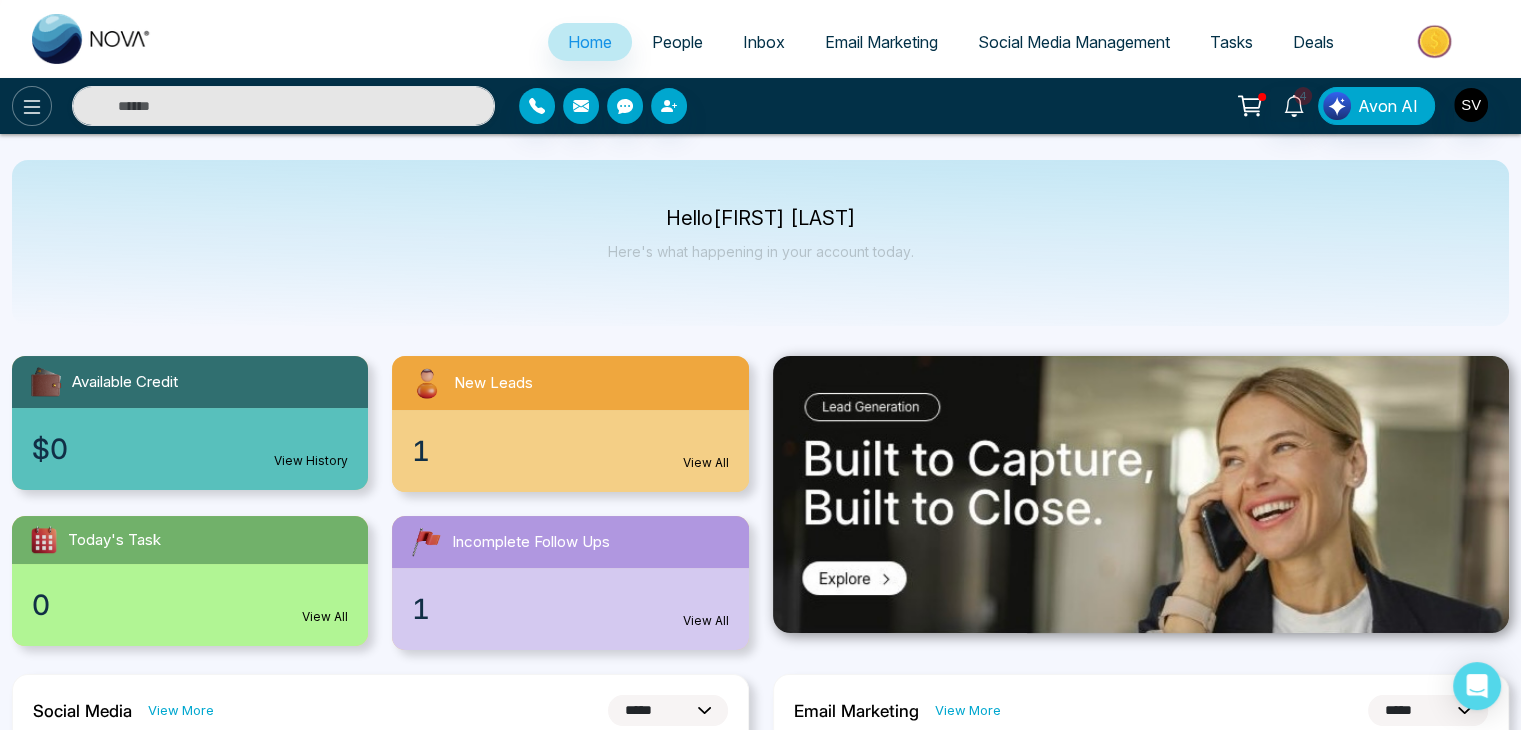 click 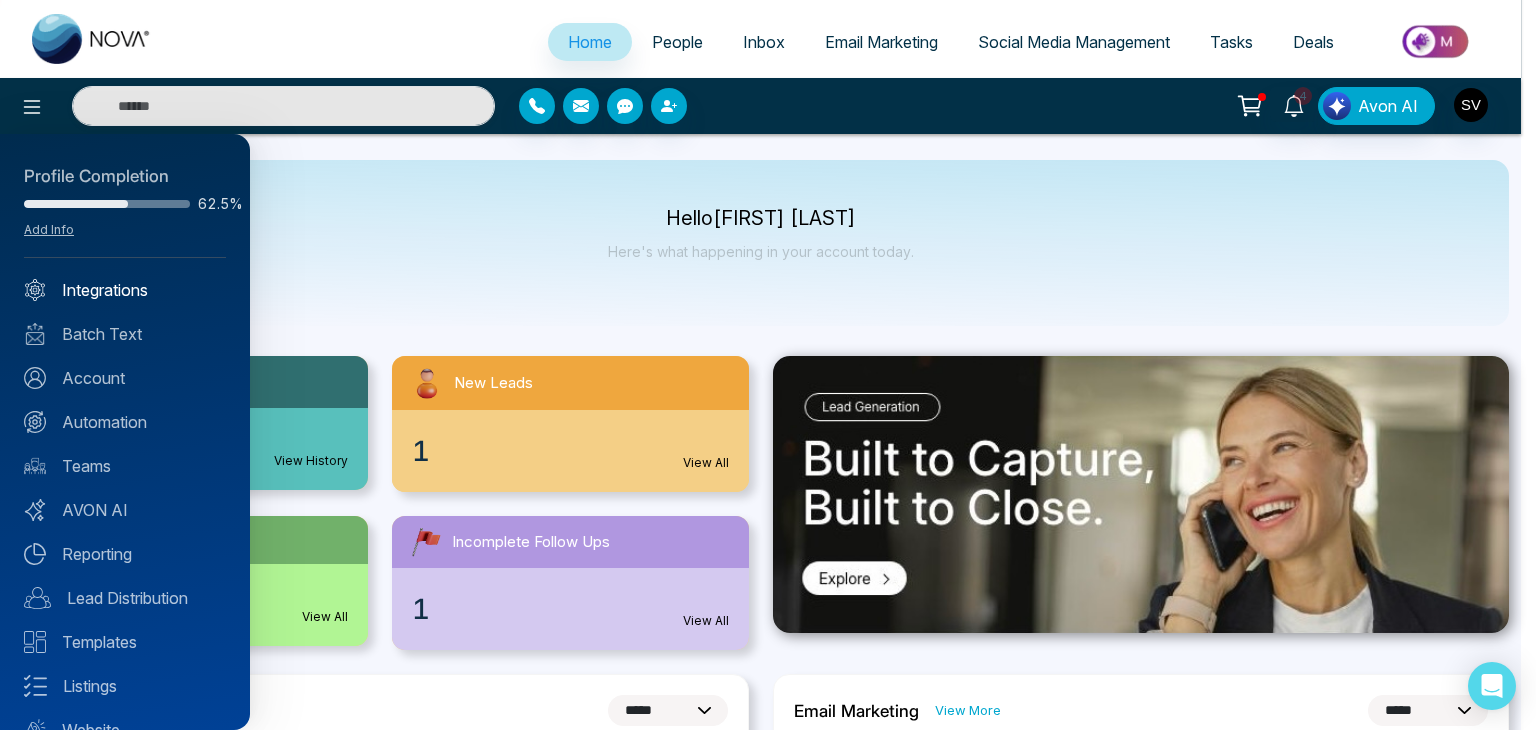 click on "Integrations" at bounding box center (125, 290) 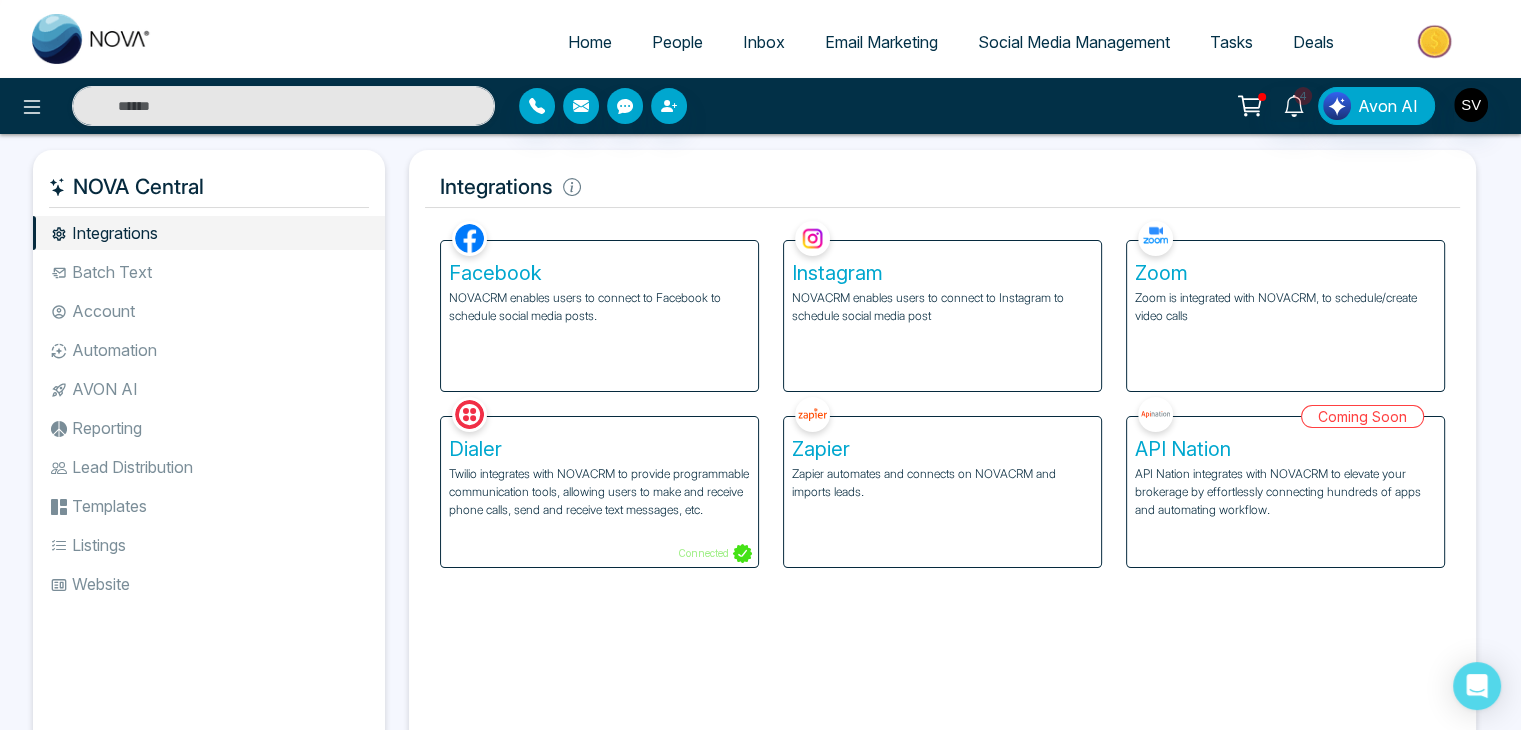 click on "Batch Text" at bounding box center (209, 272) 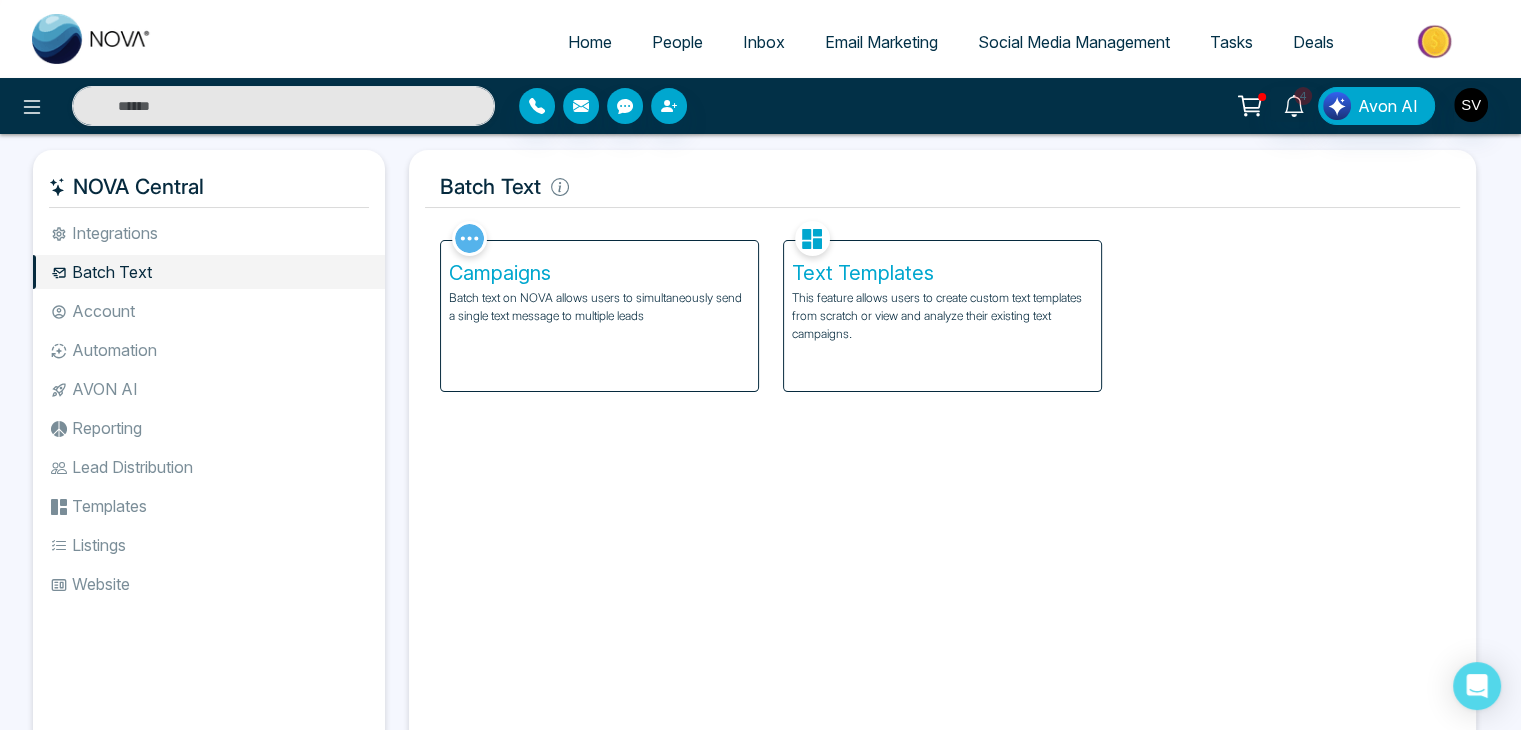 click on "Campaigns Batch text on NOVA allows users to simultaneously send a single text message to multiple leads" at bounding box center (599, 316) 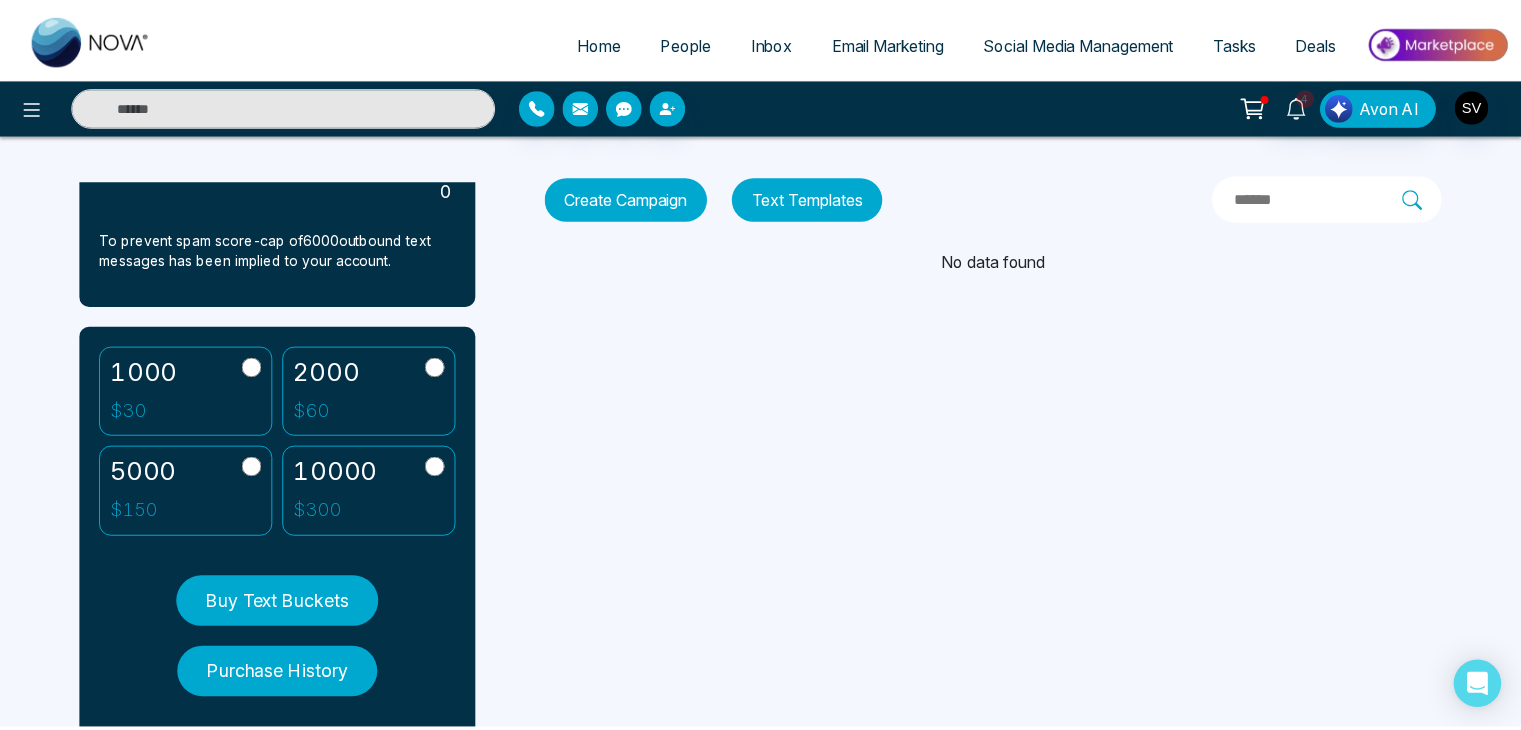 scroll, scrollTop: 328, scrollLeft: 0, axis: vertical 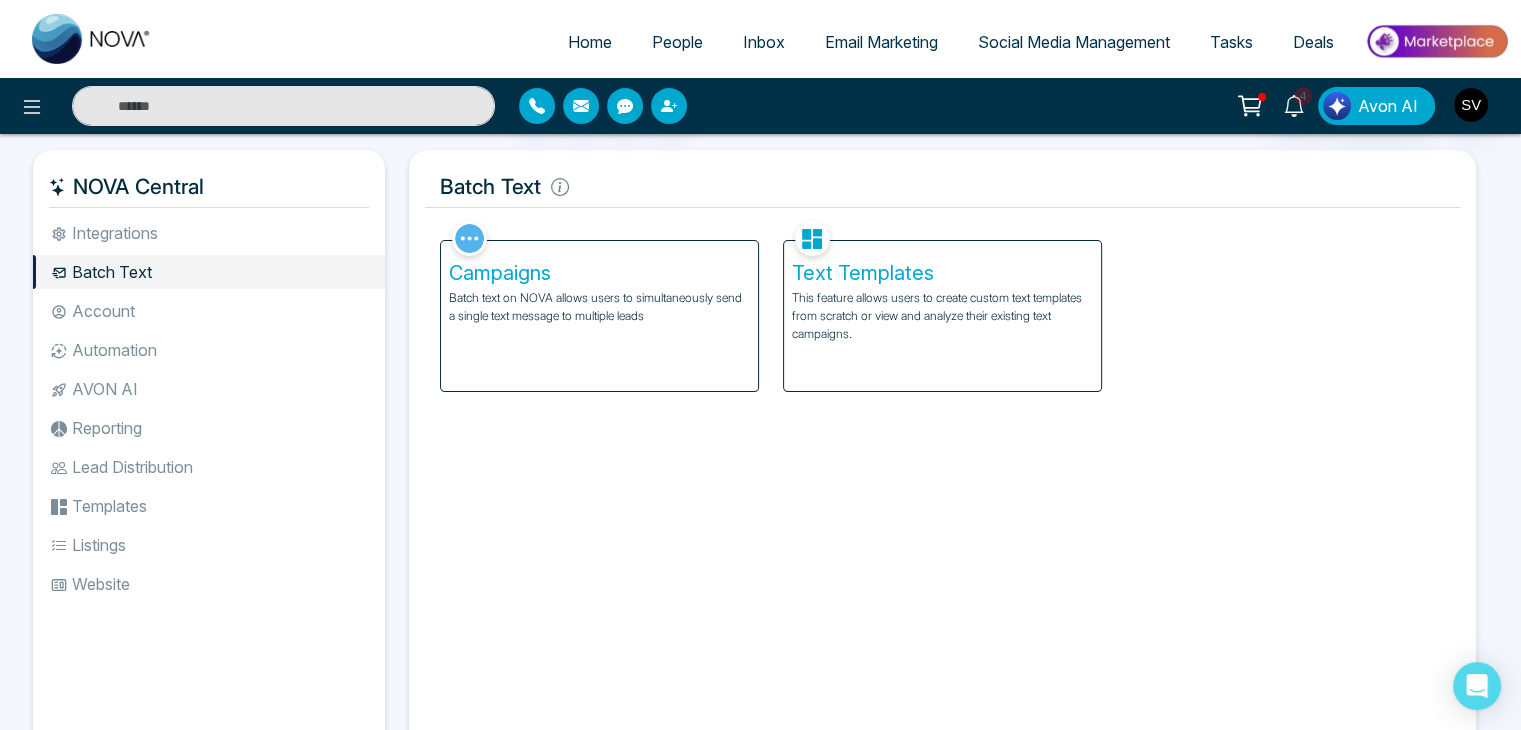 click on "Text Templates This feature allows users to create custom text templates from scratch or view and analyze their existing text campaigns." at bounding box center [942, 316] 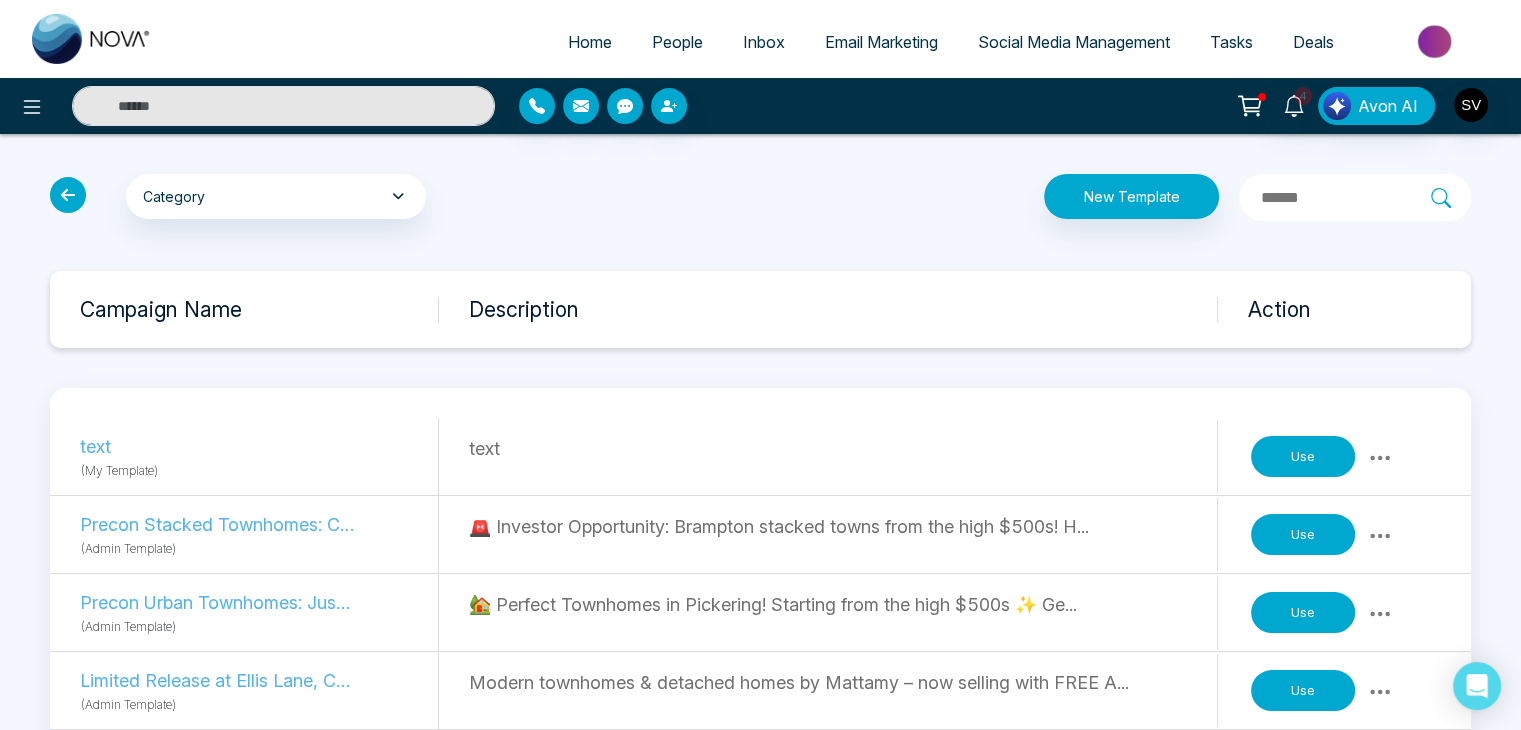 click at bounding box center (68, 195) 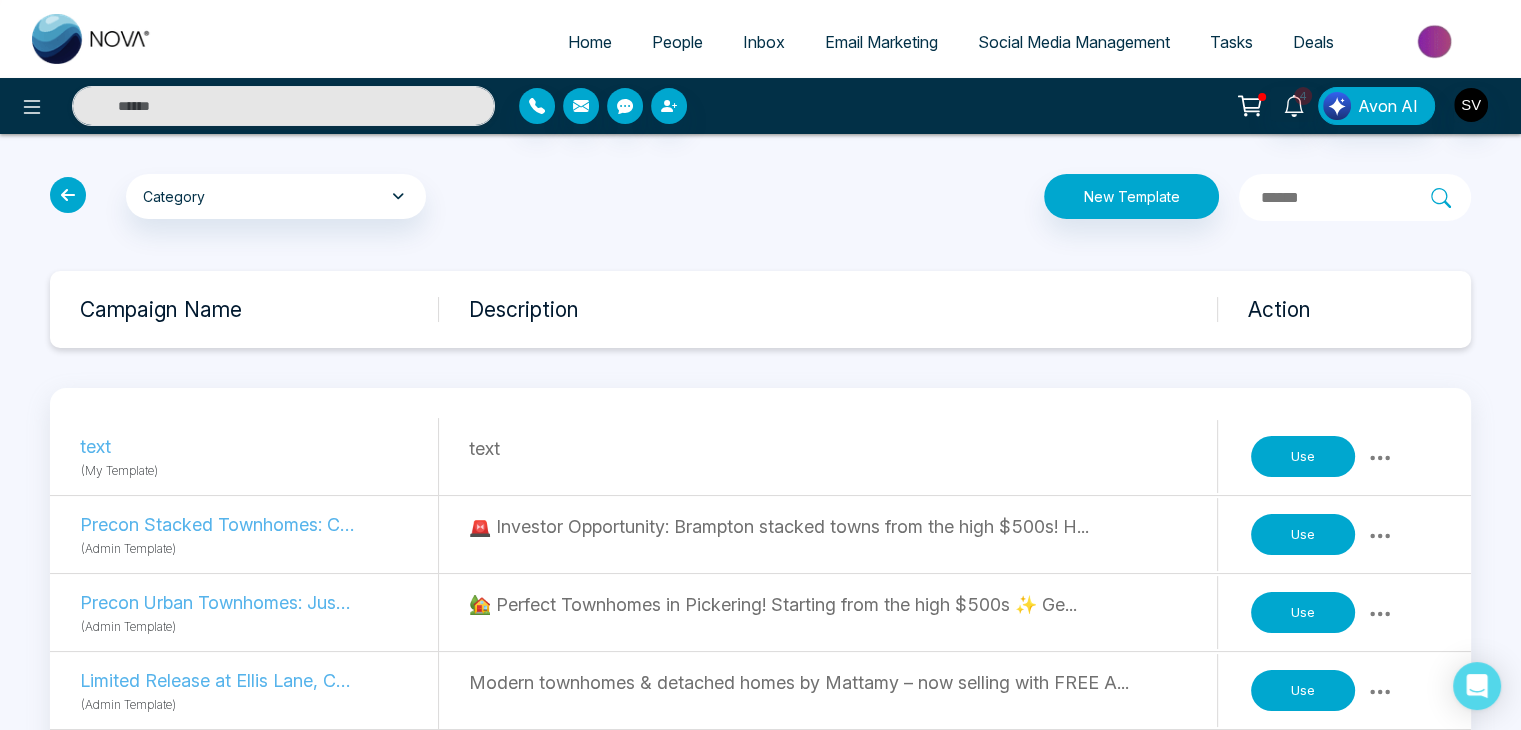 click at bounding box center (68, 195) 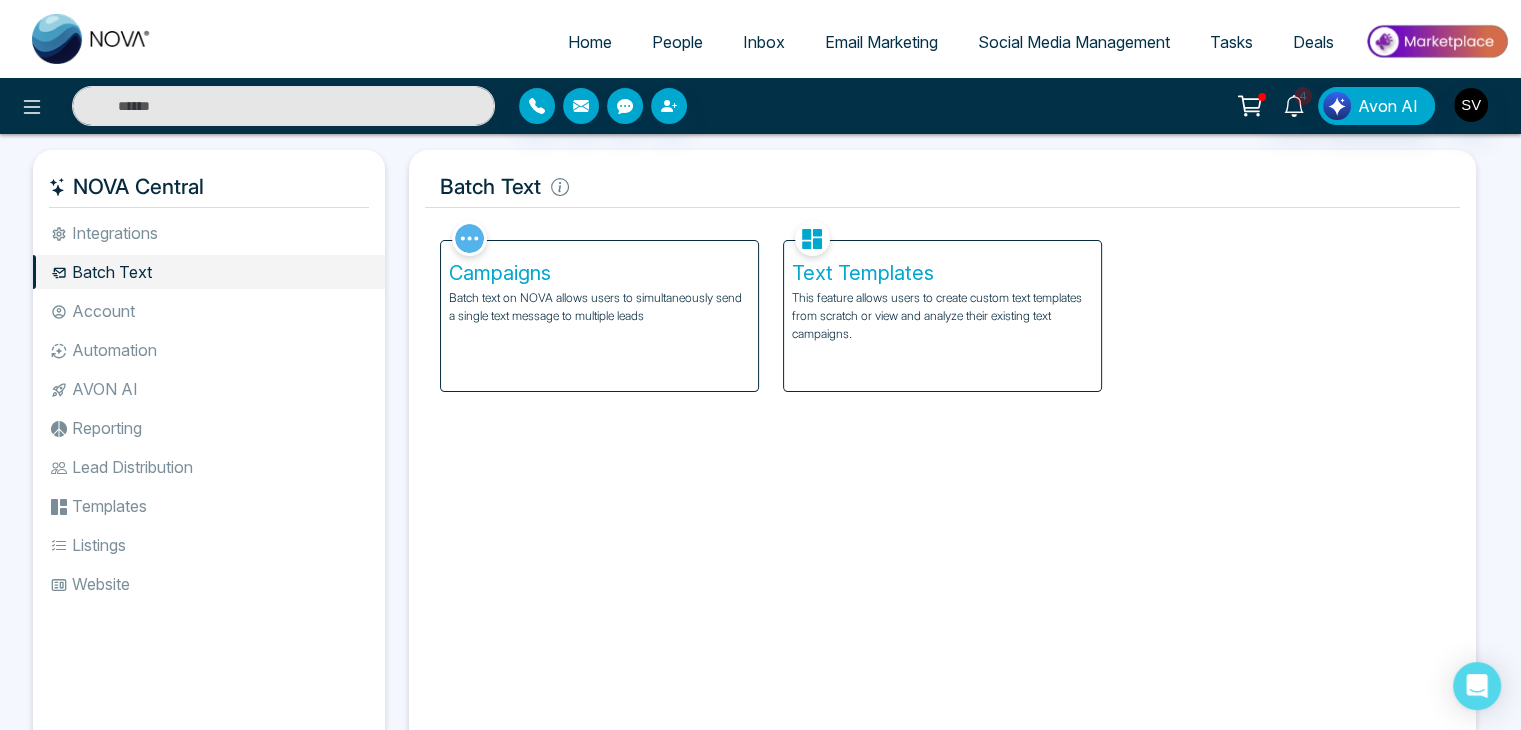 click on "Text Templates This feature allows users to create custom text templates from scratch or view and analyze their existing text campaigns." at bounding box center (942, 316) 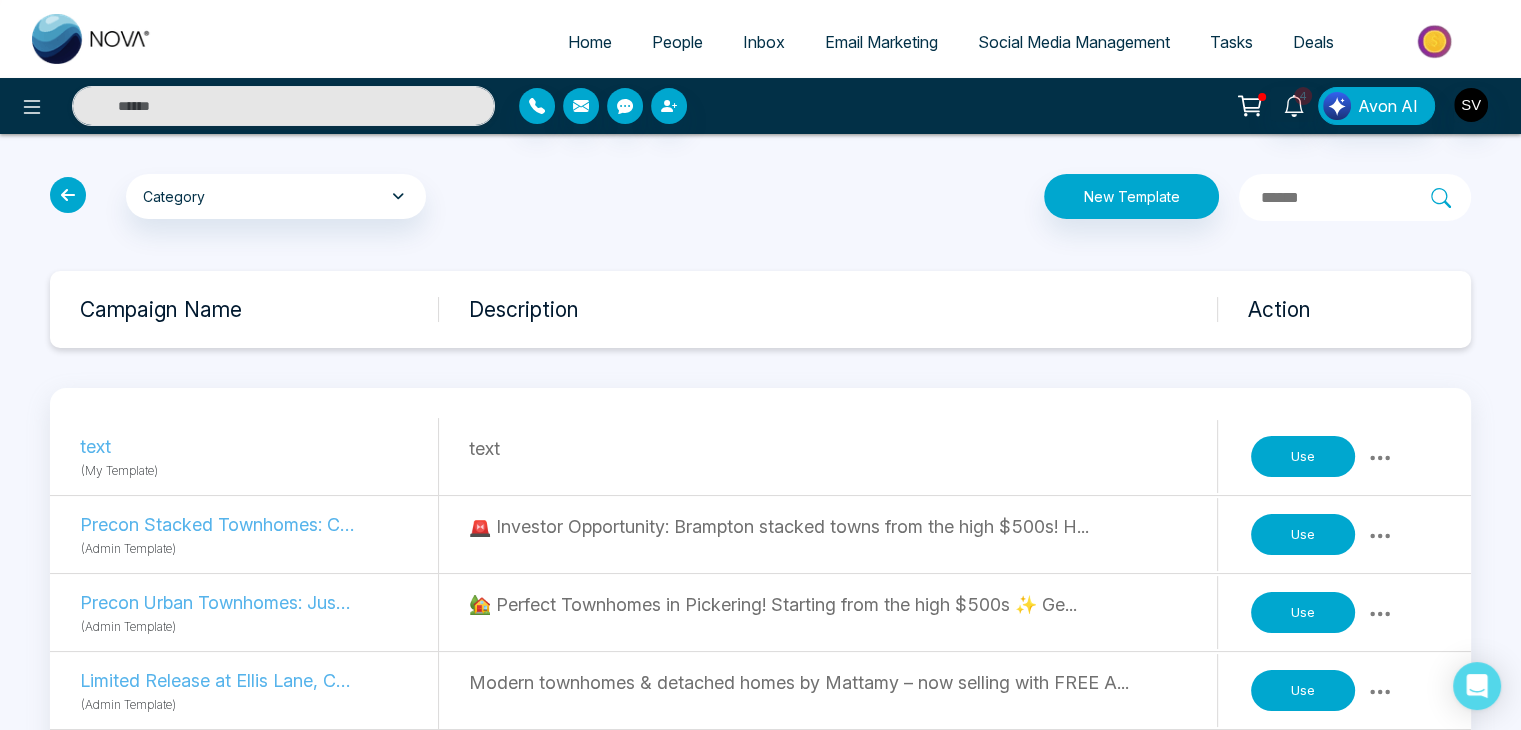 click at bounding box center [68, 195] 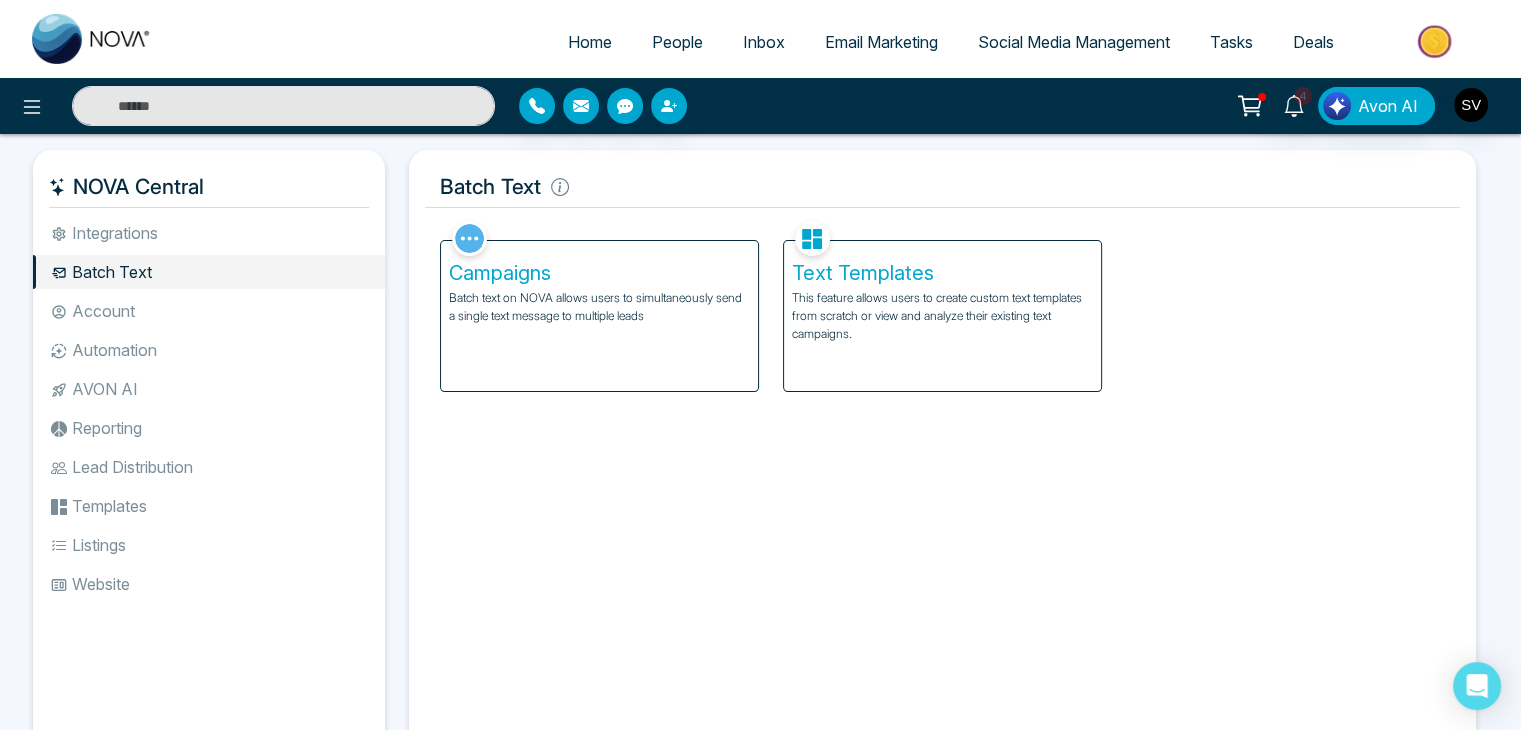 click on "Account" at bounding box center (209, 311) 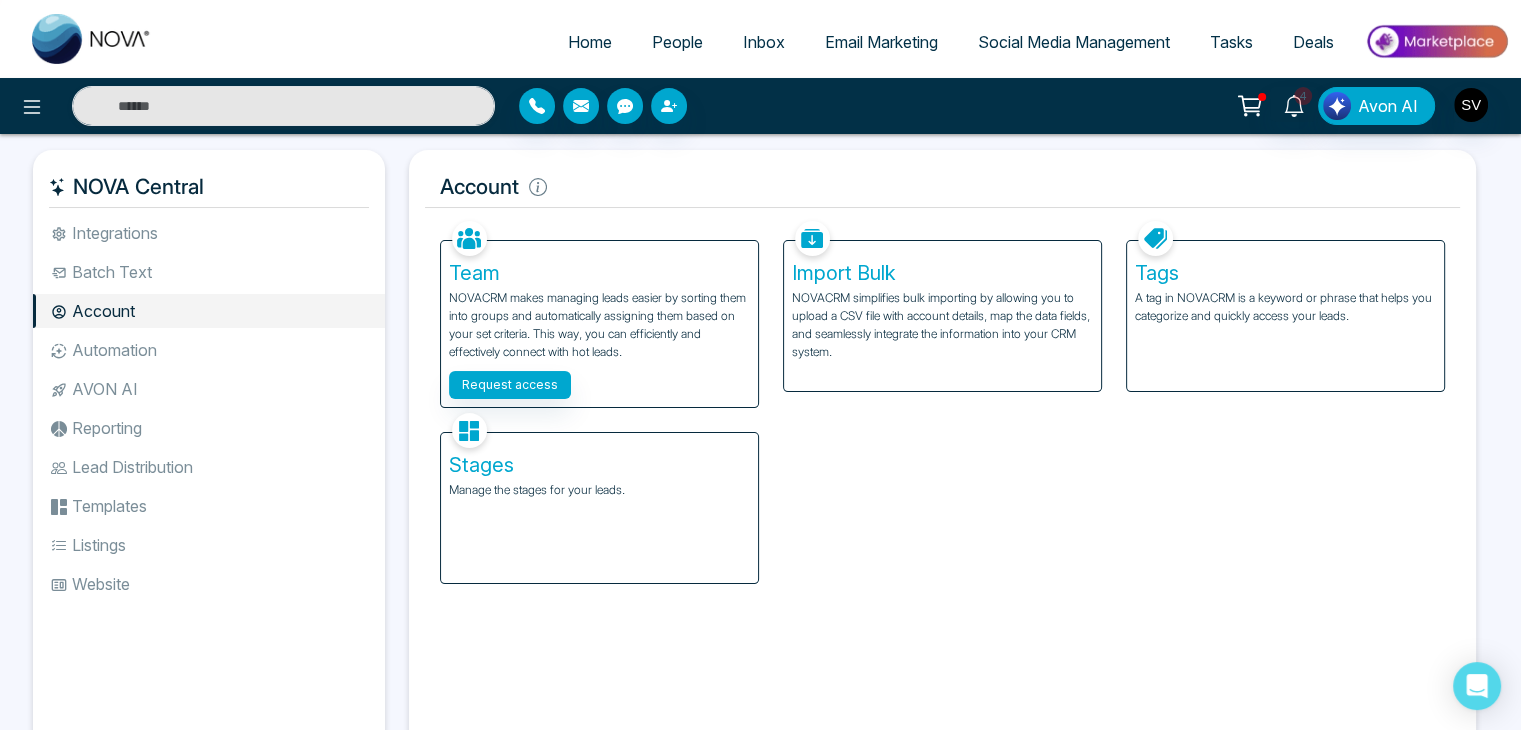 click on "NOVACRM makes managing leads easier by sorting them into groups and automatically assigning them based on your set criteria. This way, you can efficiently and effectively connect with hot leads." at bounding box center (599, 325) 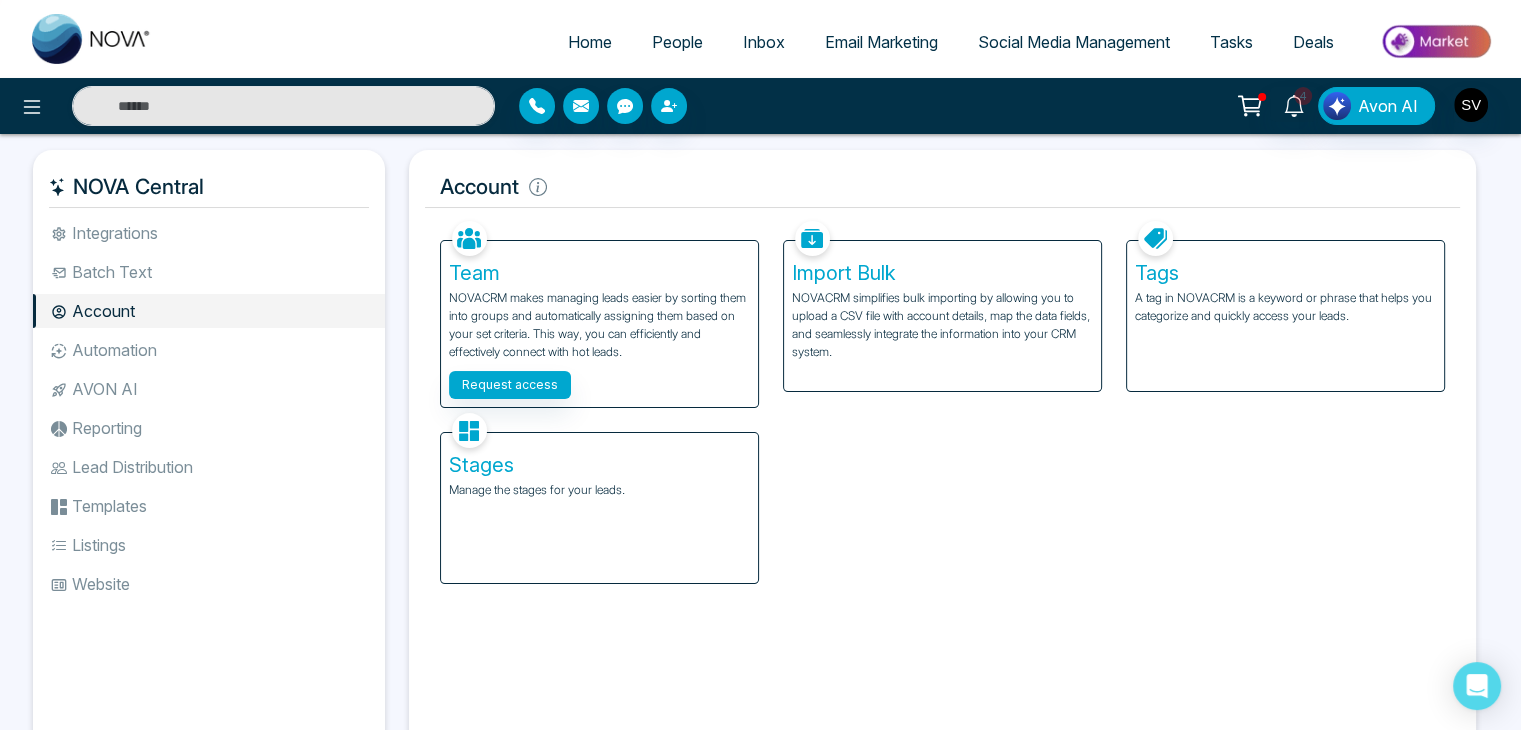 click on "NOVACRM makes managing leads easier by sorting them into groups and automatically assigning them based on your set criteria. This way, you can efficiently and effectively connect with hot leads." at bounding box center [599, 325] 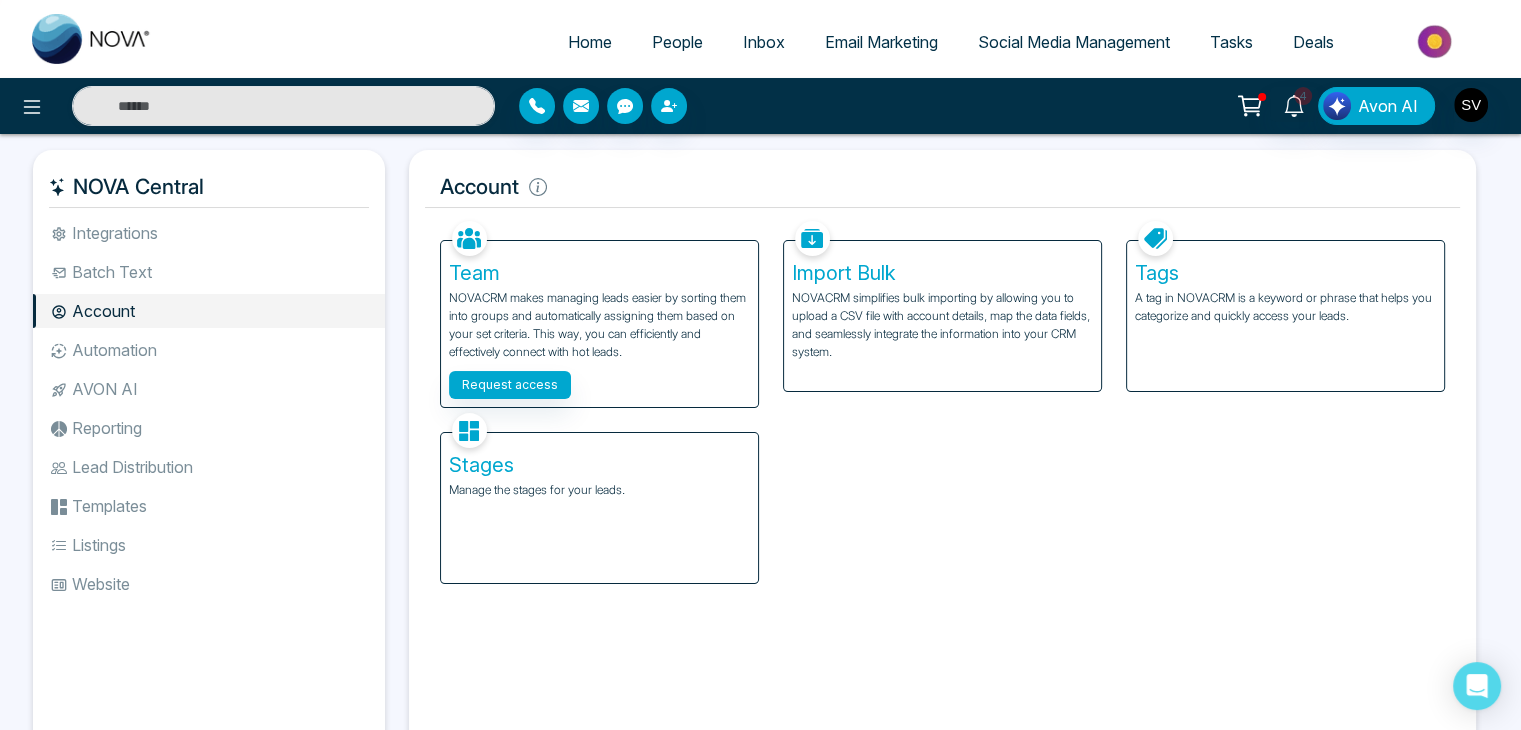 click on "NOVACRM simplifies bulk importing by allowing you to upload a CSV file with account details, map the data fields, and seamlessly integrate the information into your CRM system." at bounding box center [942, 325] 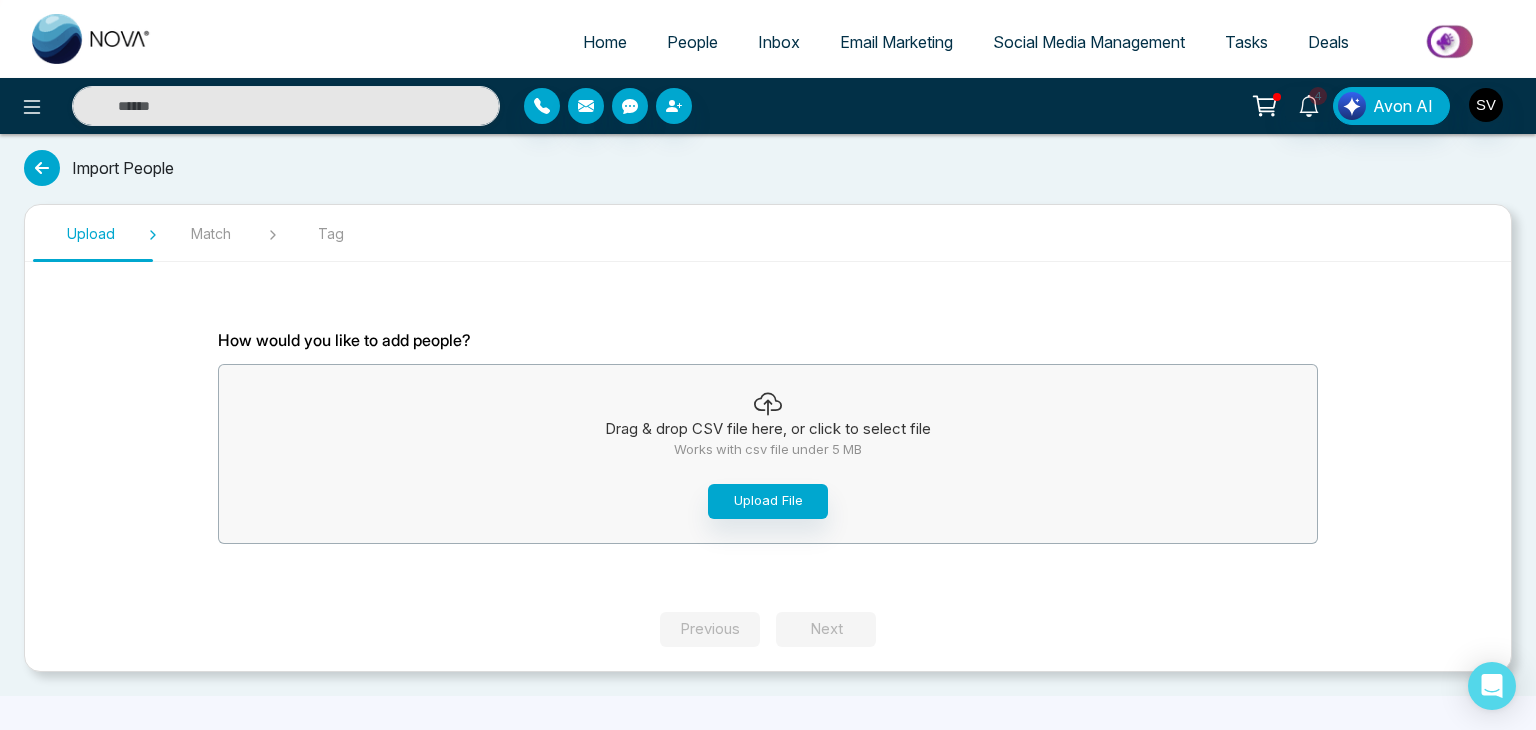 click at bounding box center [42, 168] 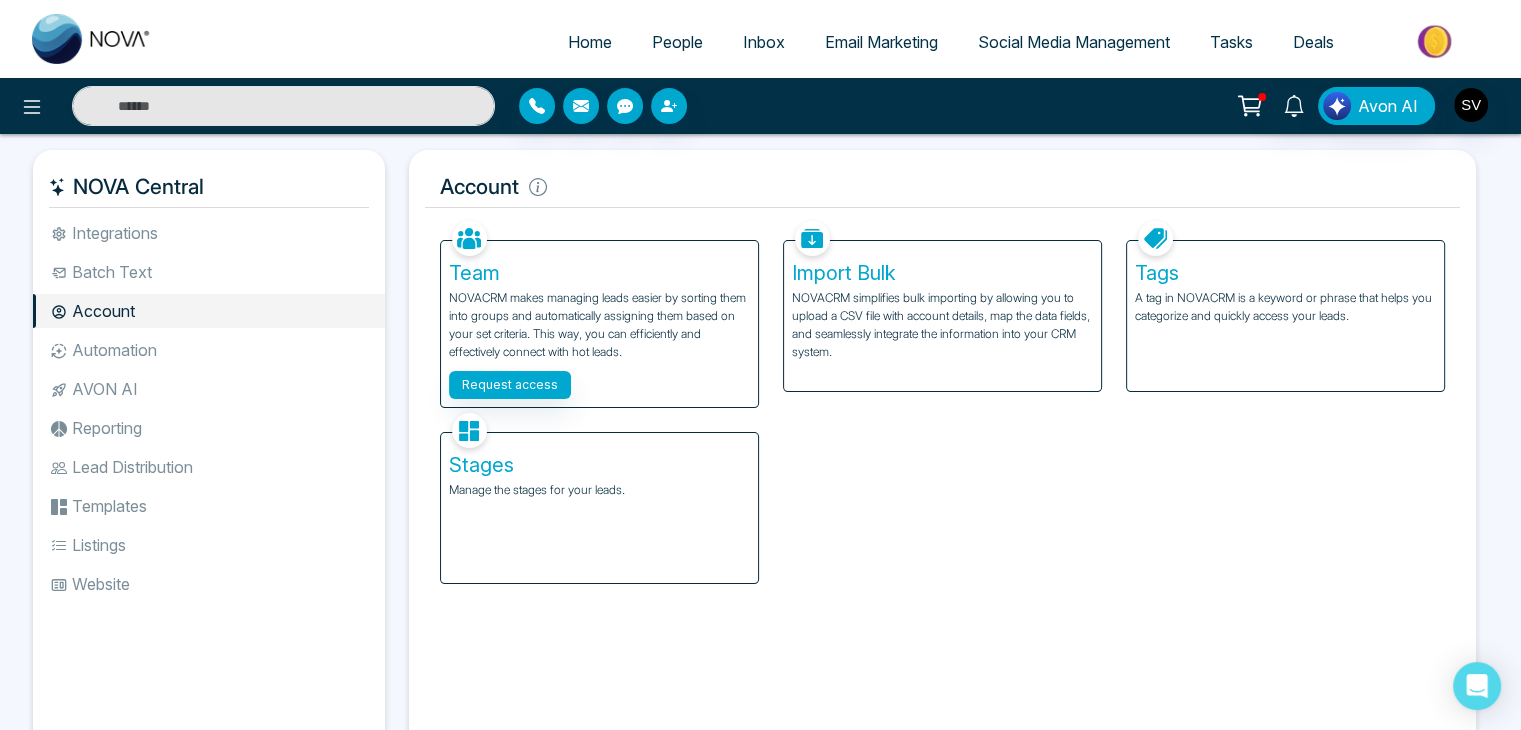 click on "Tags A tag in NOVACRM is a keyword or phrase that helps you categorize and quickly access your leads." at bounding box center (1285, 316) 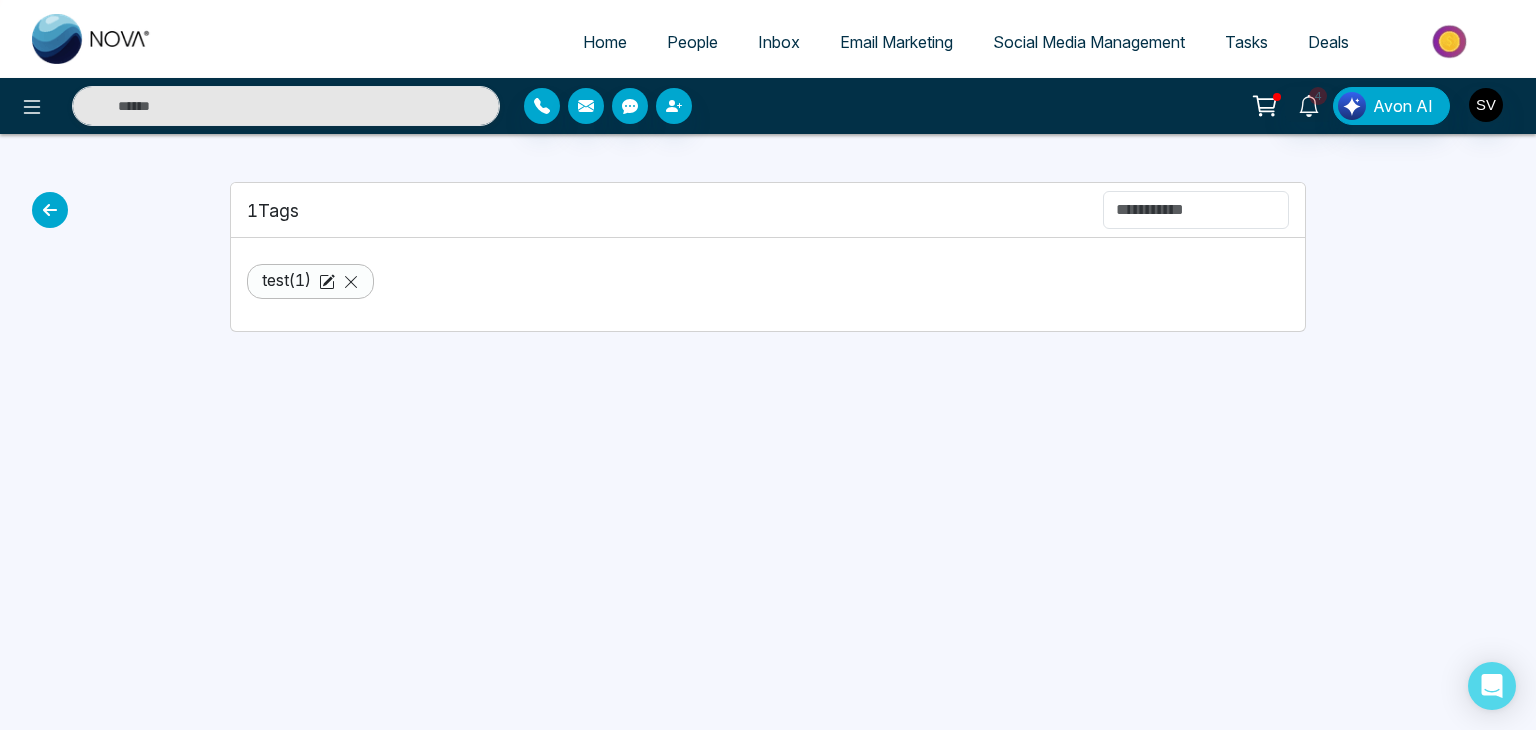 click at bounding box center [50, 210] 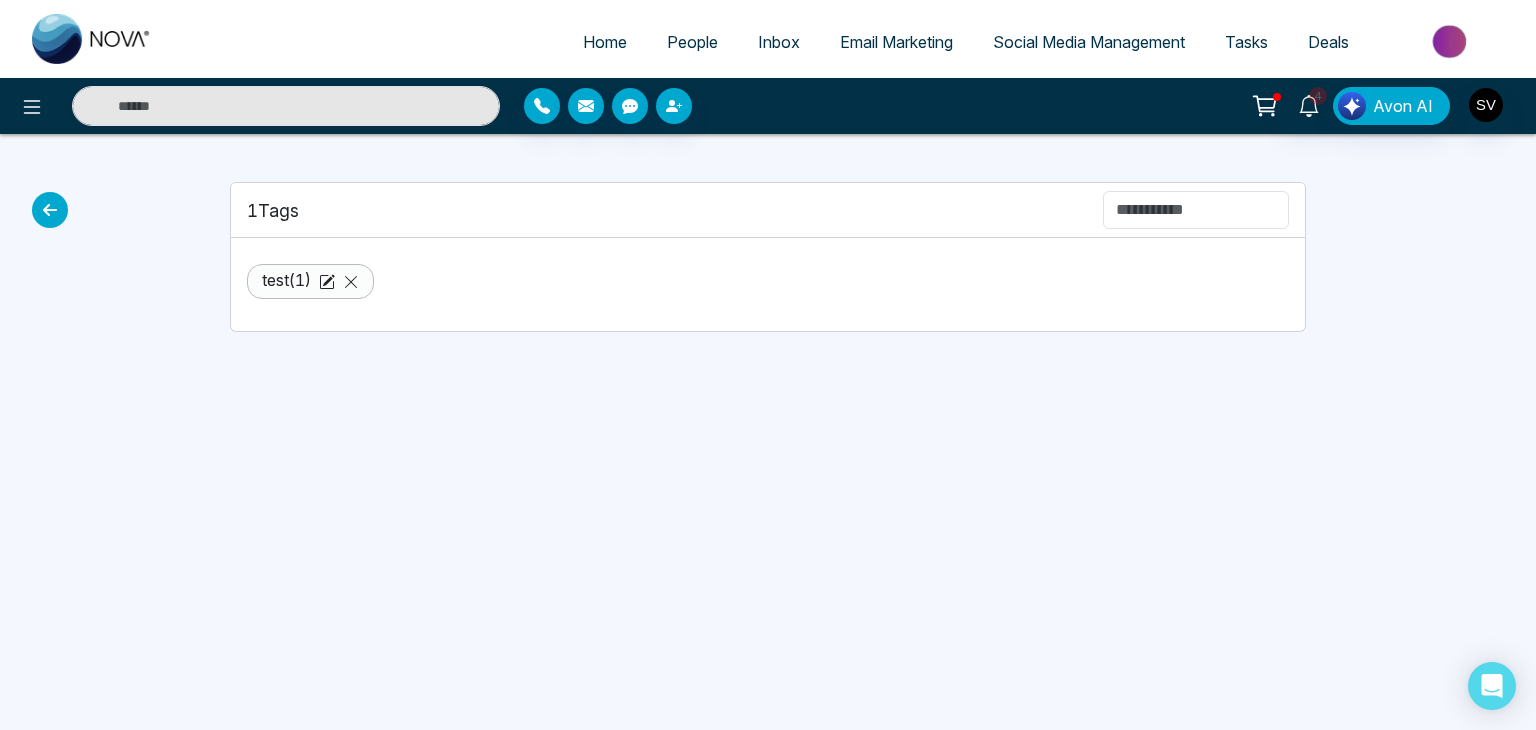 click at bounding box center [50, 210] 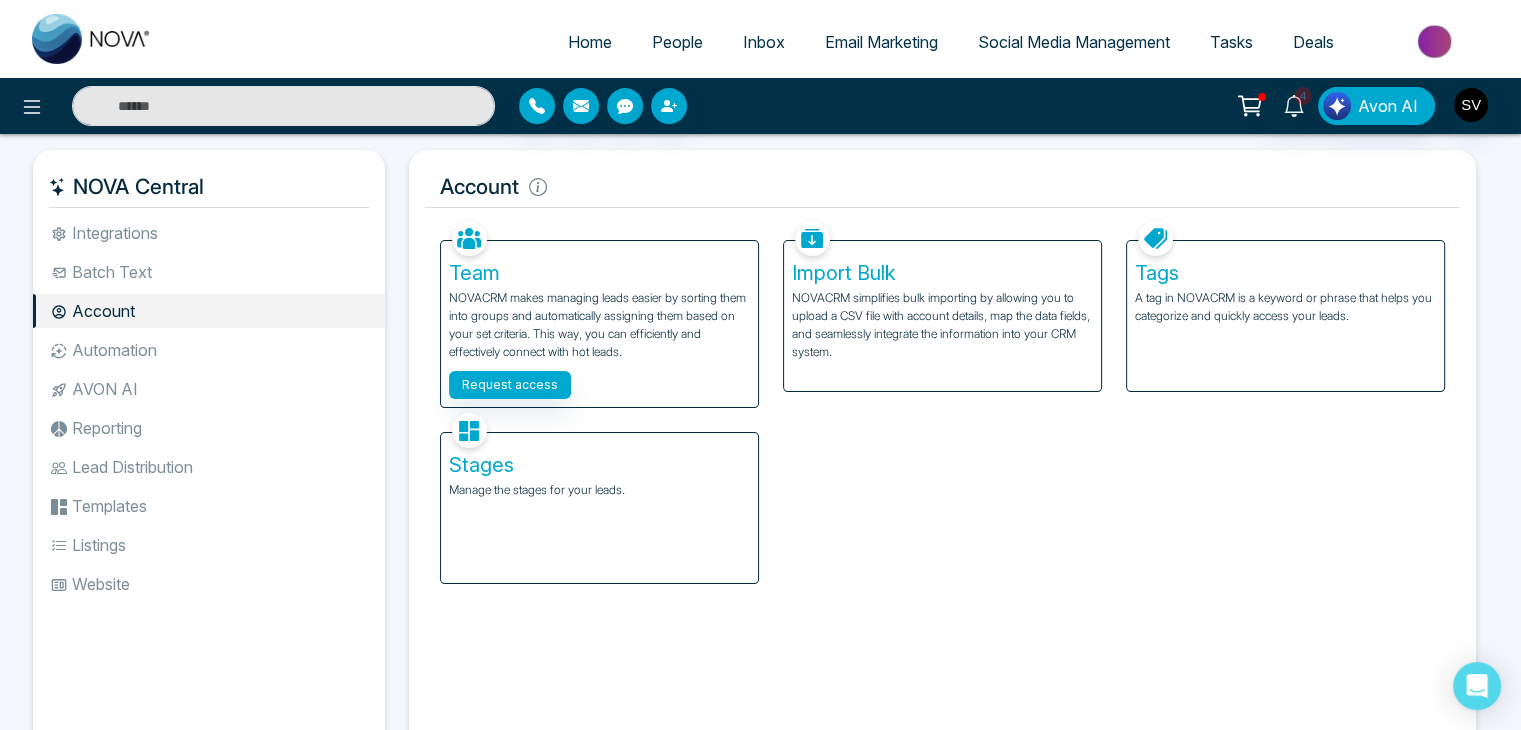 click on "Stages Manage the stages for your leads." at bounding box center (599, 508) 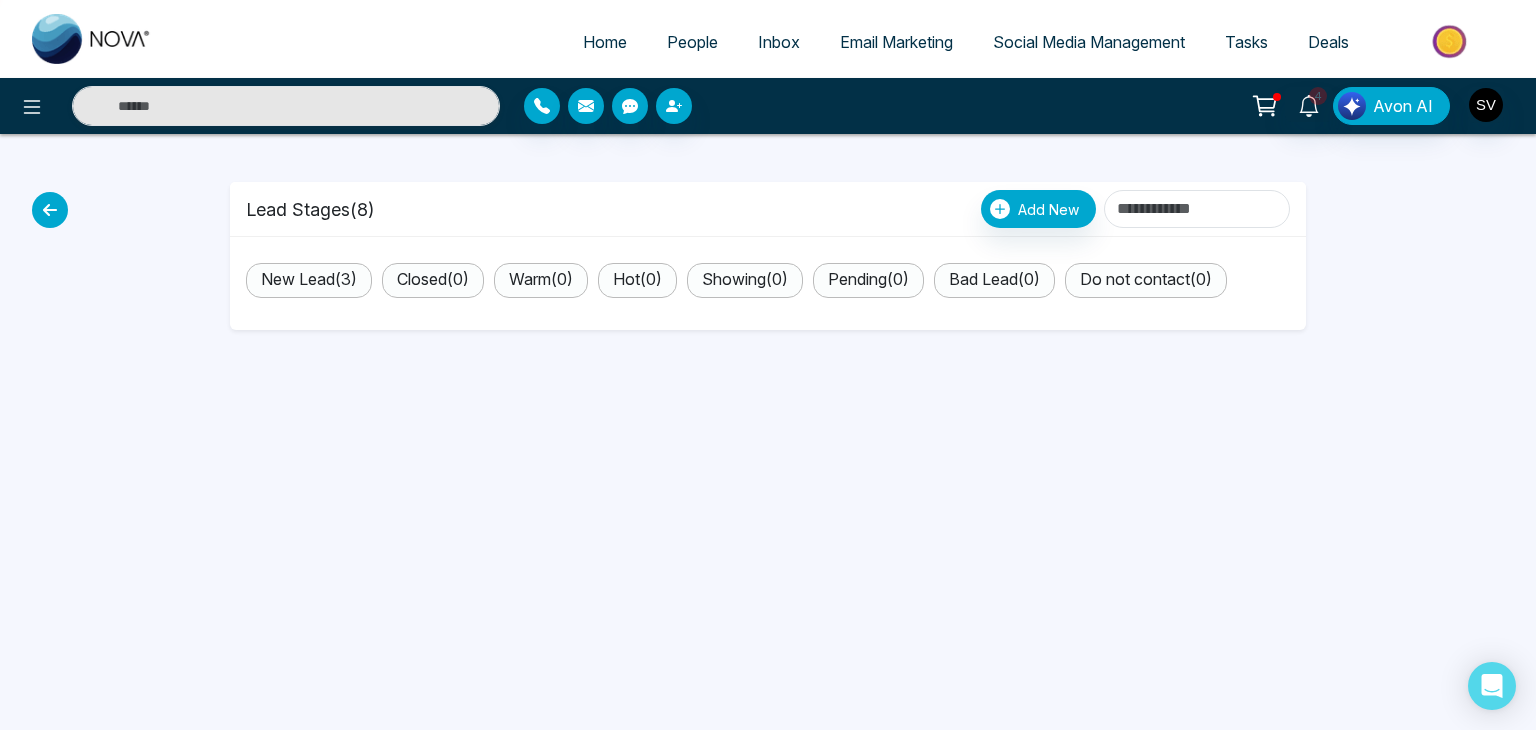 click at bounding box center [50, 210] 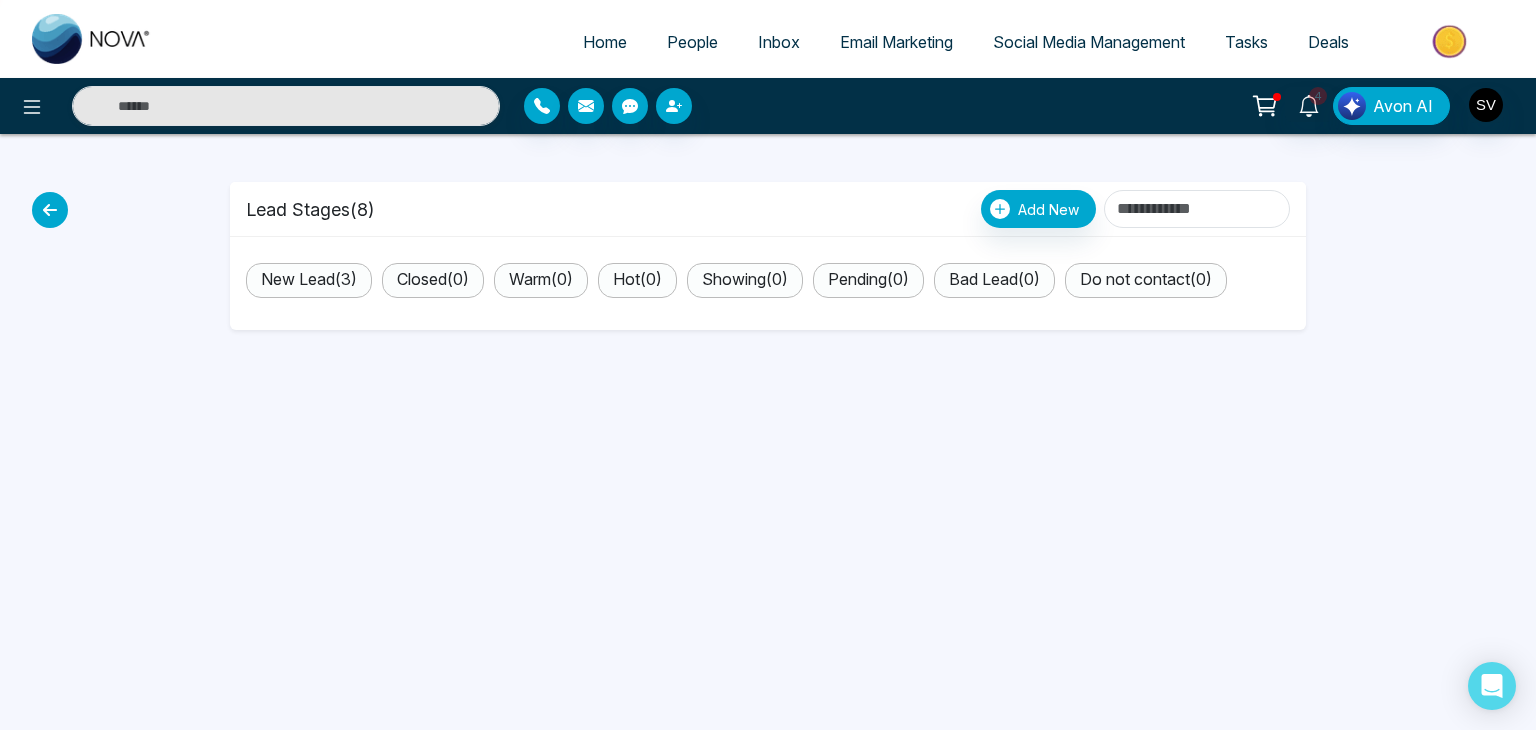 click at bounding box center [50, 210] 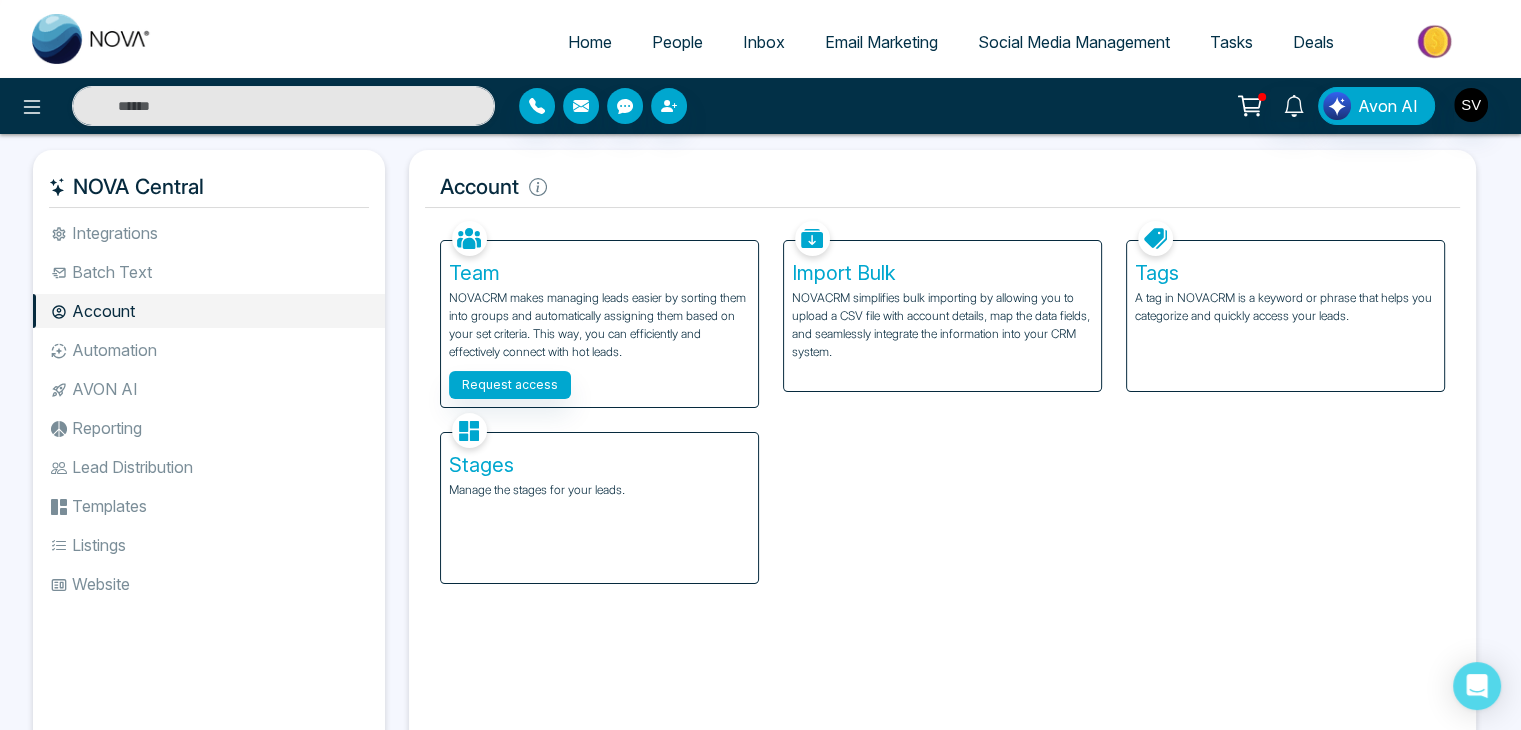 click on "Automation" at bounding box center [209, 350] 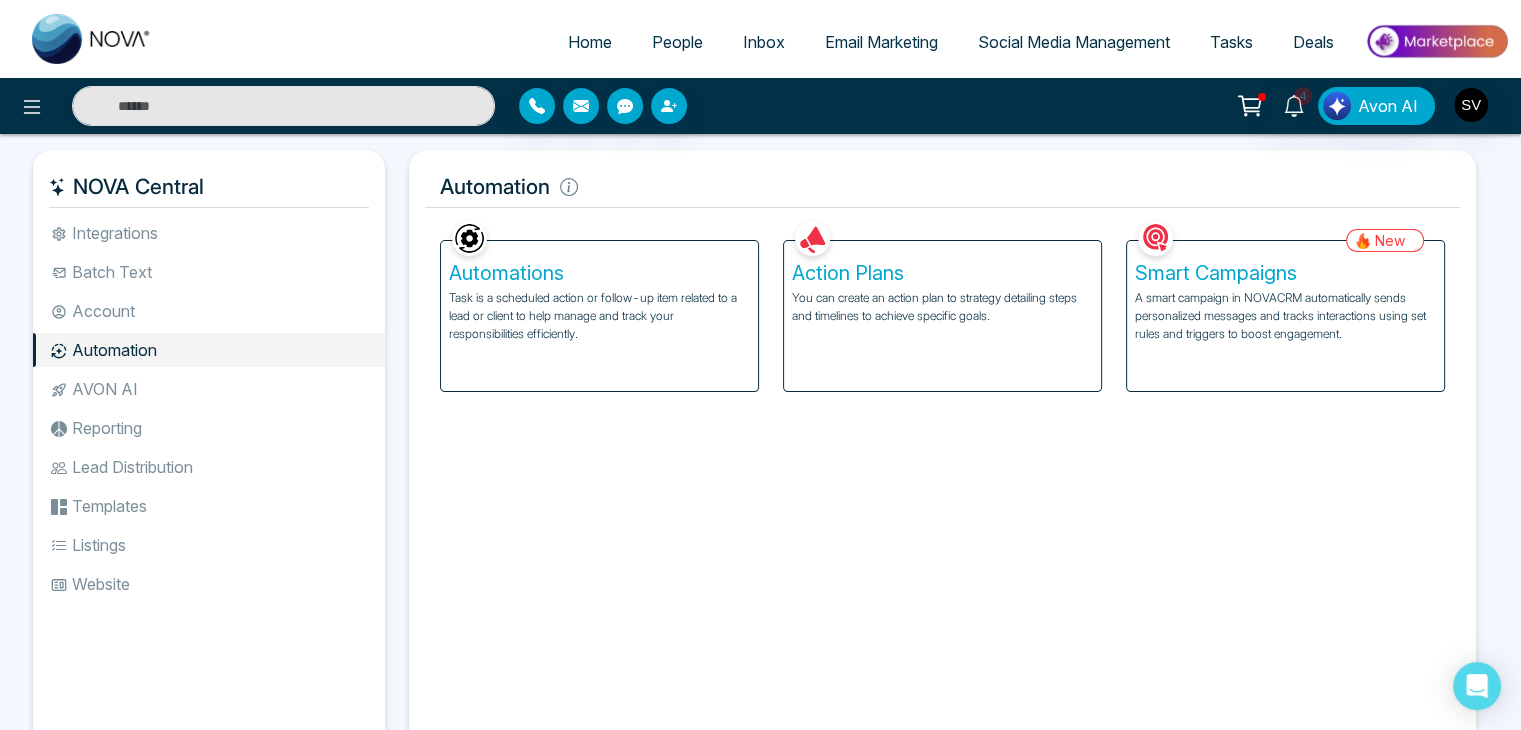 click on "Automations Task is a scheduled action or follow-up item related to a lead or client to help manage and track your responsibilities efficiently." at bounding box center [599, 316] 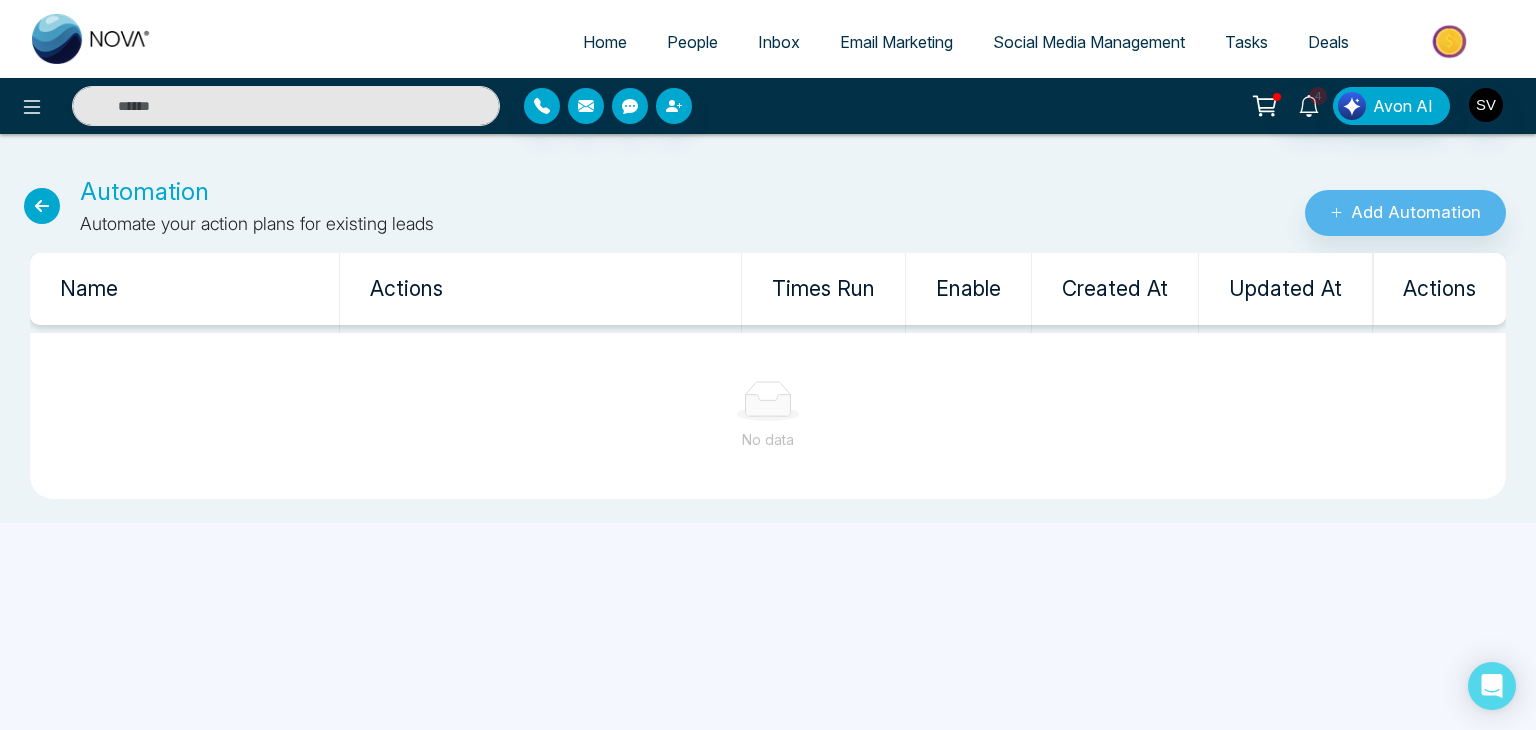click at bounding box center (42, 206) 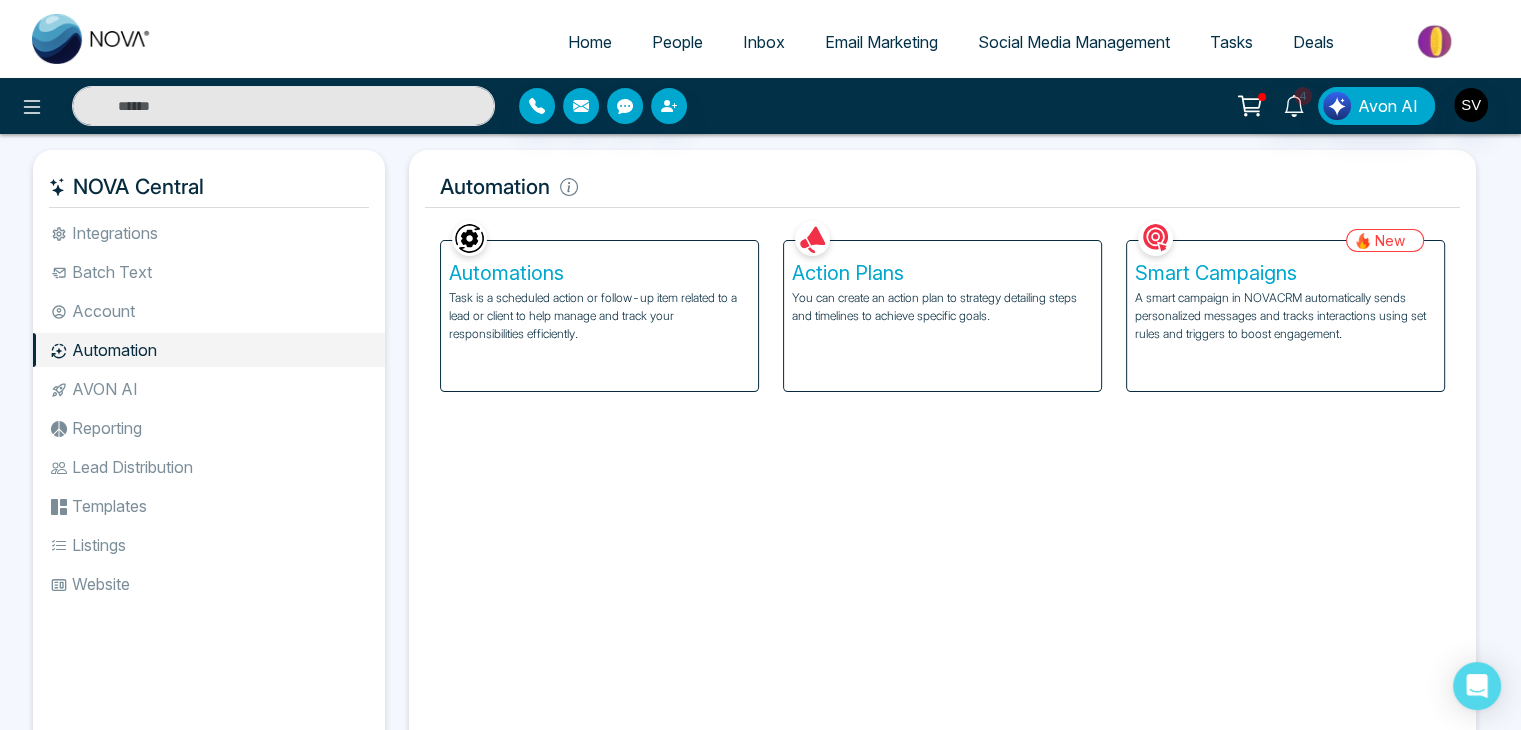 click on "Task is a scheduled action or follow-up item related to a lead or client to help manage and track your responsibilities efficiently." at bounding box center [599, 316] 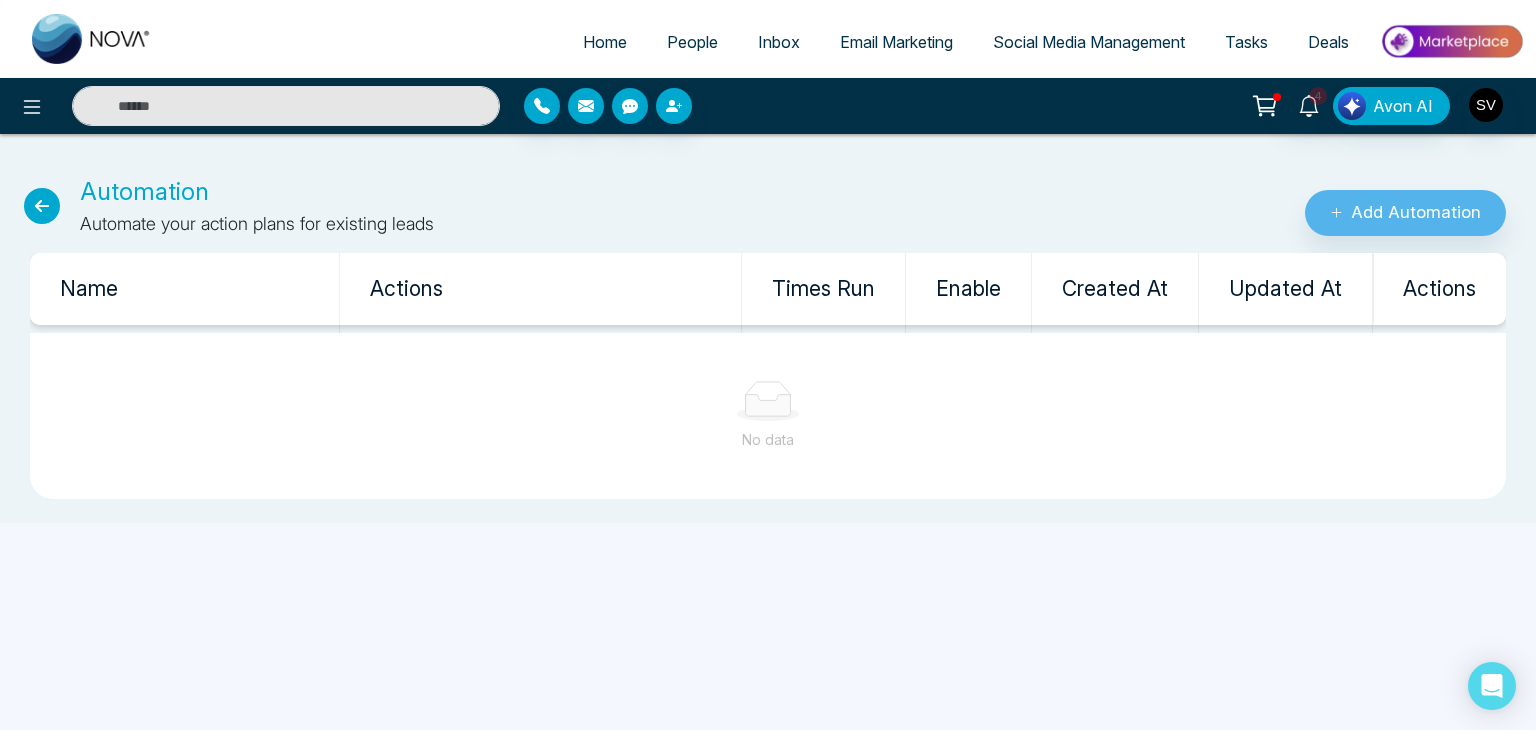 click at bounding box center [42, 206] 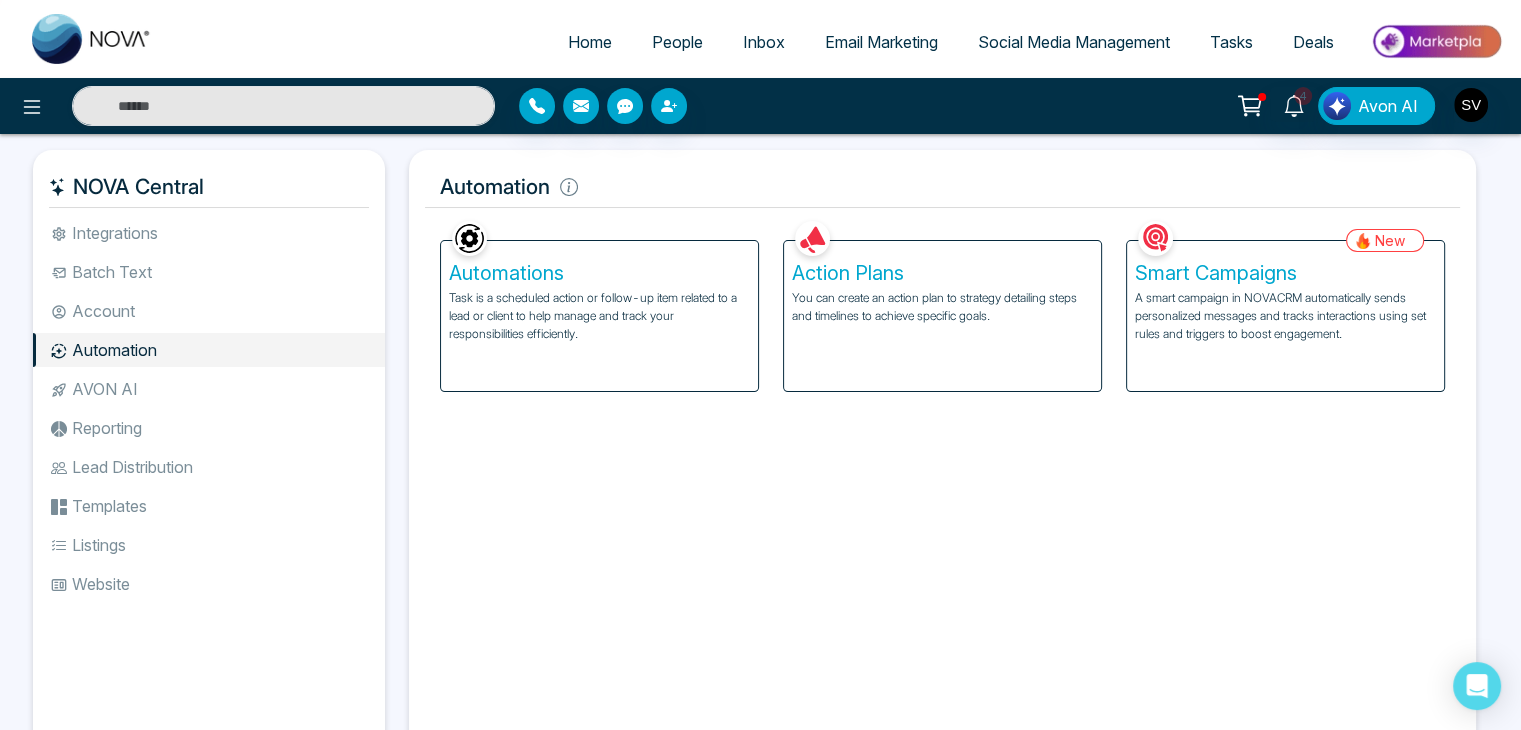 click on "Action Plans You can create an action plan to strategy detailing steps and timelines to achieve specific goals." at bounding box center [942, 316] 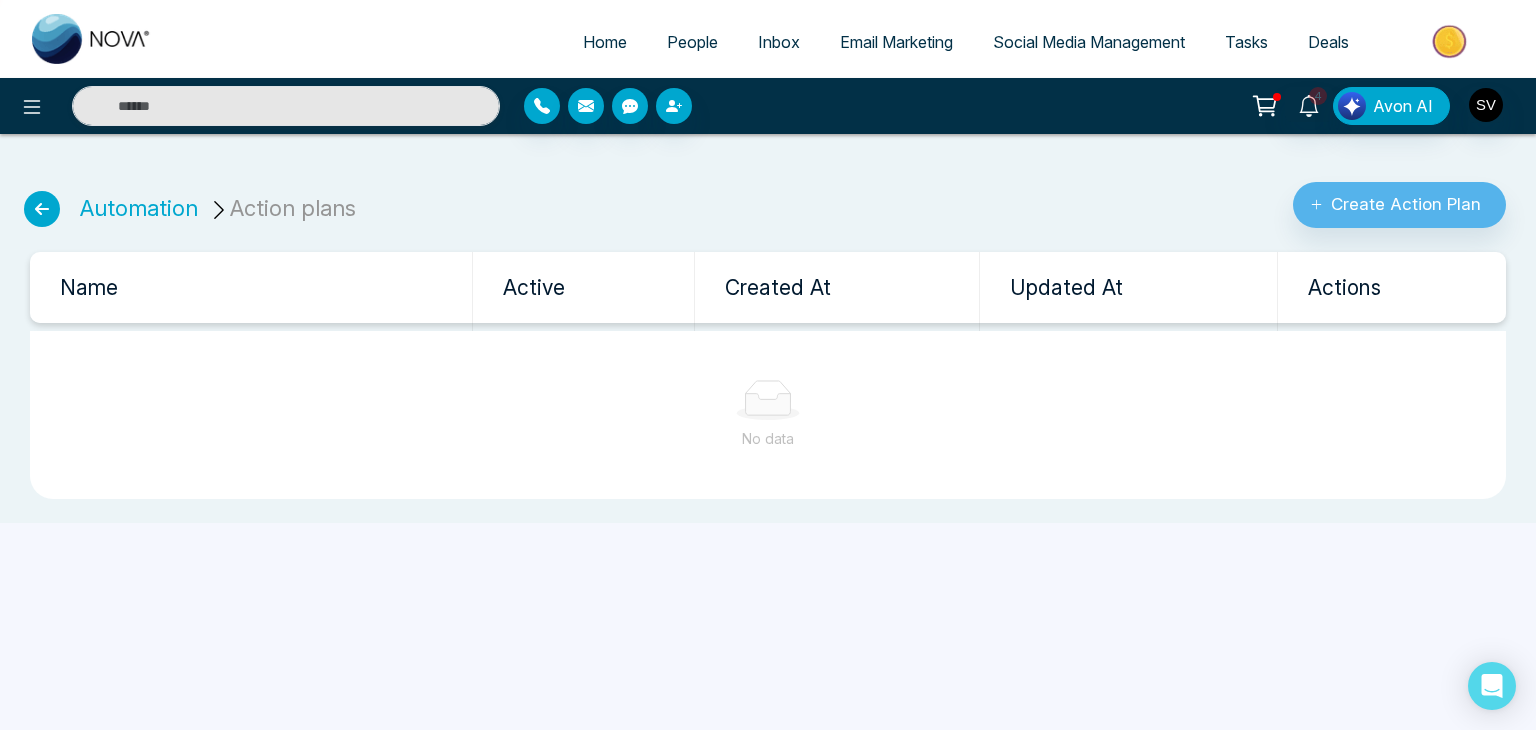 click at bounding box center (42, 209) 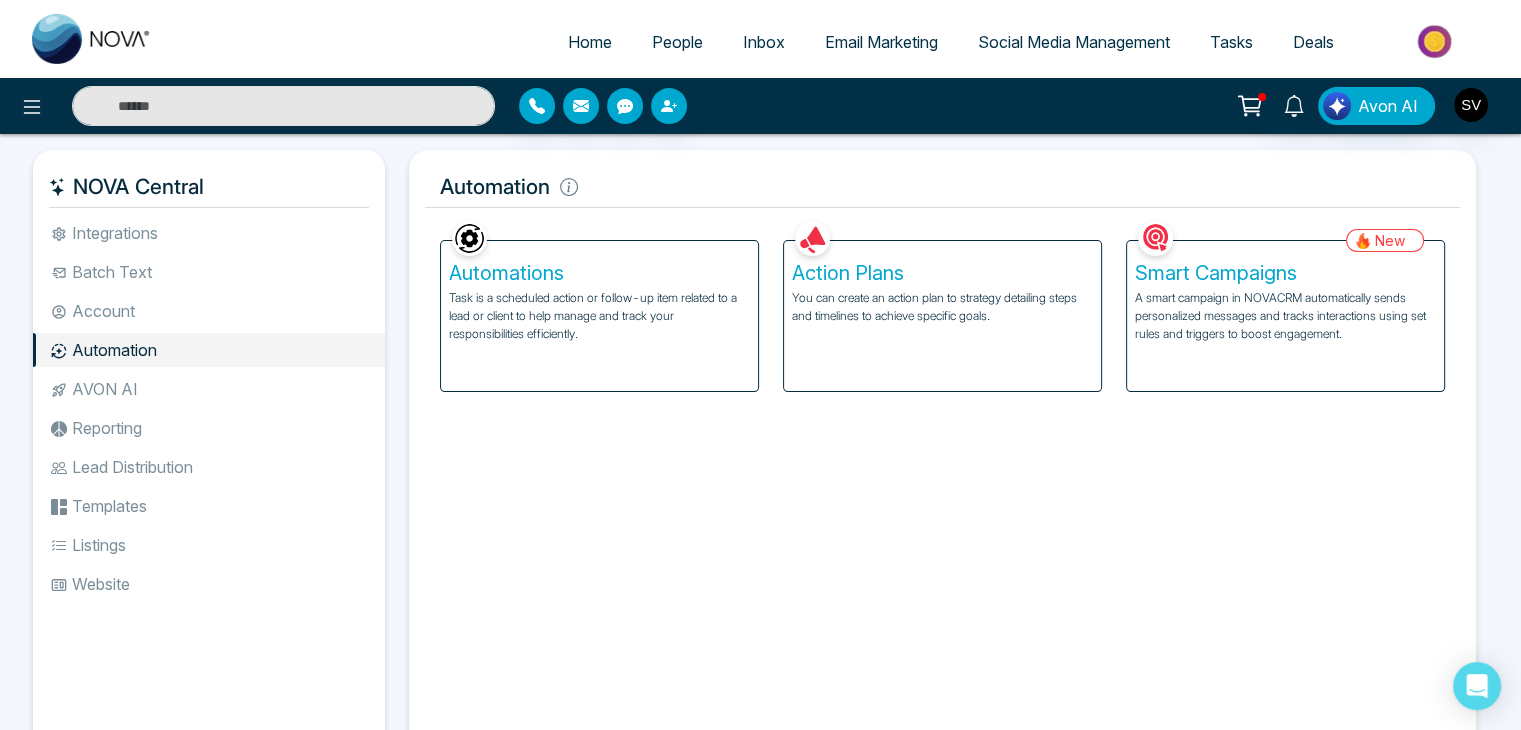click on "Smart Campaigns A smart campaign in NOVACRM automatically sends personalized messages and tracks interactions using set rules and triggers to boost engagement." at bounding box center [1285, 316] 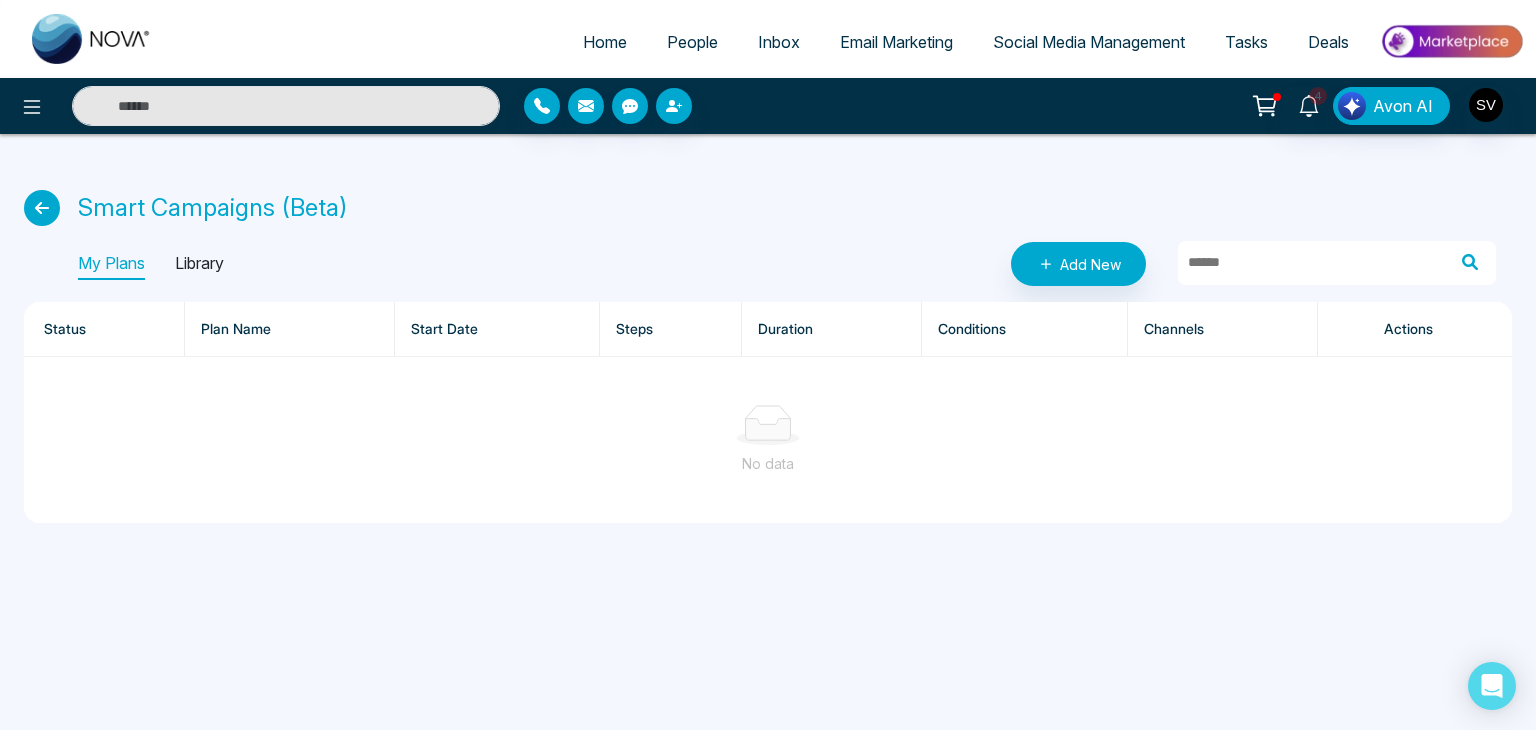 click at bounding box center [42, 208] 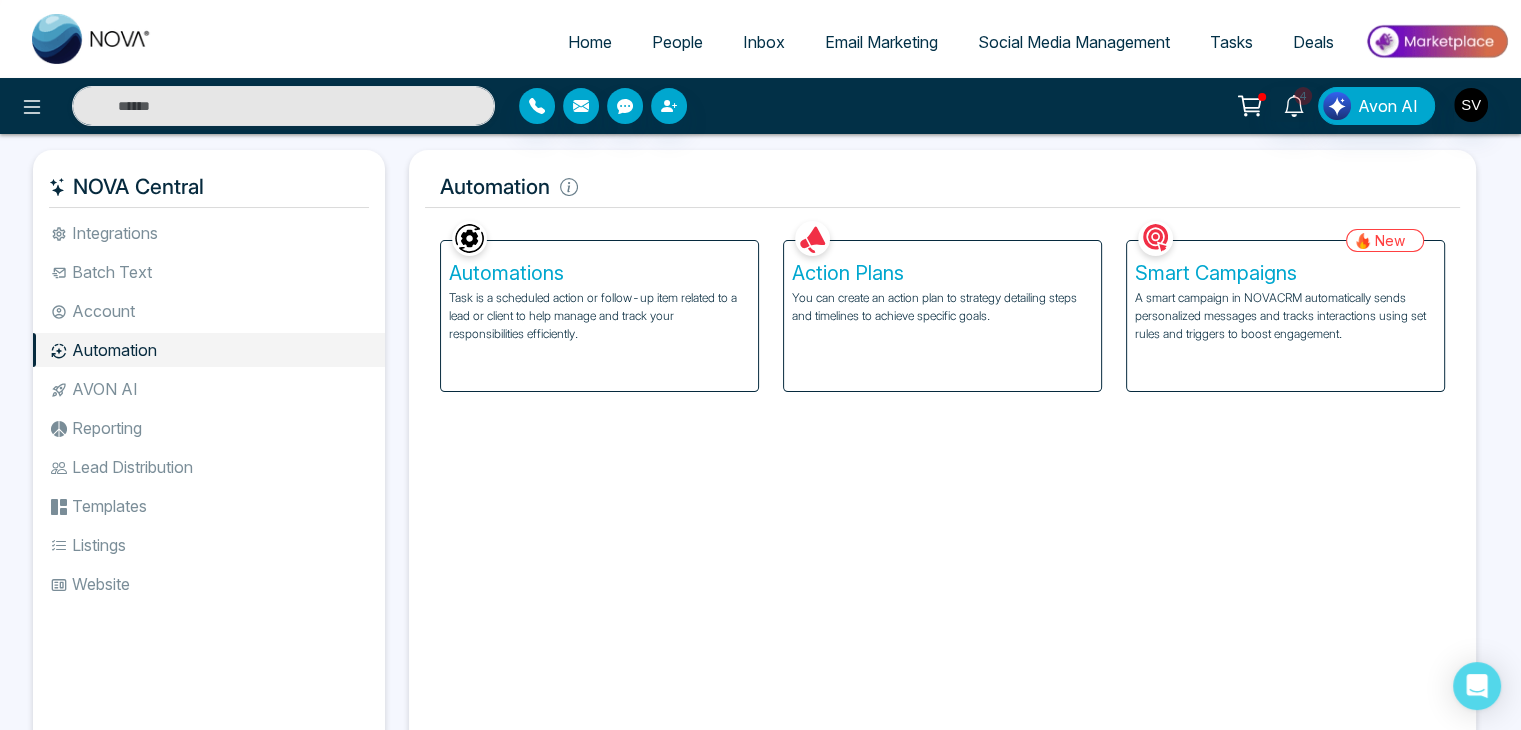 click on "AVON AI" at bounding box center (209, 389) 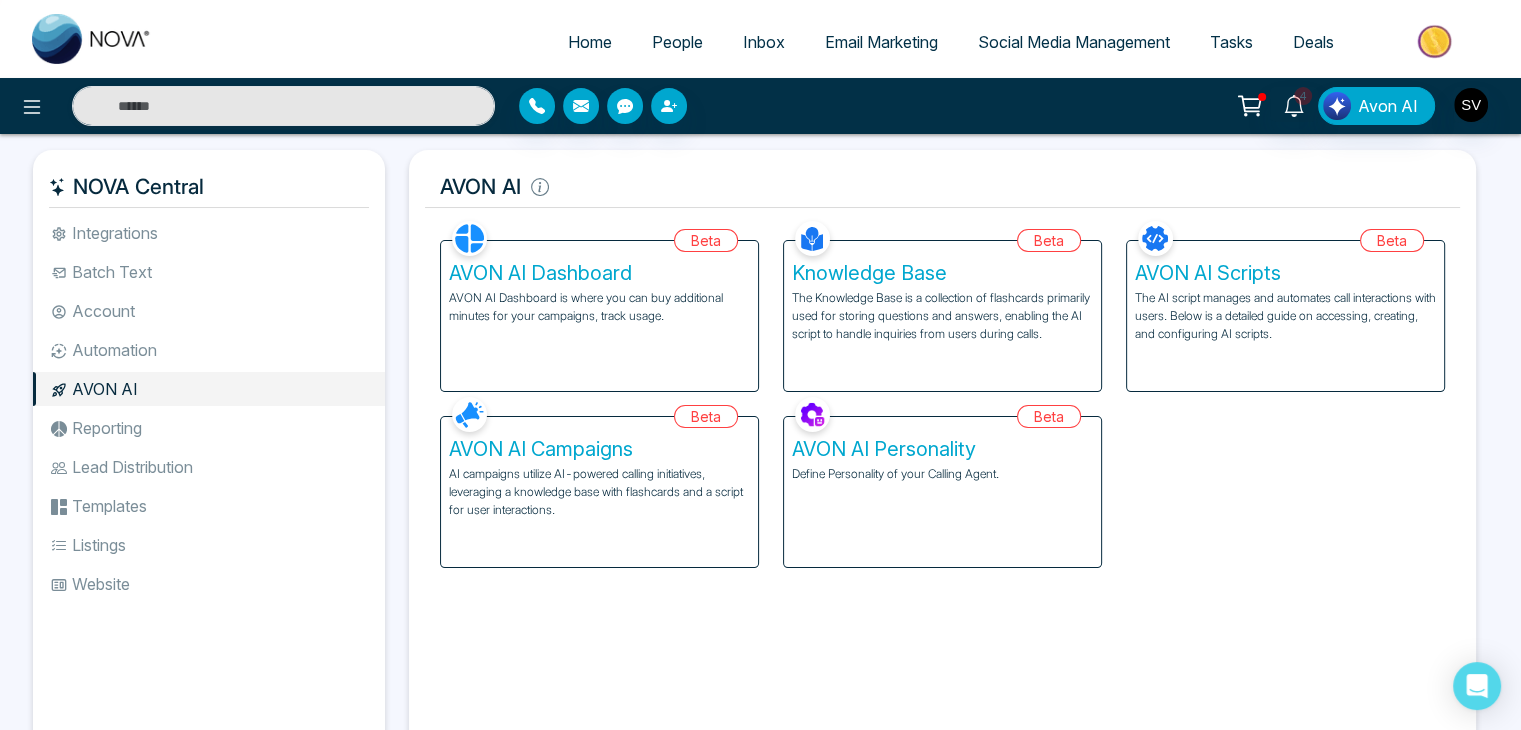 click on "Reporting" at bounding box center (209, 428) 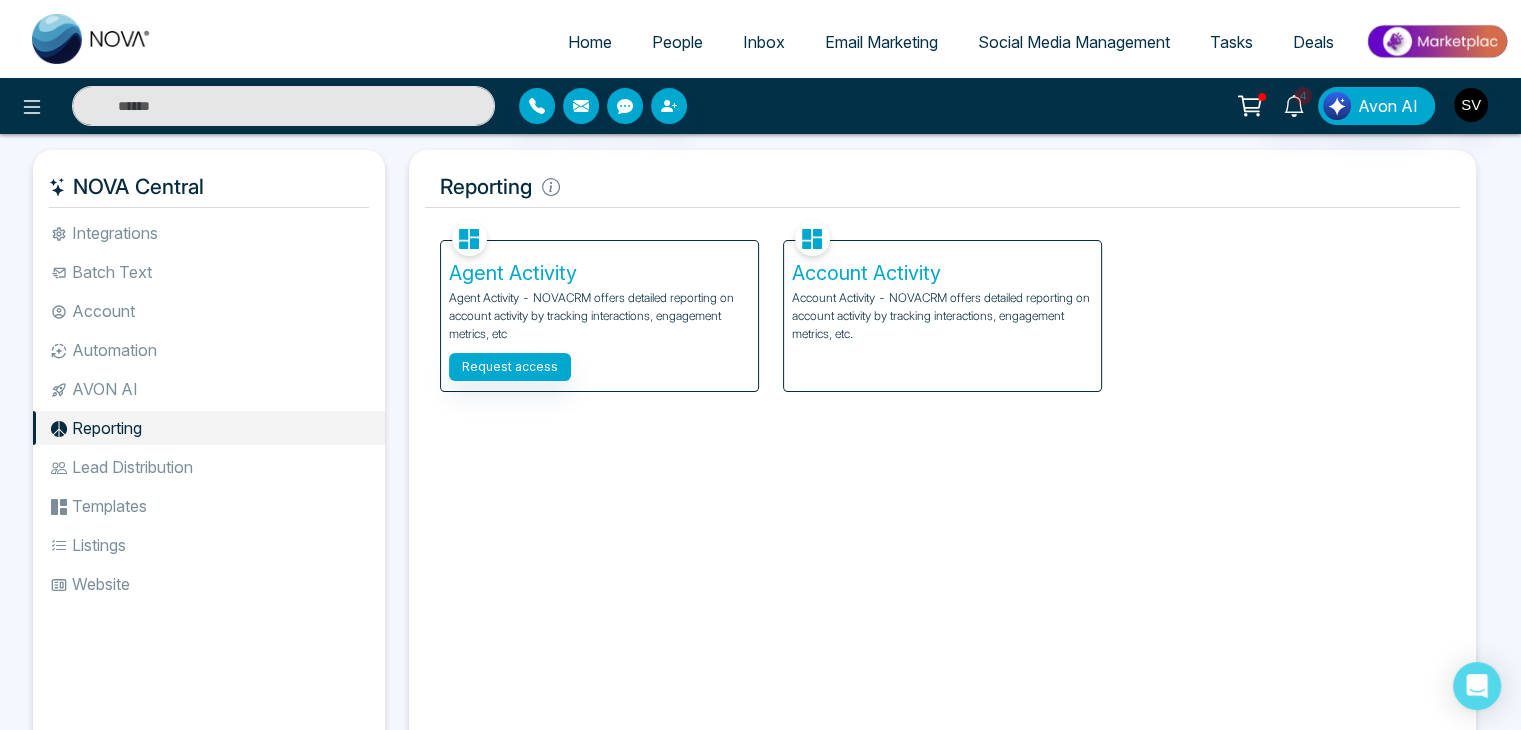 click on "AVON AI" at bounding box center (209, 389) 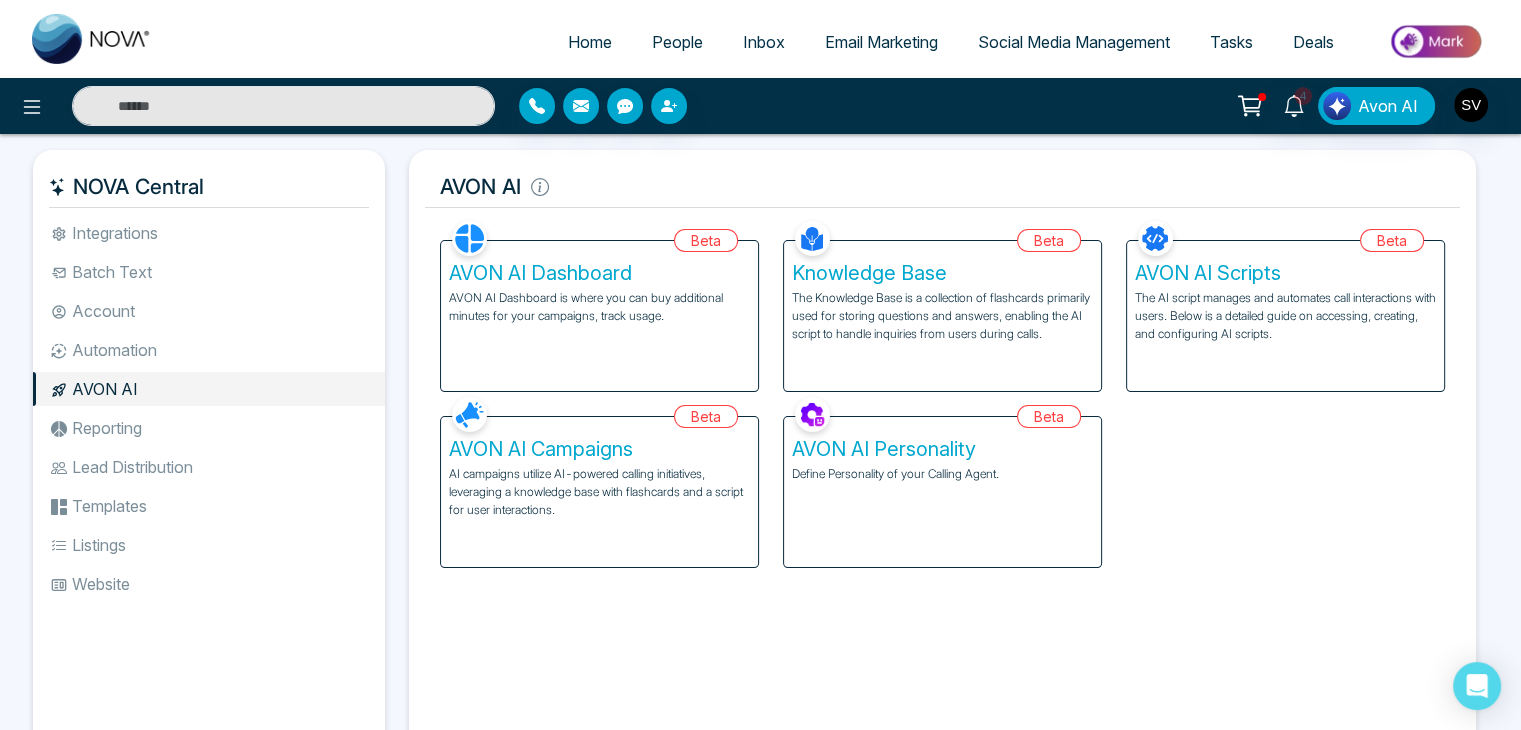 click on "AVON AI Dashboard AVON AI Dashboard is where you can buy additional minutes for your campaigns, track usage." at bounding box center [599, 316] 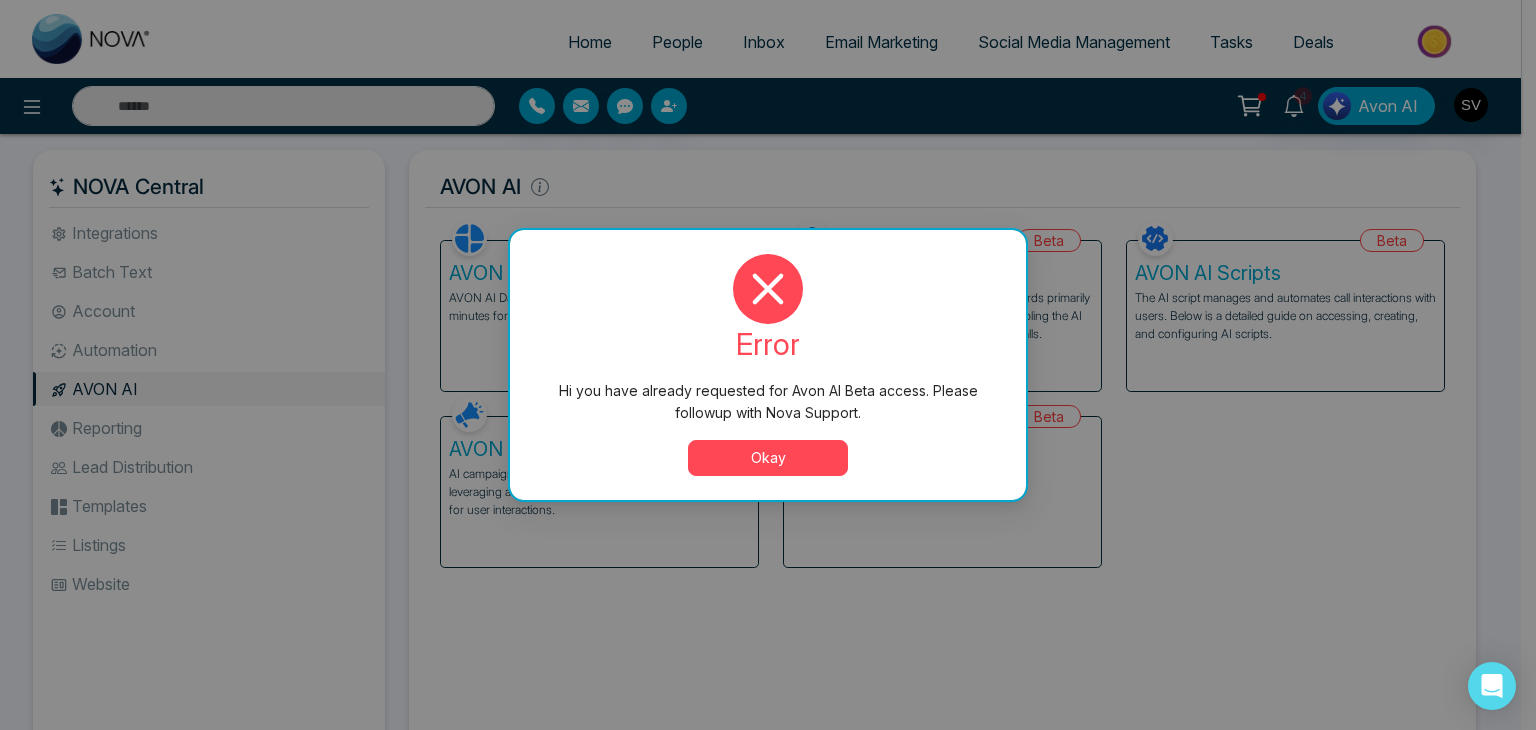 click on "Okay" at bounding box center [768, 458] 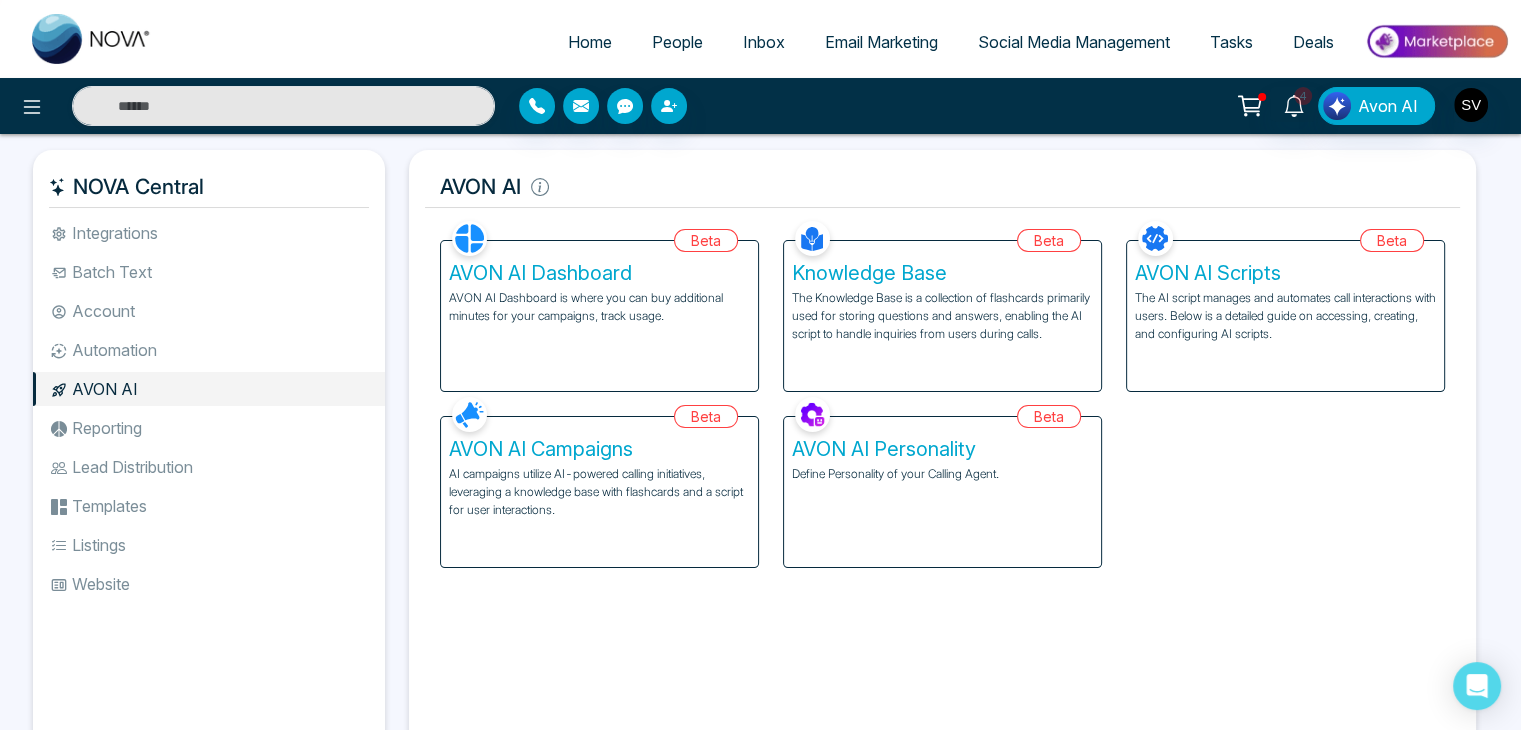 click on "Reporting" at bounding box center [209, 428] 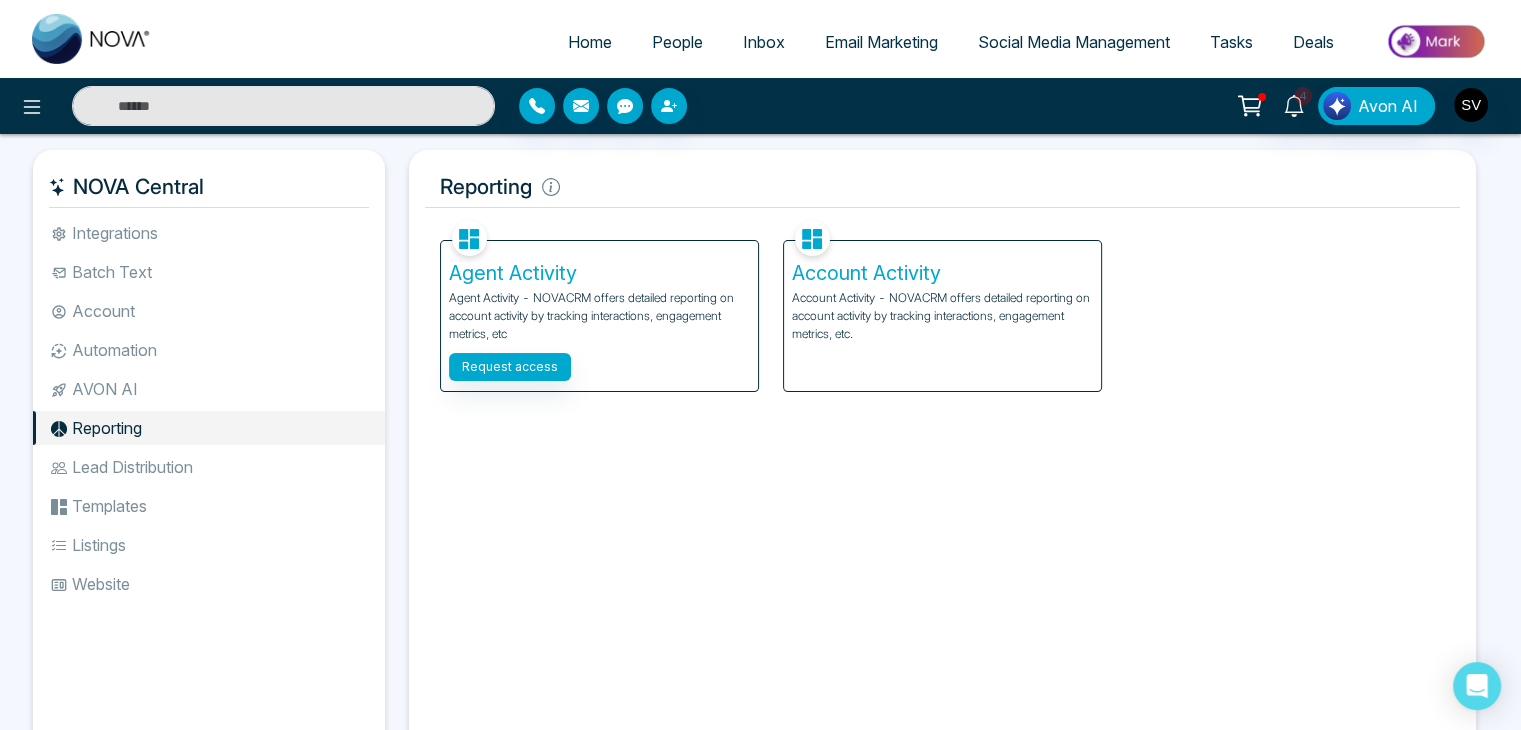 click on "Agent Activity - NOVACRM offers detailed reporting on account activity by tracking interactions, engagement metrics, etc" at bounding box center [599, 316] 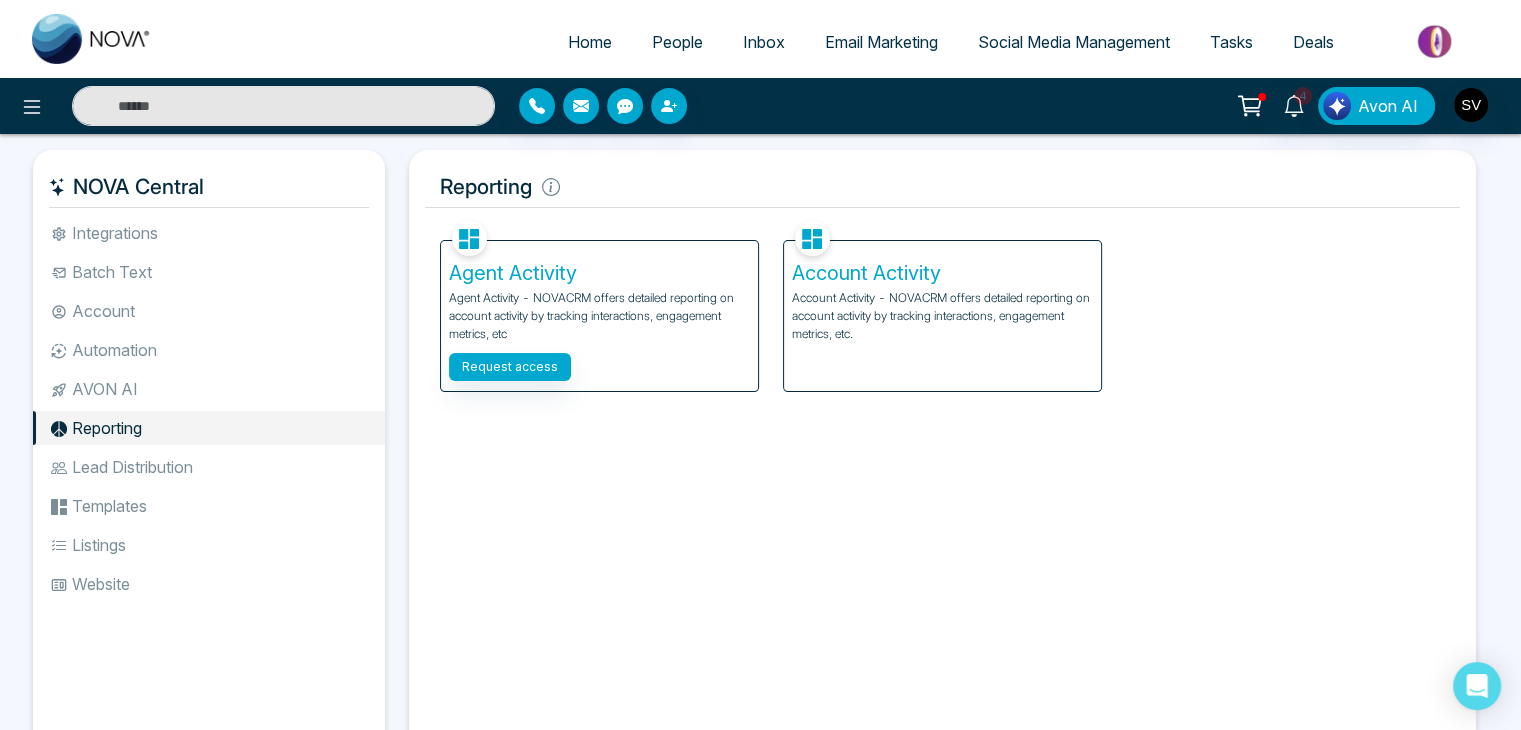 click on "Account Activity Account Activity - NOVACRM offers detailed reporting on account activity by tracking interactions, engagement metrics, etc." at bounding box center [942, 316] 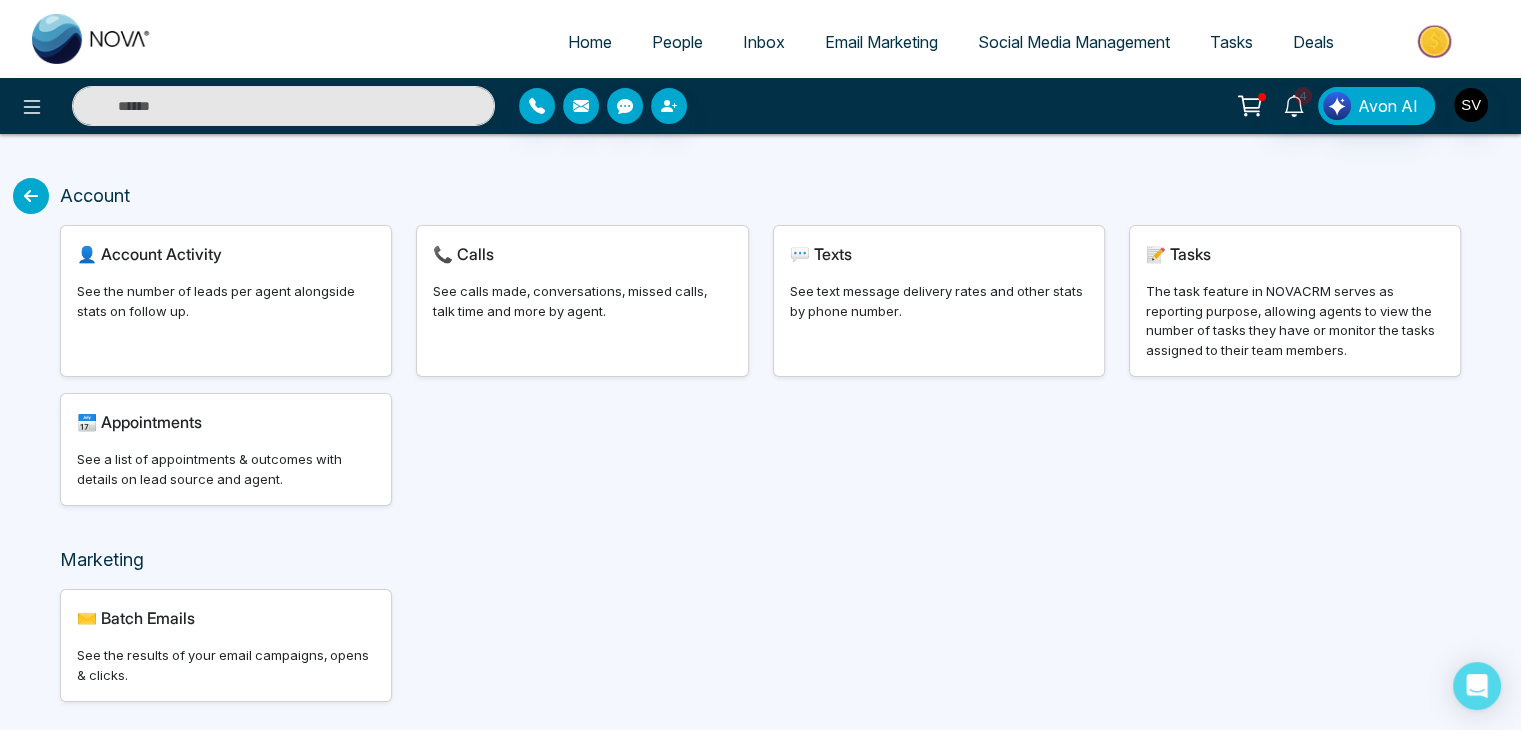 scroll, scrollTop: 59, scrollLeft: 0, axis: vertical 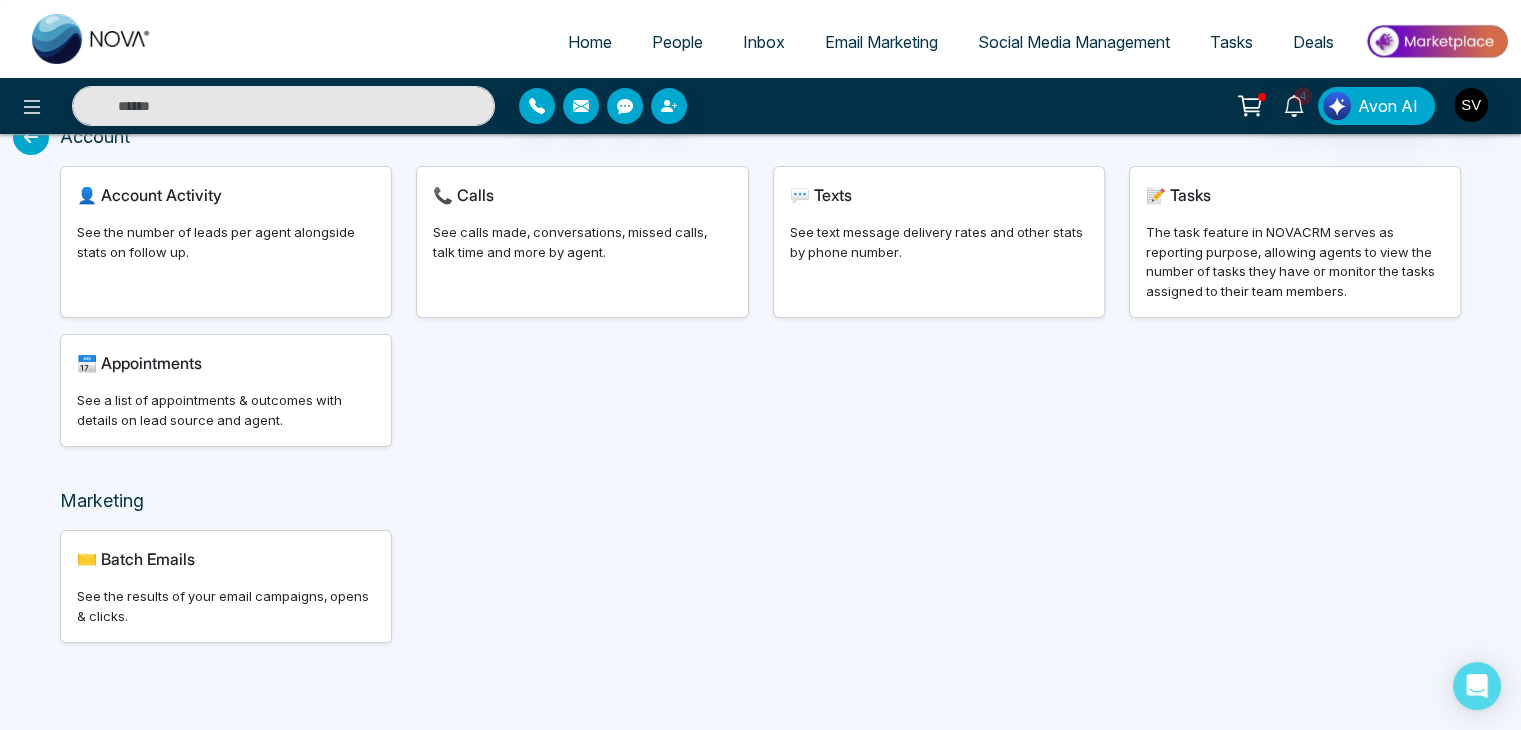 click at bounding box center (31, 137) 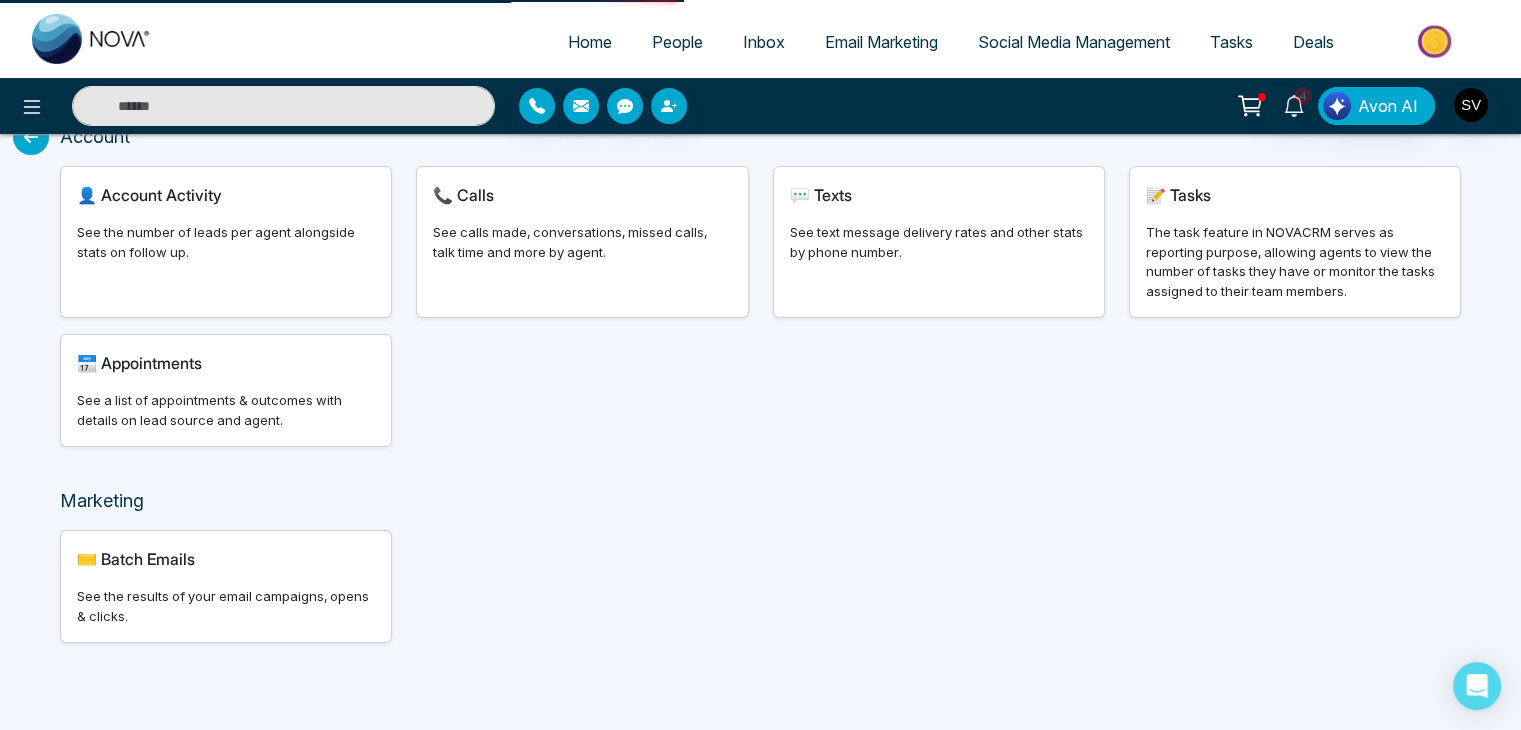 scroll, scrollTop: 0, scrollLeft: 0, axis: both 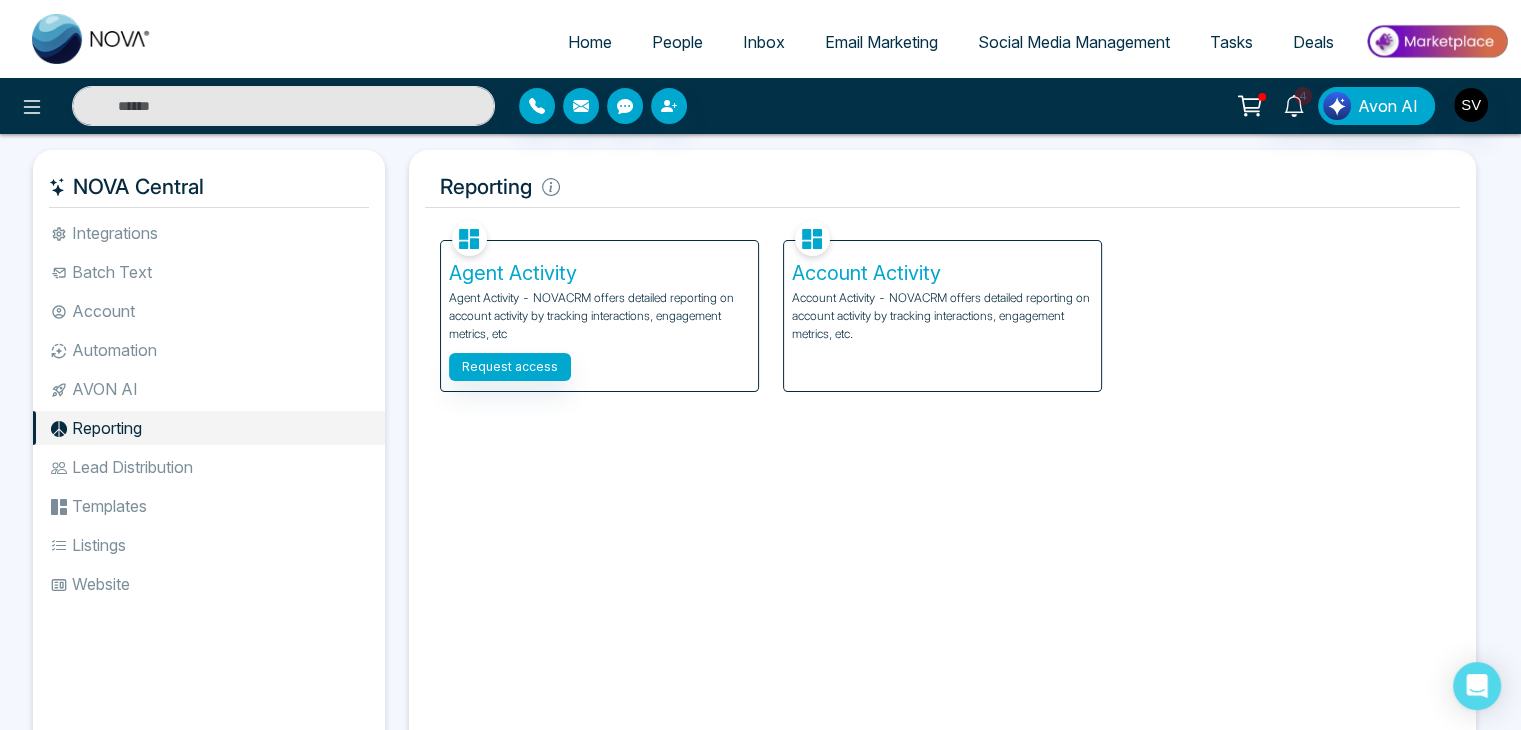 click on "Lead Distribution" at bounding box center (209, 467) 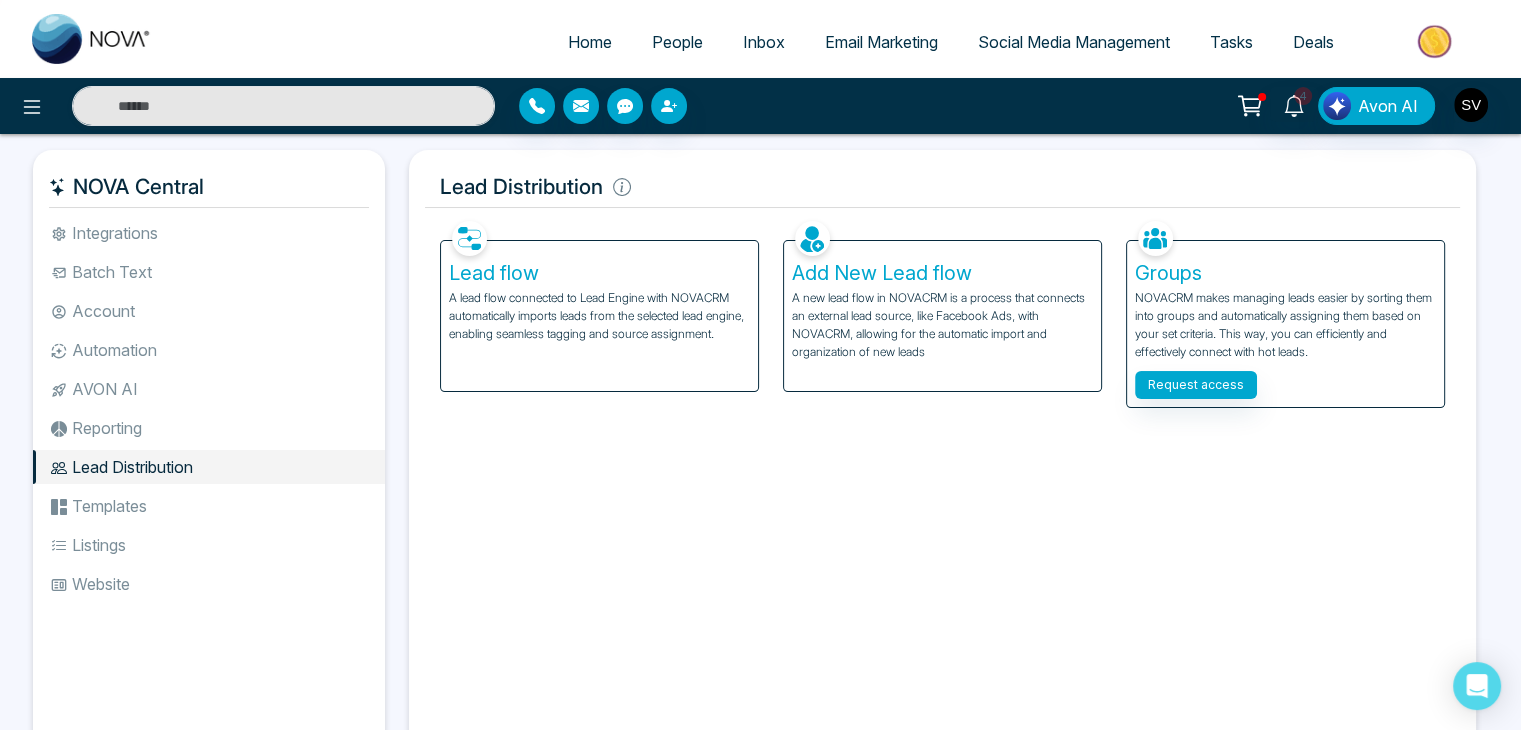 click on "Lead flow A lead flow connected to Lead Engine with NOVACRM automatically imports leads from the selected lead engine, enabling seamless tagging and source assignment." at bounding box center (599, 316) 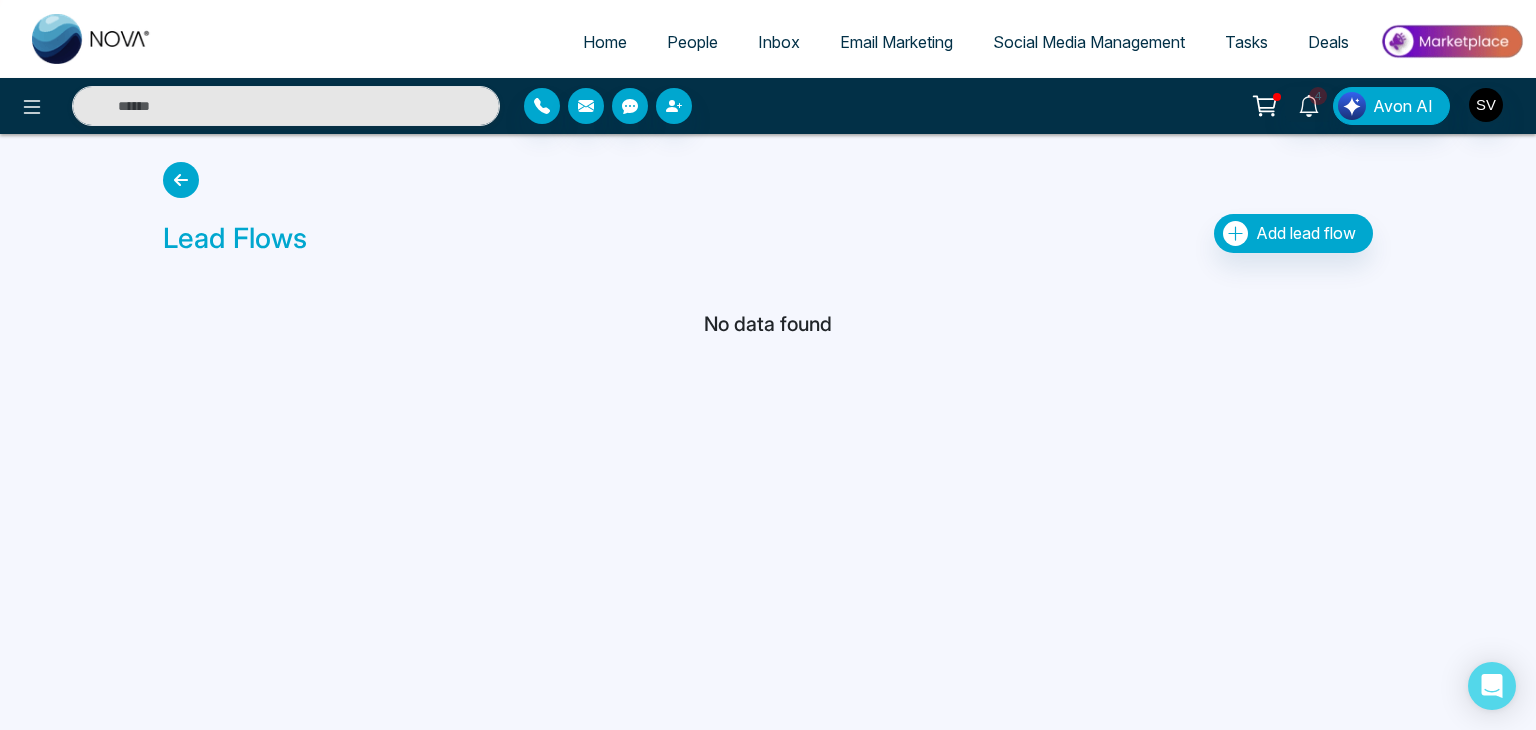 click at bounding box center (181, 180) 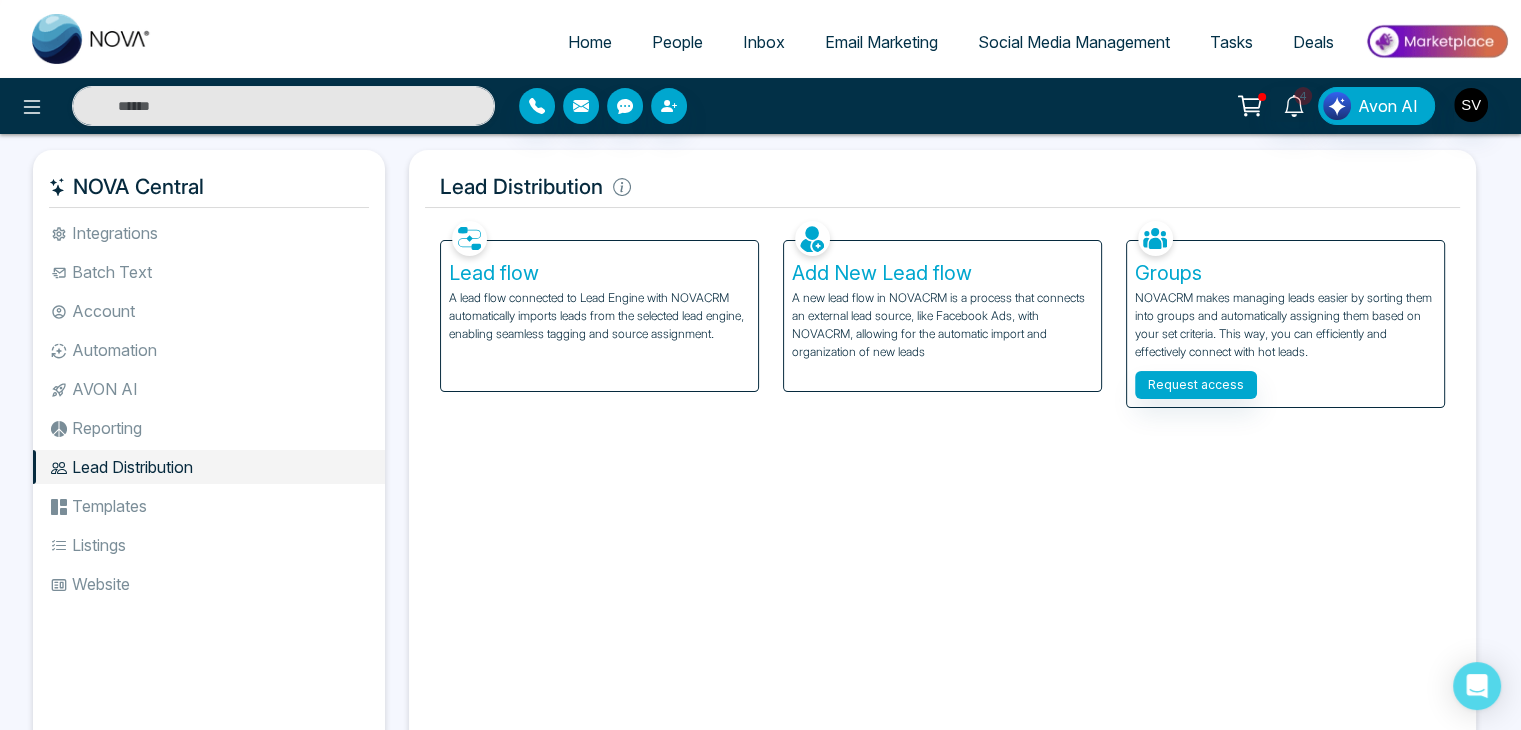 click on "Templates" at bounding box center (209, 506) 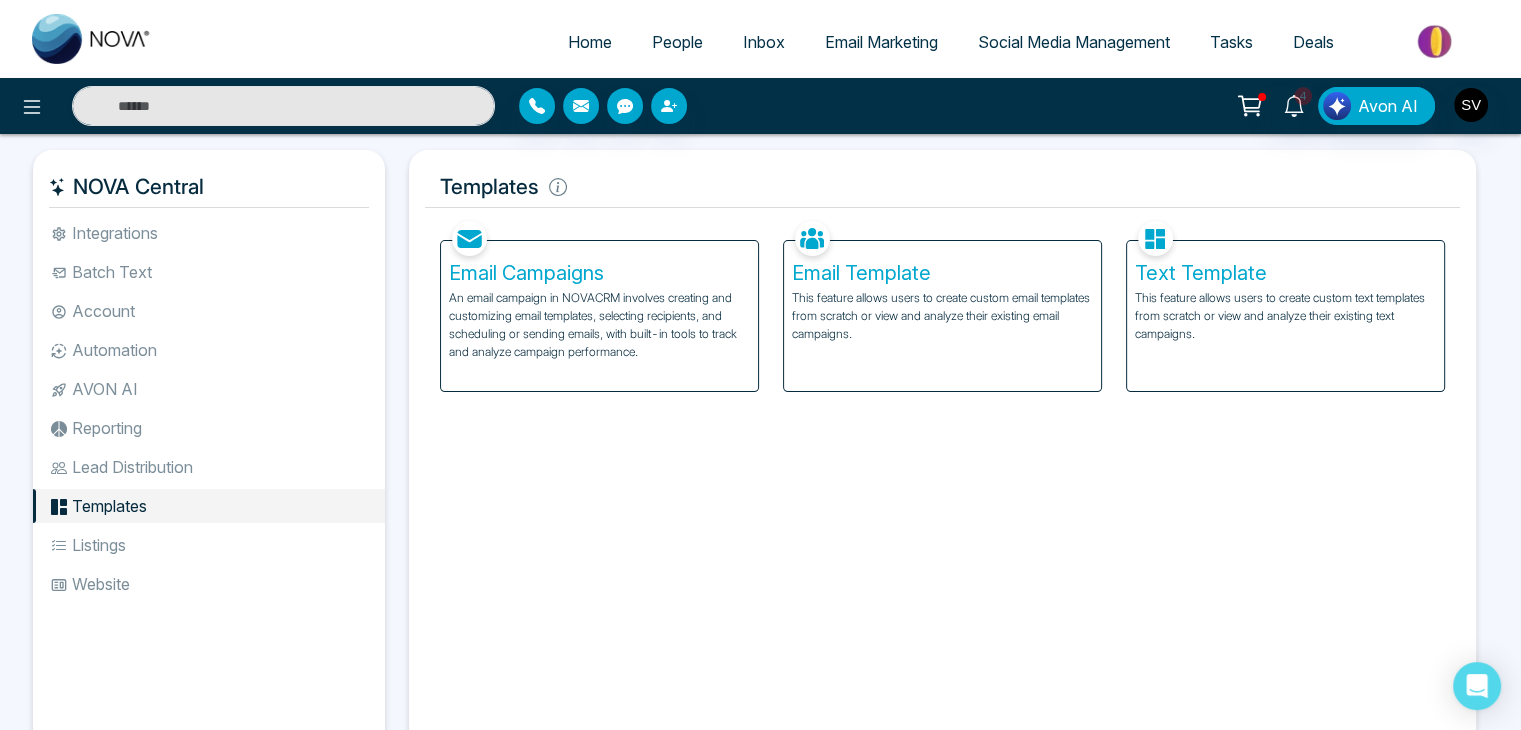 click on "An email campaign in NOVACRM involves creating and customizing email templates, selecting recipients, and scheduling or sending emails, with built-in tools to track and analyze campaign performance." at bounding box center (599, 325) 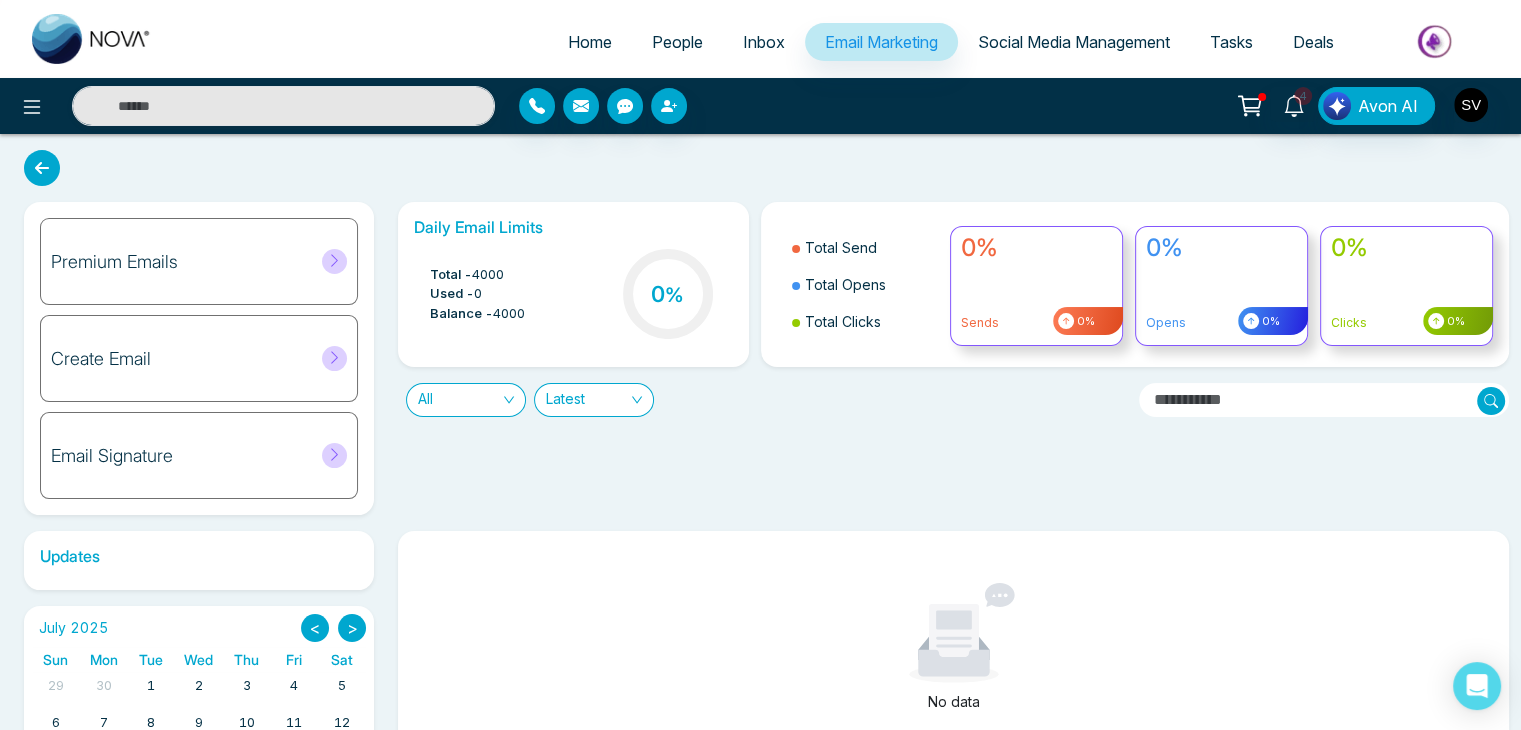 click at bounding box center [42, 168] 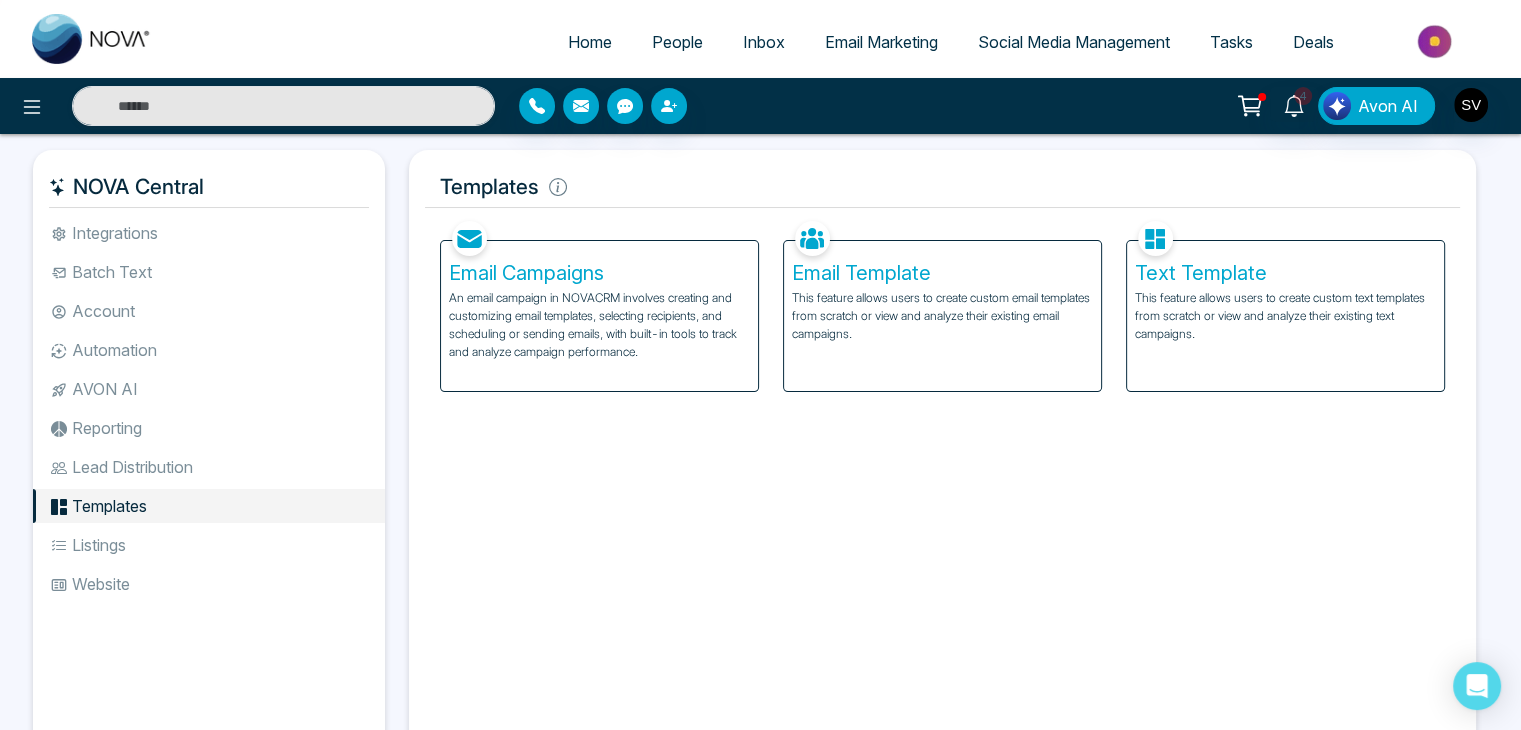 click on "Listings" at bounding box center (209, 545) 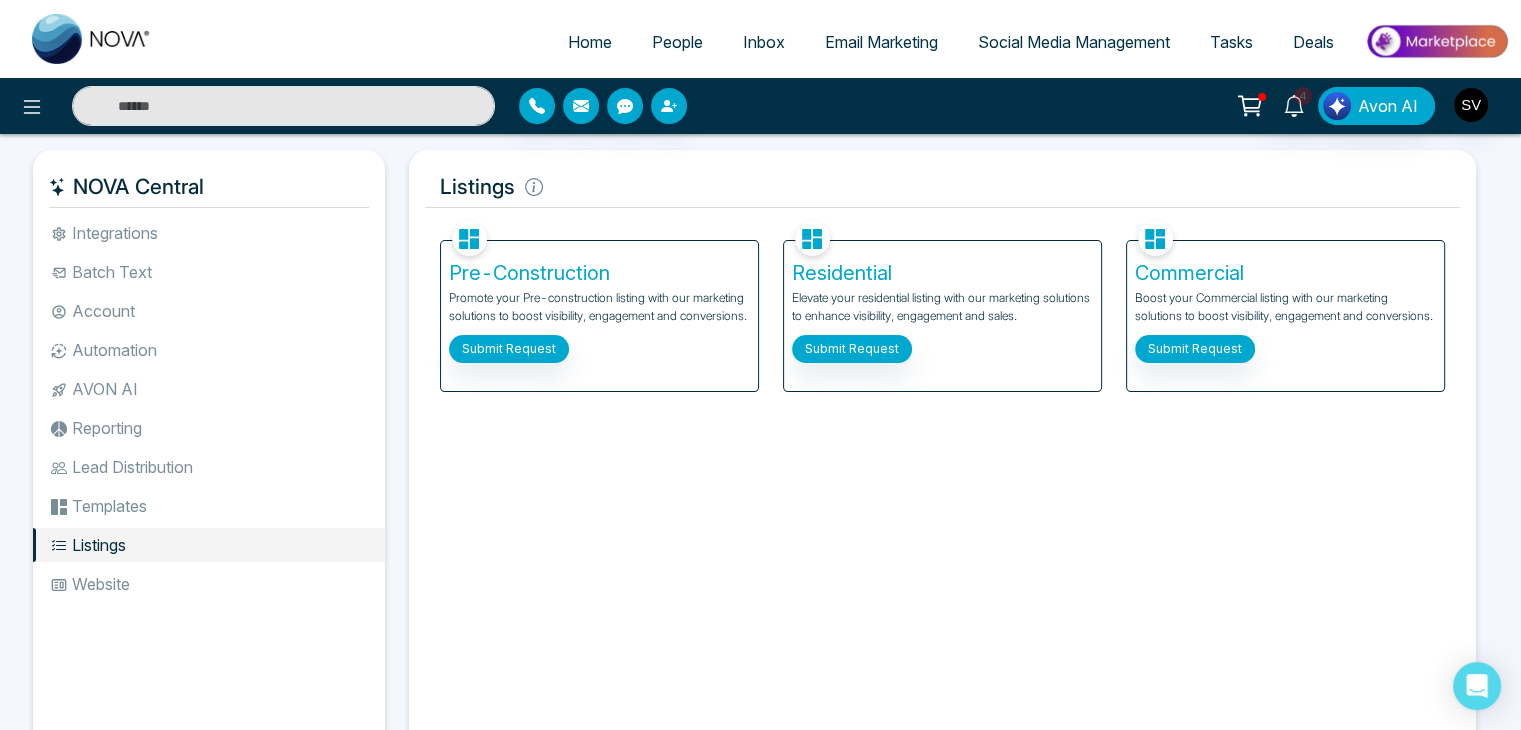 click on "Pre-Construction Promote your Pre-construction listing with our marketing solutions to boost visibility, engagement and conversions. Submit Request" at bounding box center (599, 316) 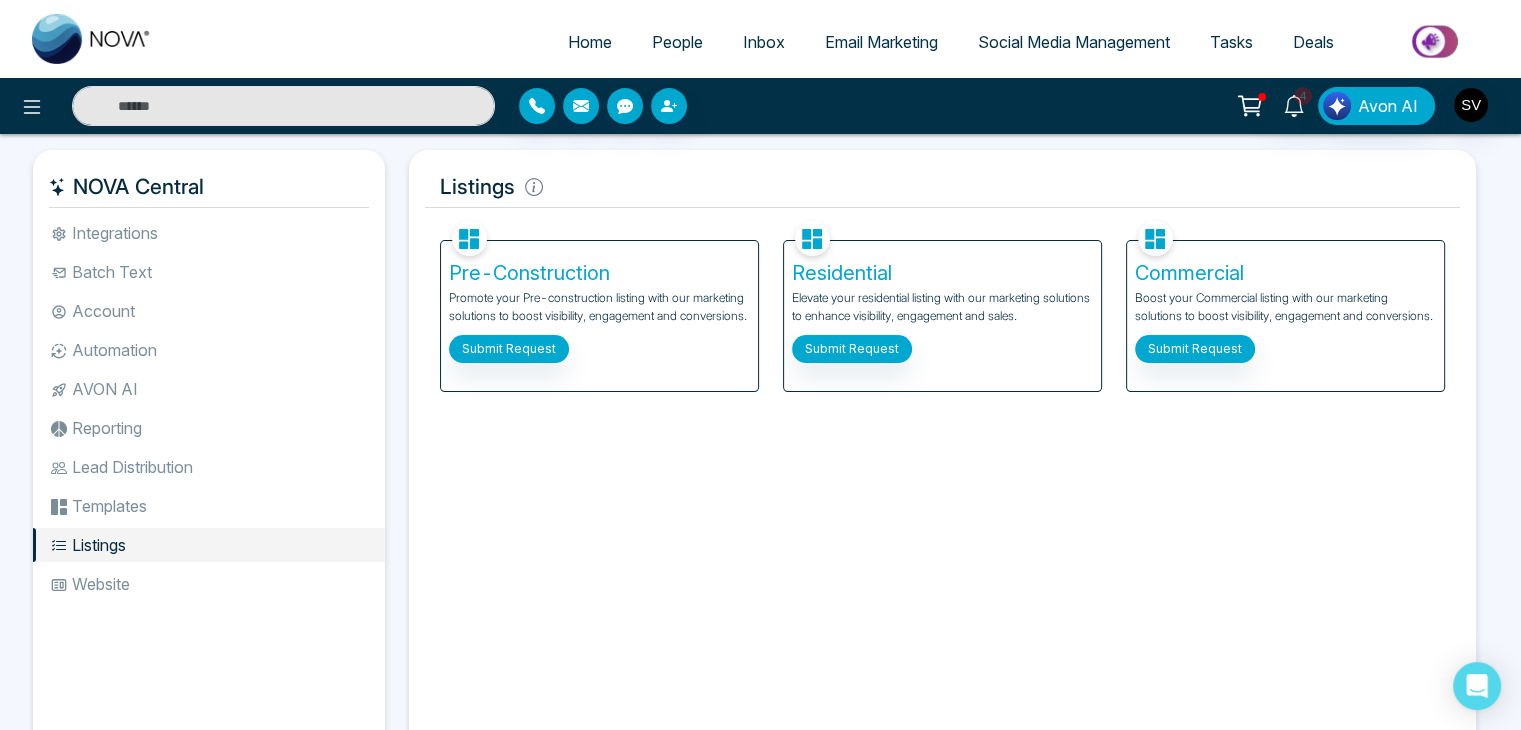 click on "Pre-Construction Promote your Pre-construction listing with our marketing solutions to boost visibility, engagement and conversions. Submit Request" at bounding box center [599, 316] 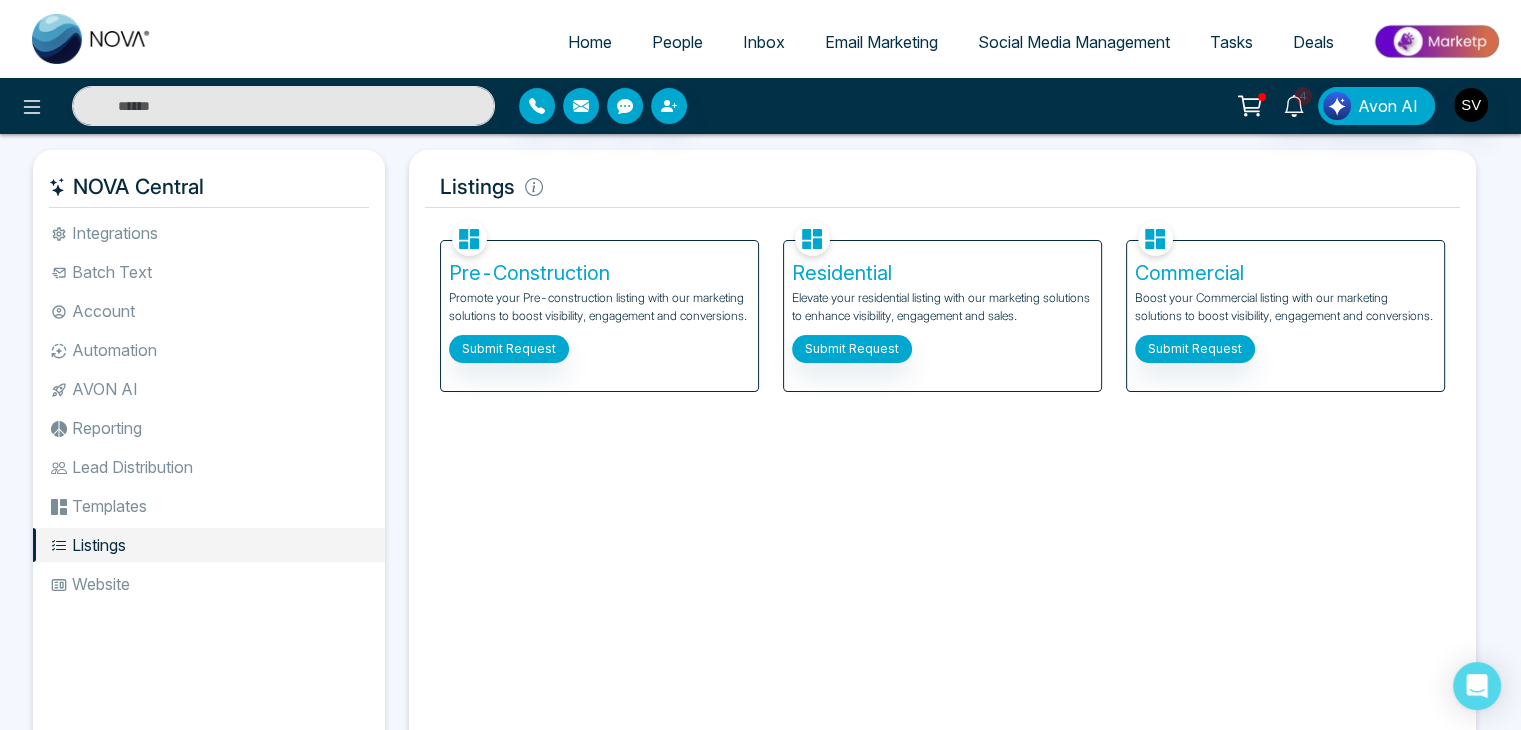 click on "Integrations" at bounding box center (209, 233) 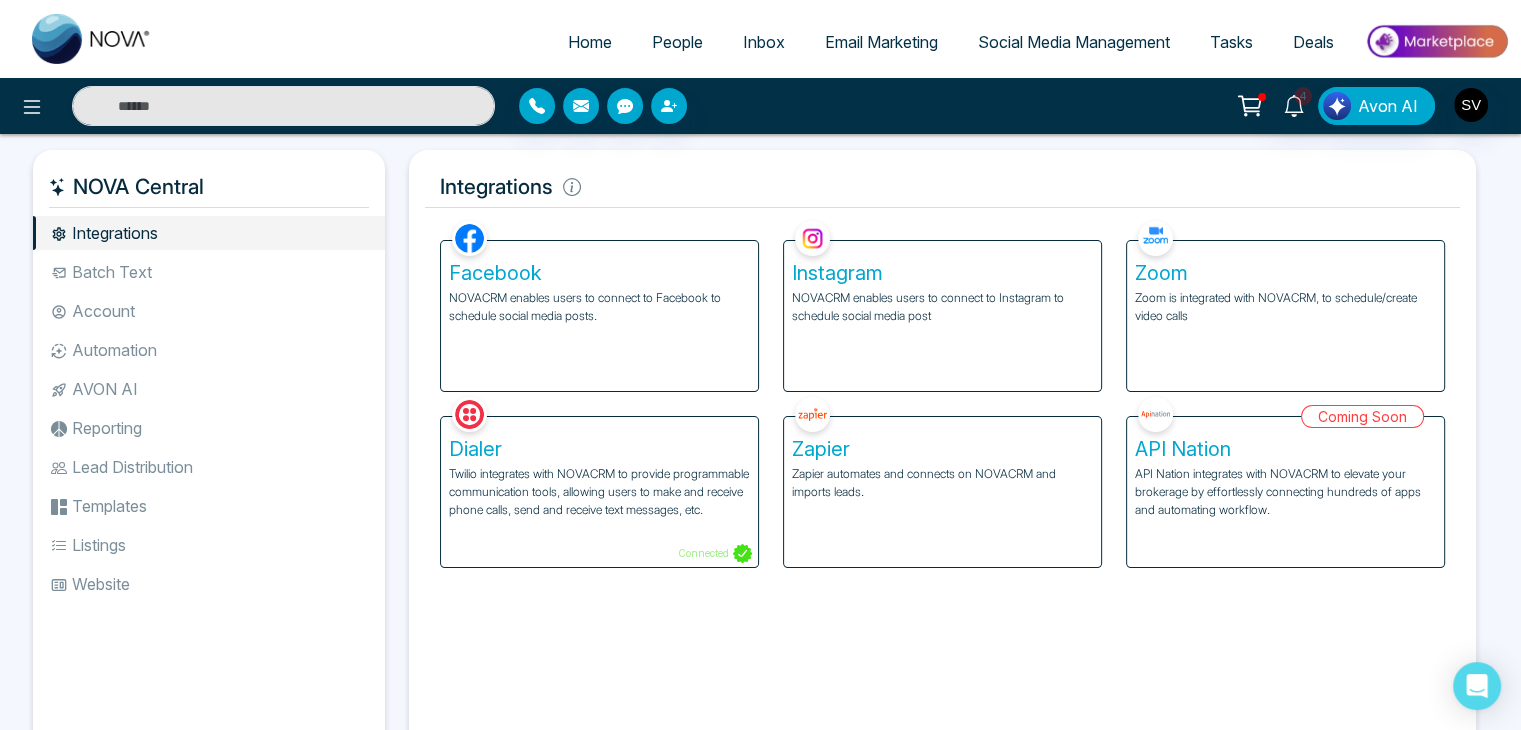 click on "Batch Text" at bounding box center (209, 272) 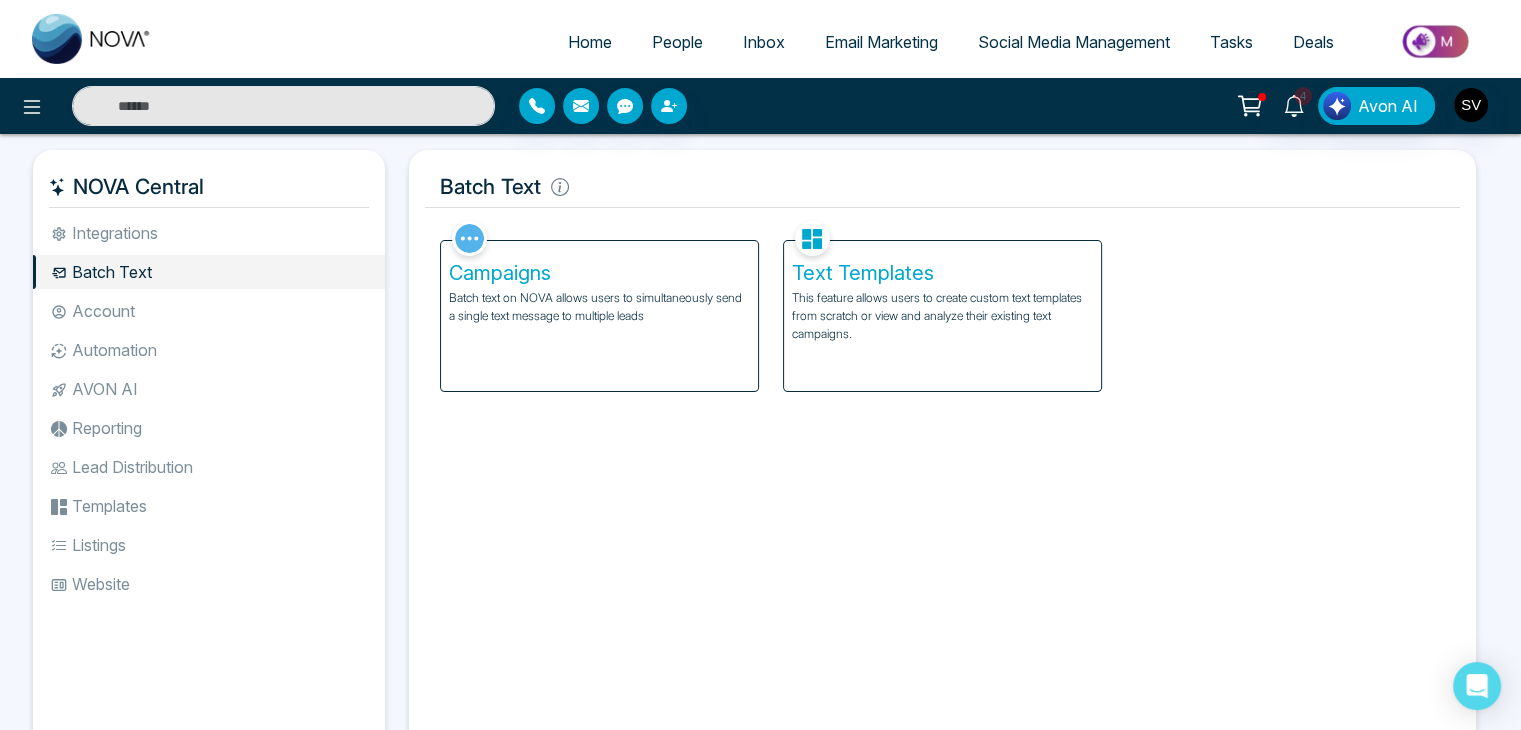 click at bounding box center (1436, 41) 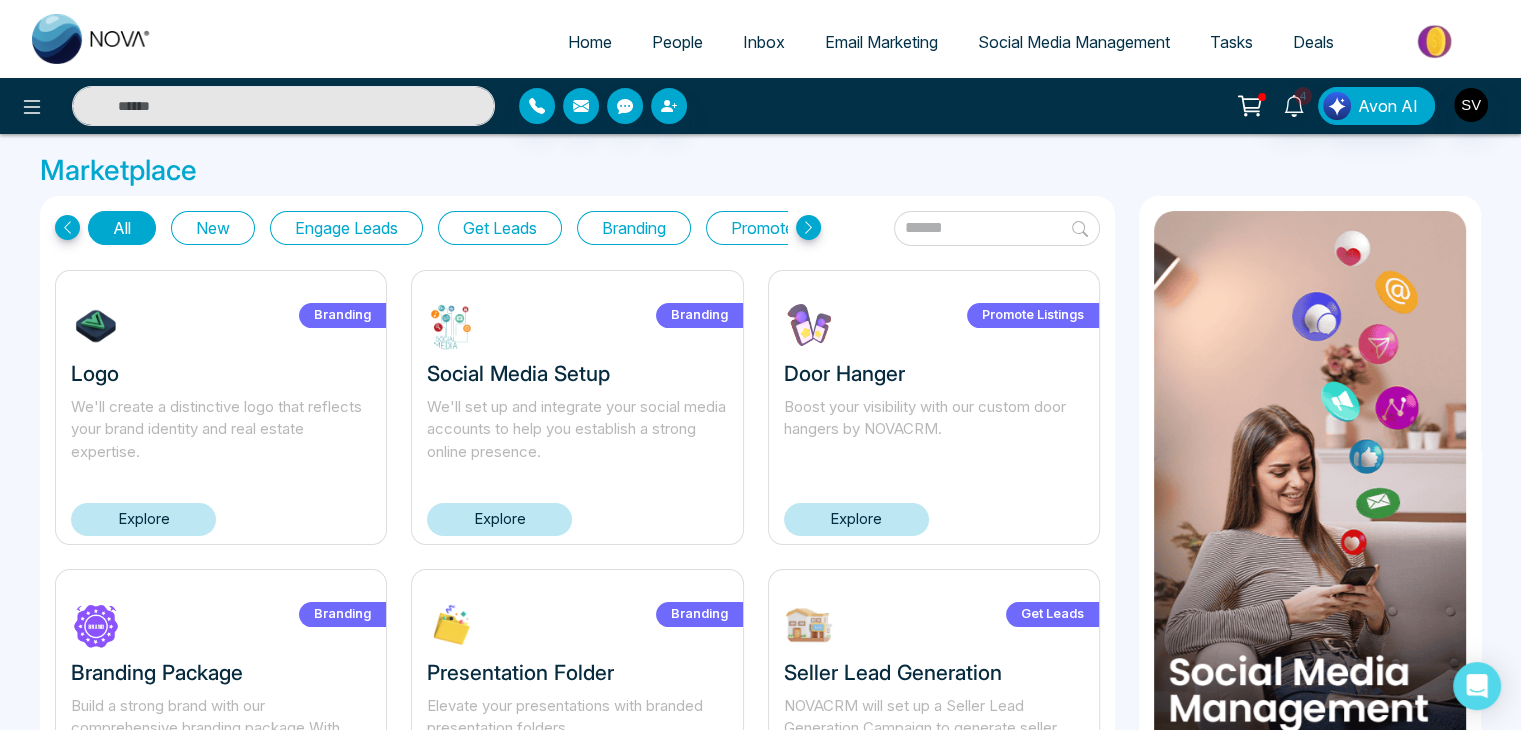 scroll, scrollTop: 2, scrollLeft: 0, axis: vertical 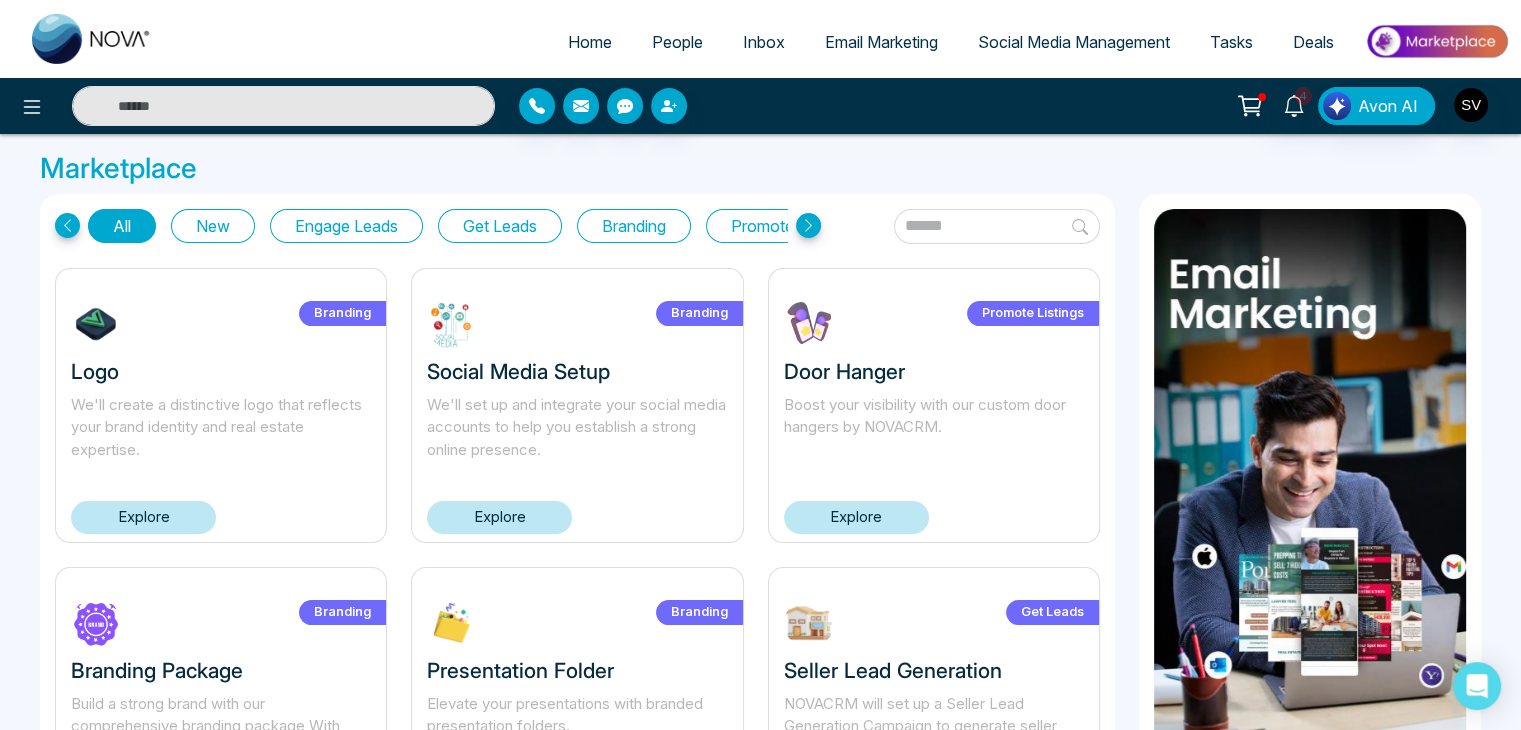 click on "Home" at bounding box center [590, 42] 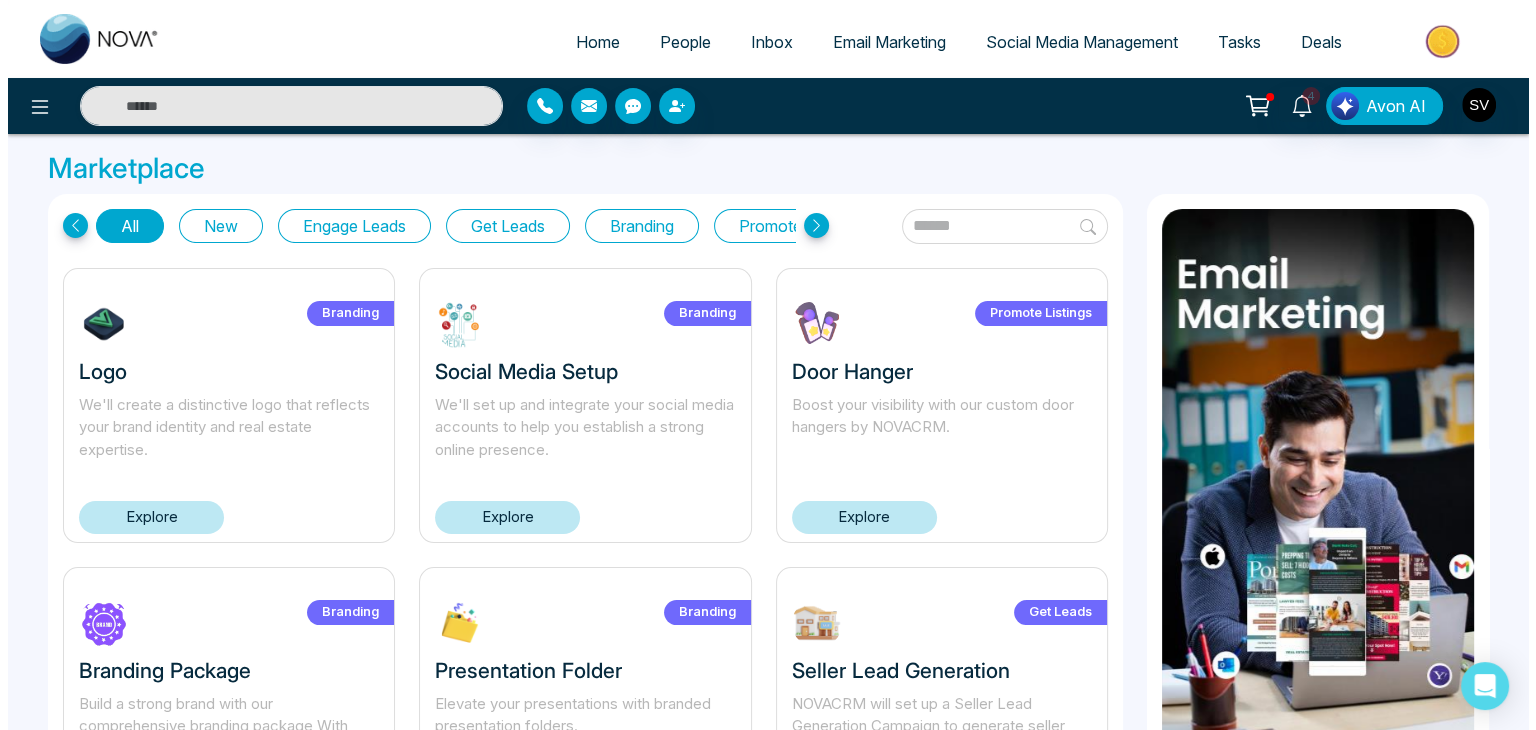 scroll, scrollTop: 0, scrollLeft: 0, axis: both 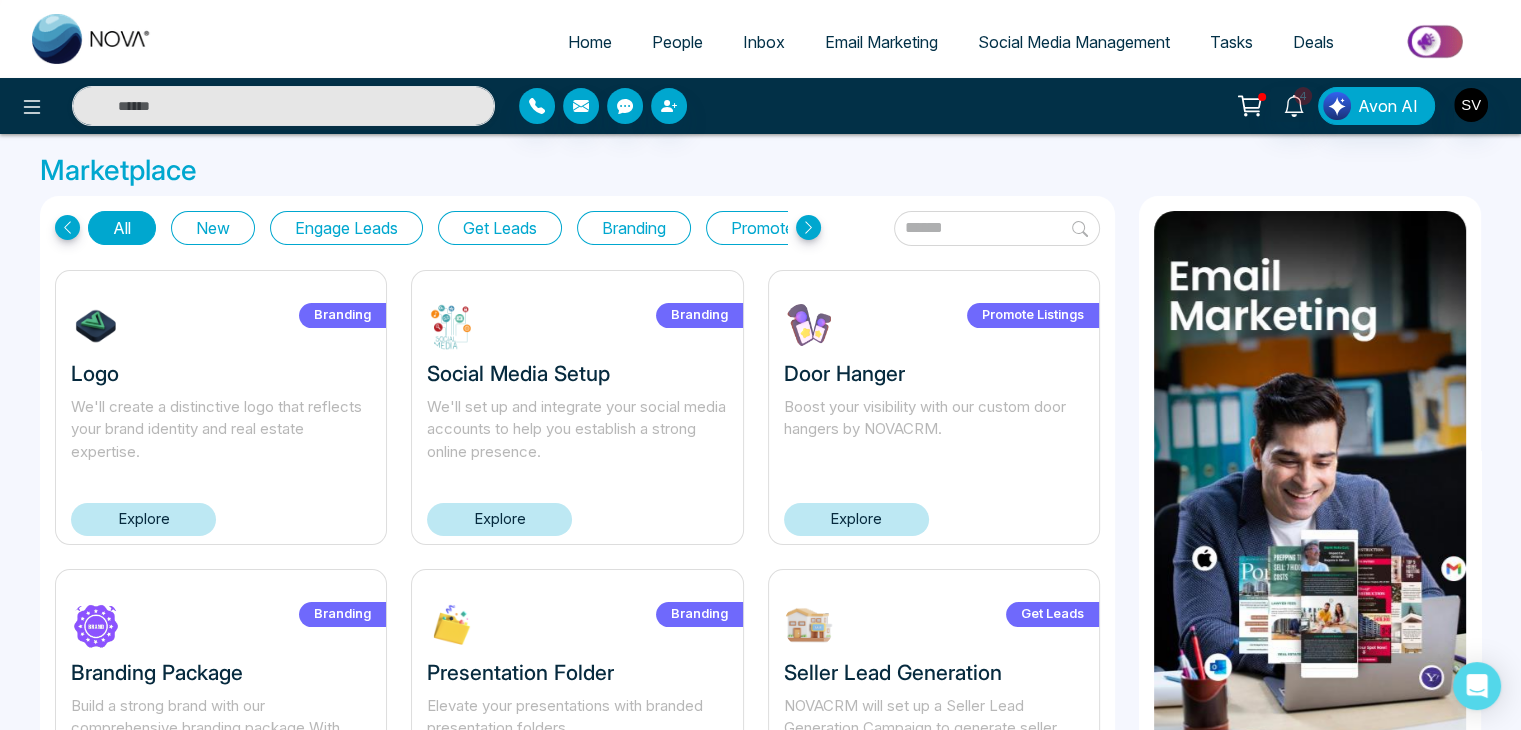 select on "*" 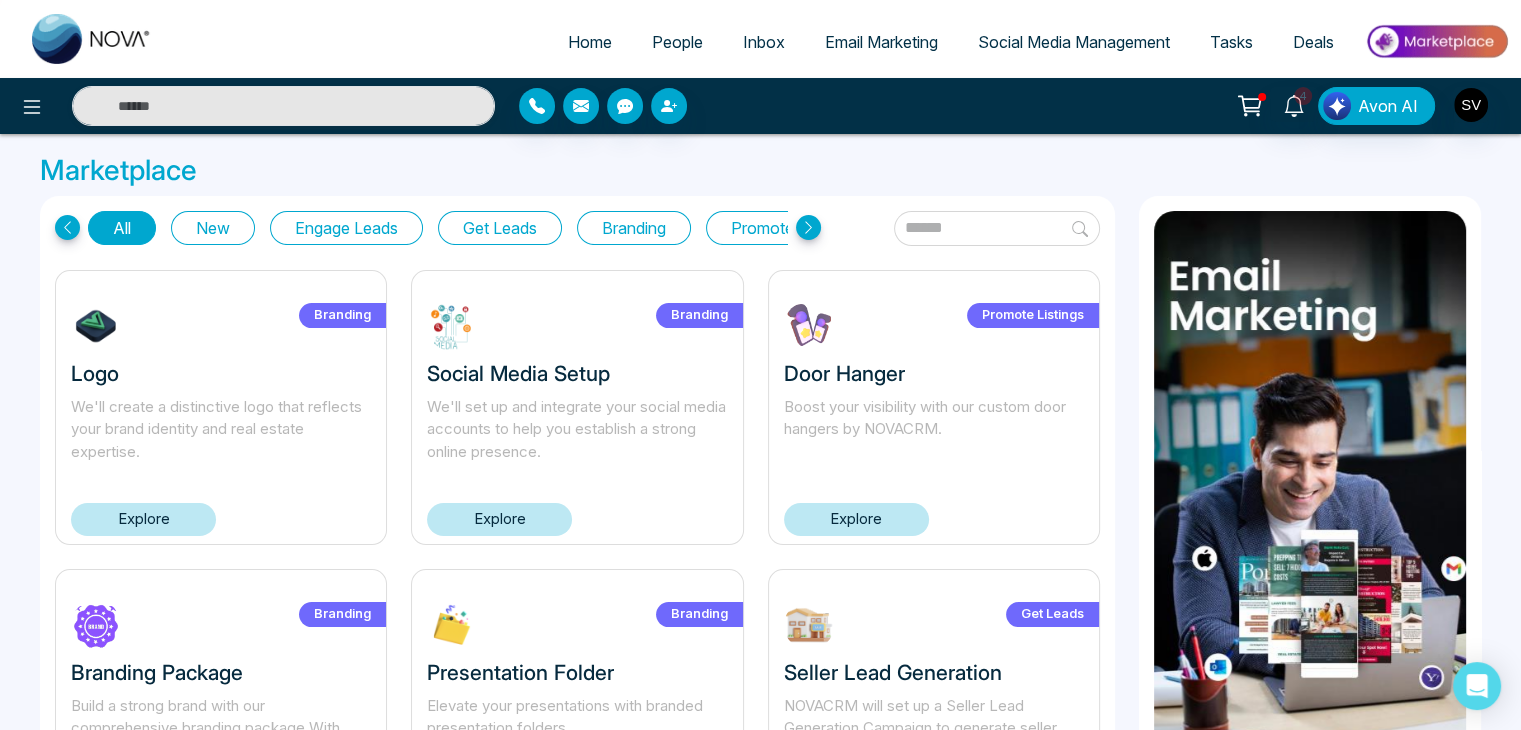 select on "*" 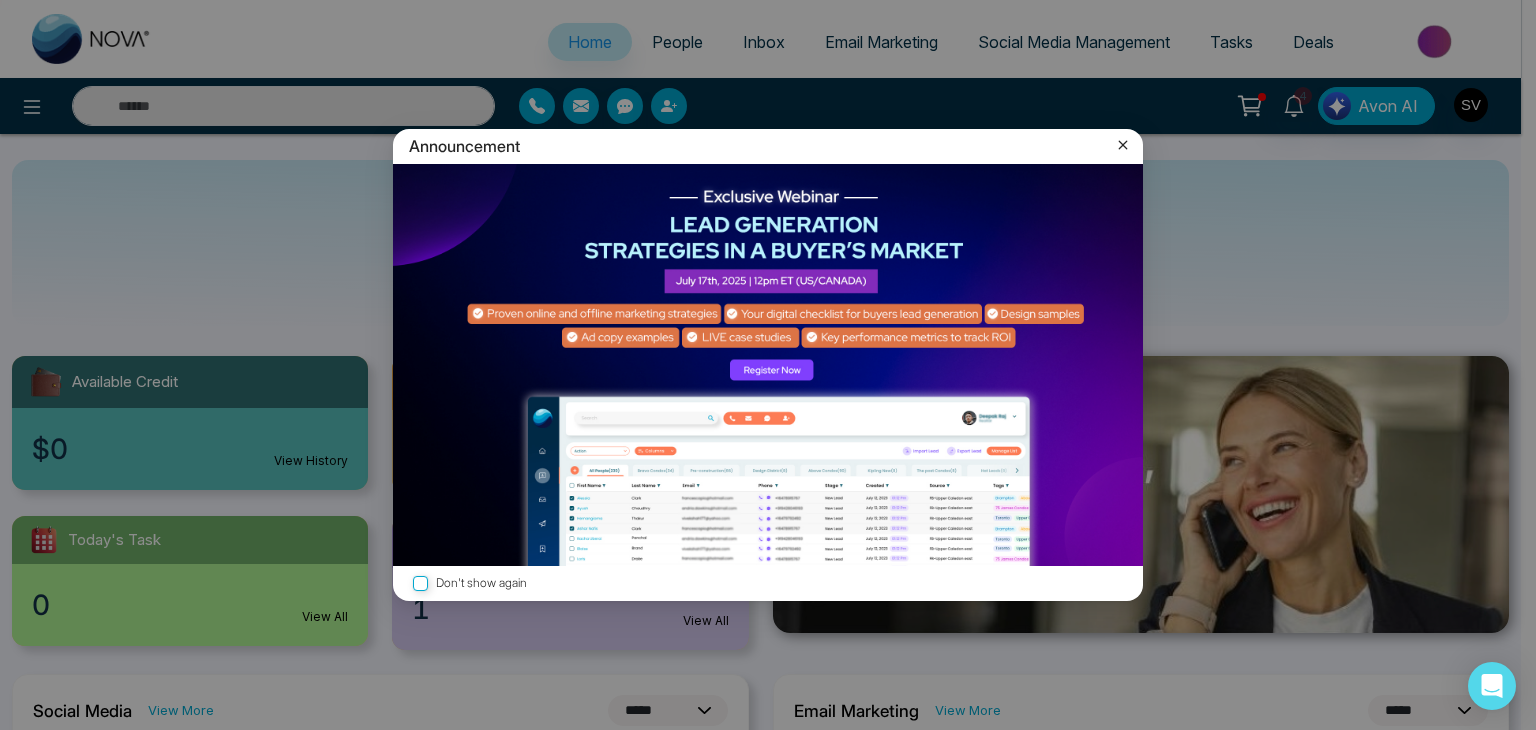 click 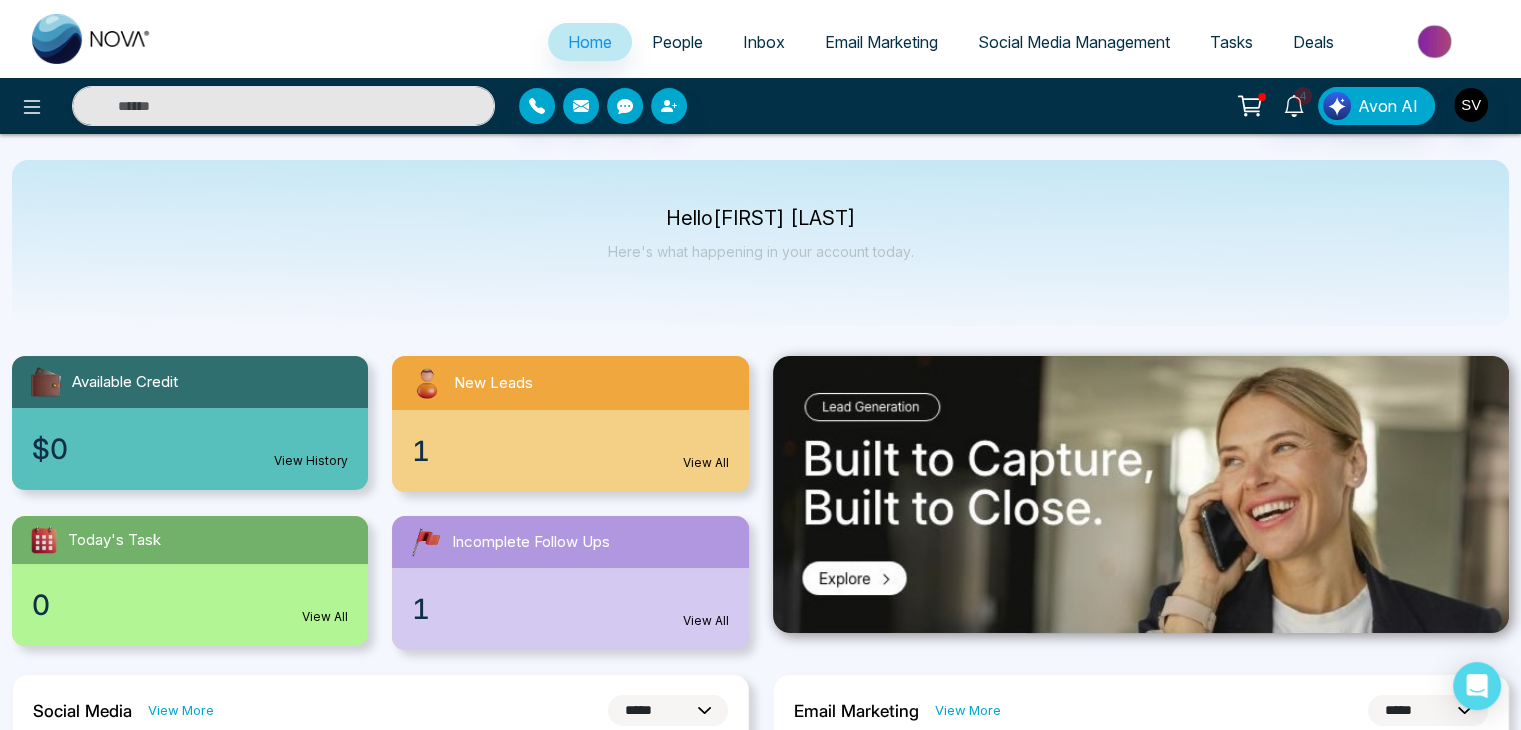 click on "People" at bounding box center (677, 42) 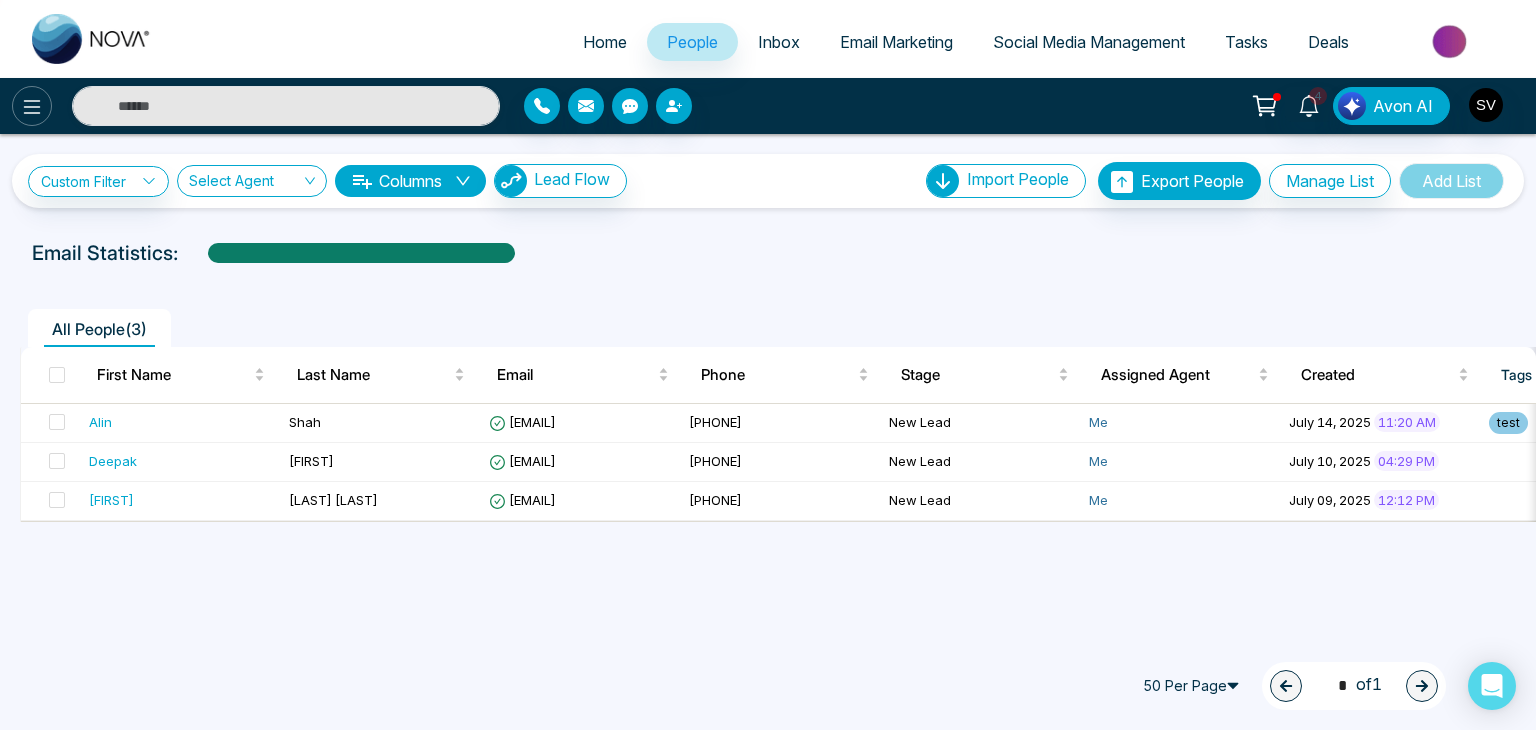 click 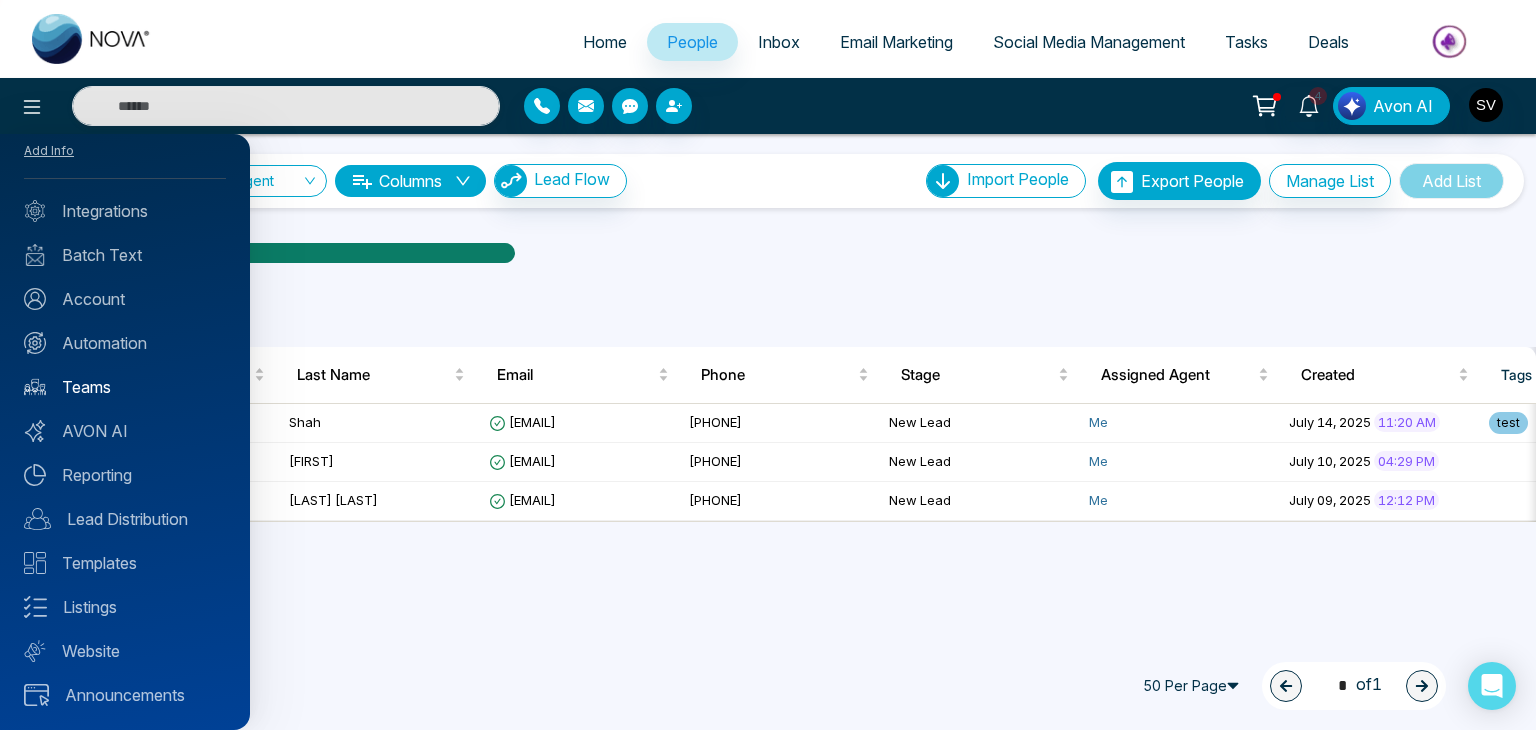 scroll, scrollTop: 0, scrollLeft: 0, axis: both 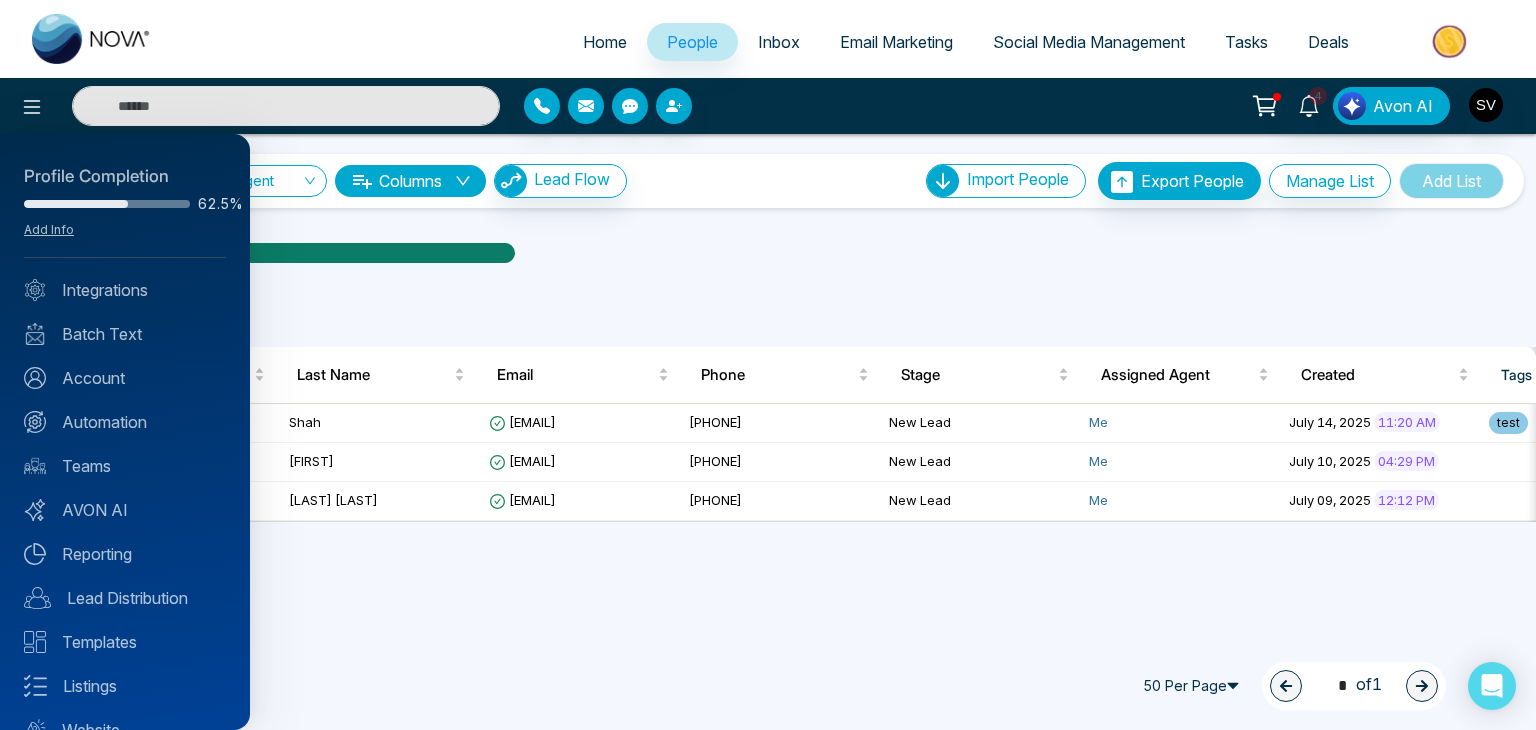 click at bounding box center (768, 365) 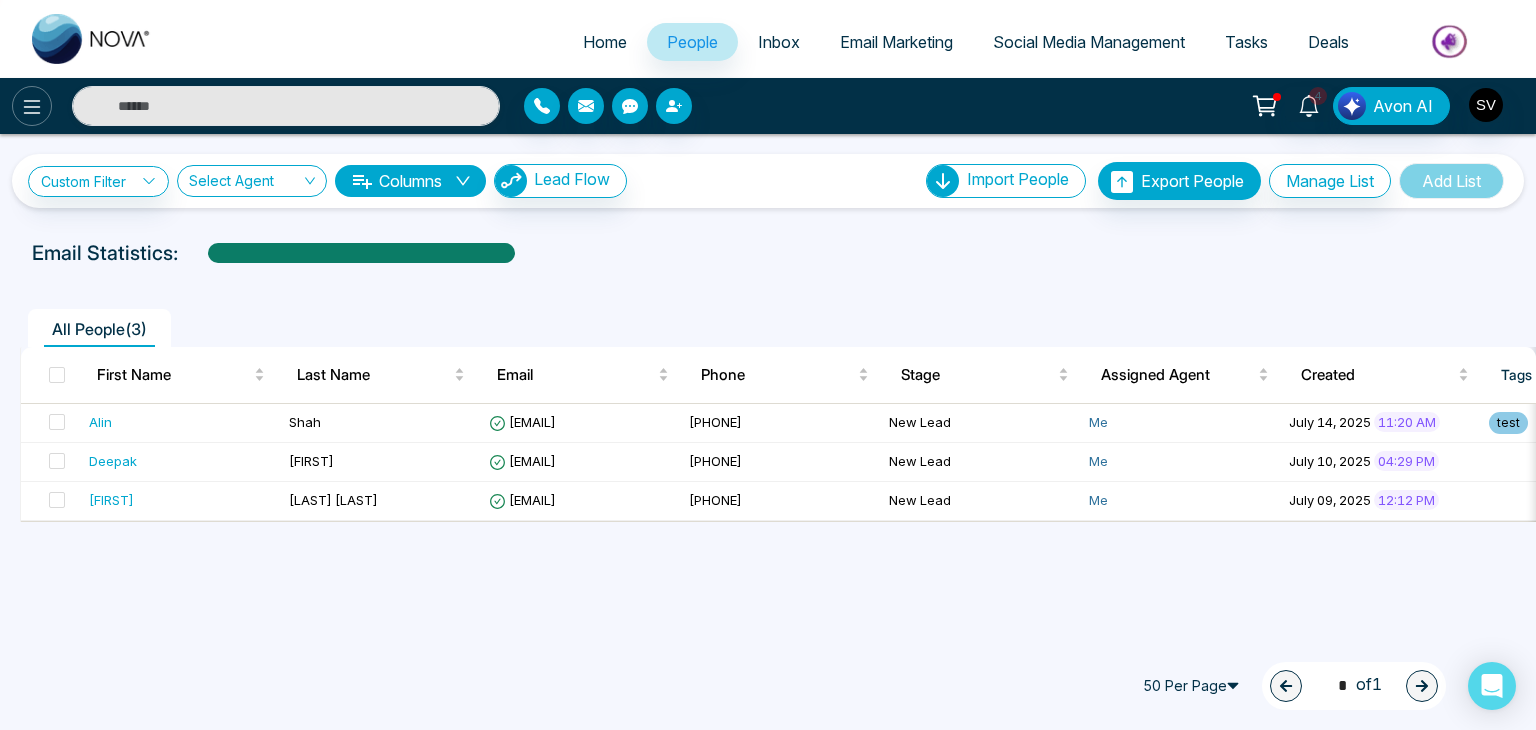click 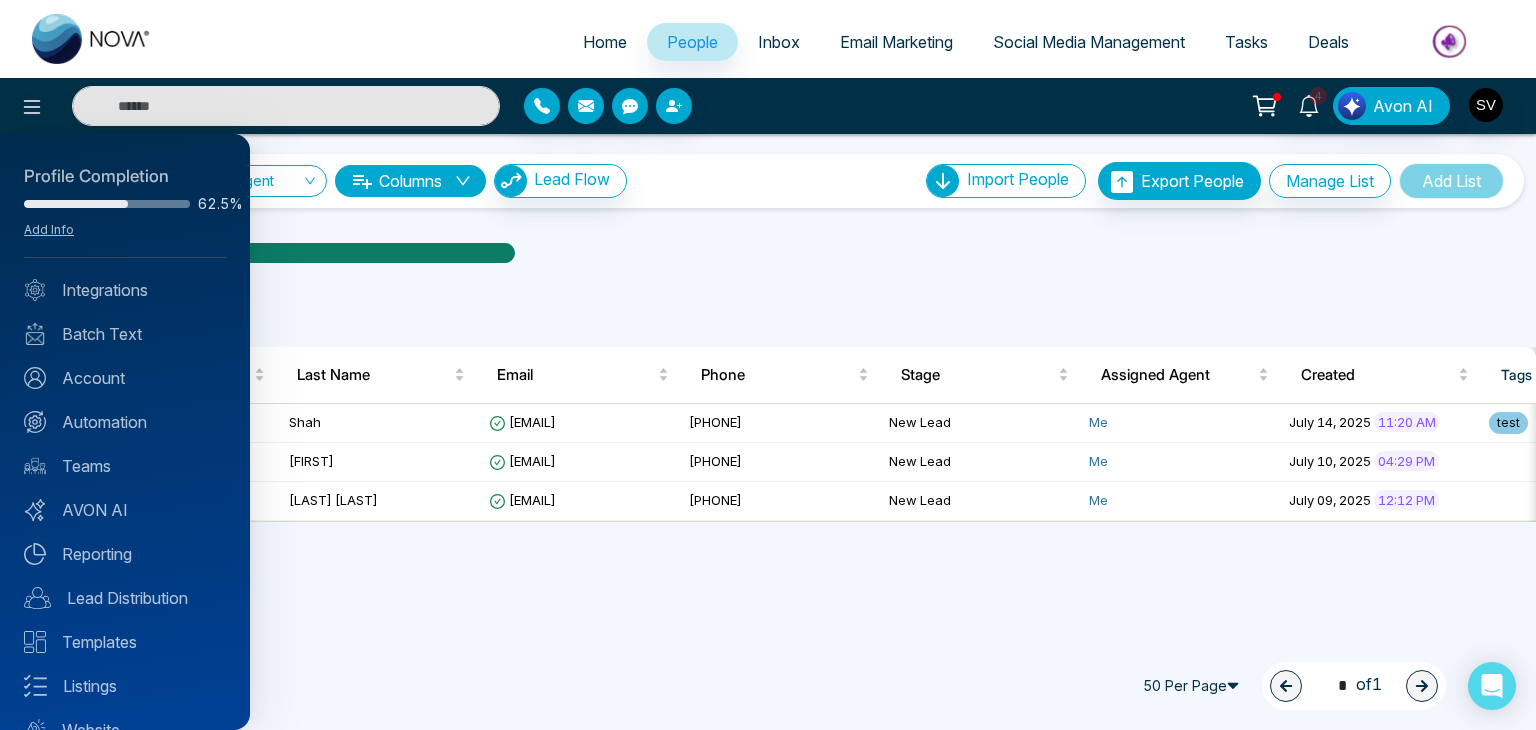 click at bounding box center (768, 365) 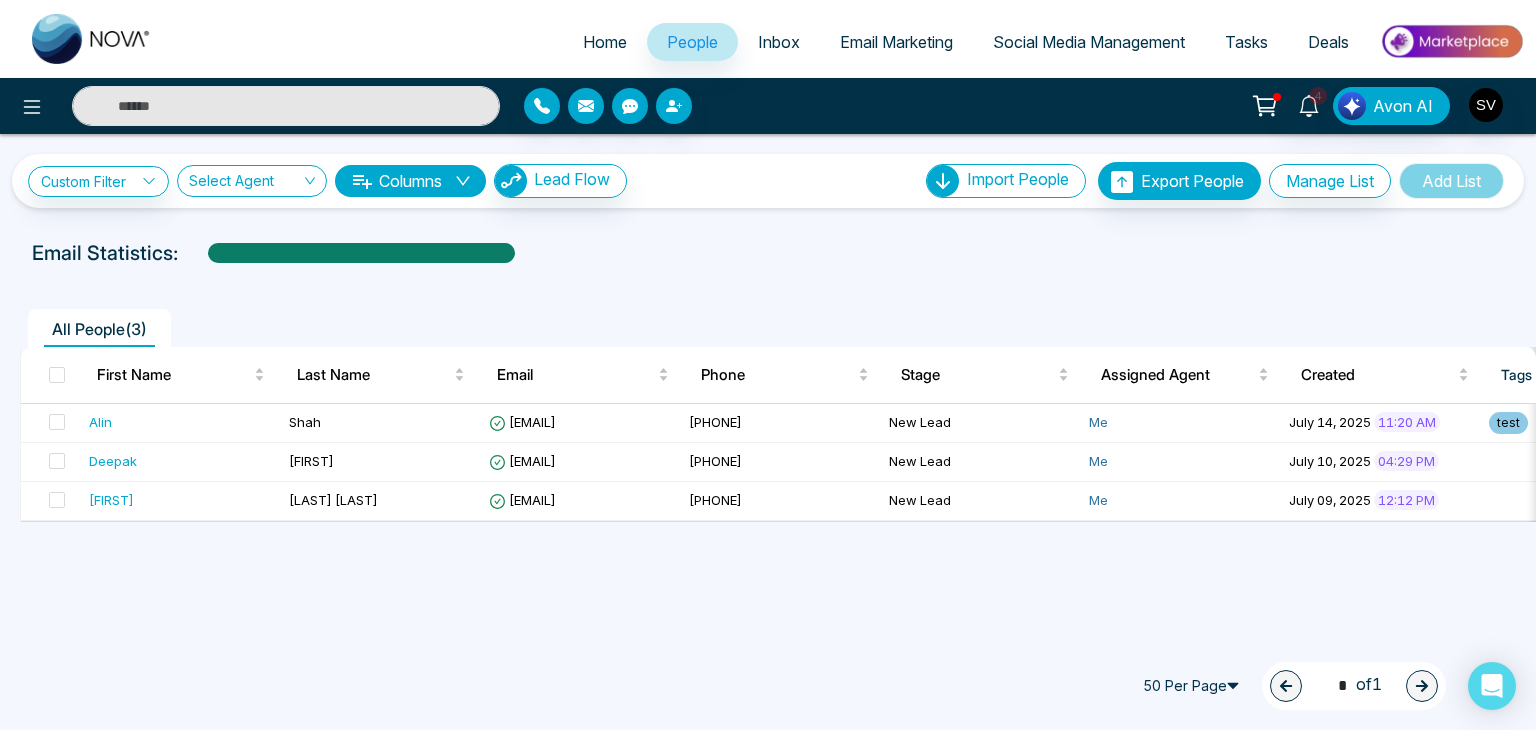 click on "Email Marketing" at bounding box center [896, 42] 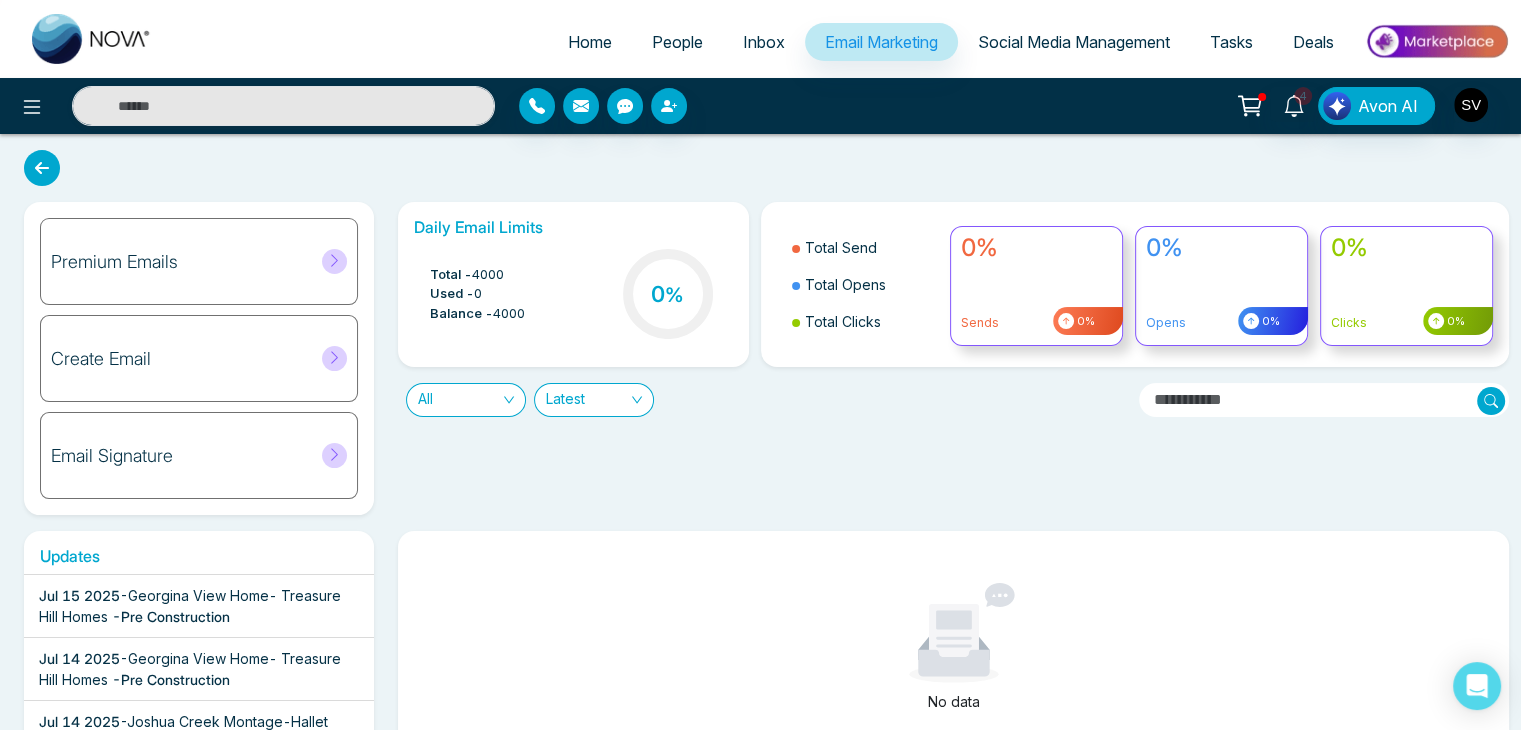 drag, startPoint x: 732, startPoint y: 333, endPoint x: 644, endPoint y: 339, distance: 88.20431 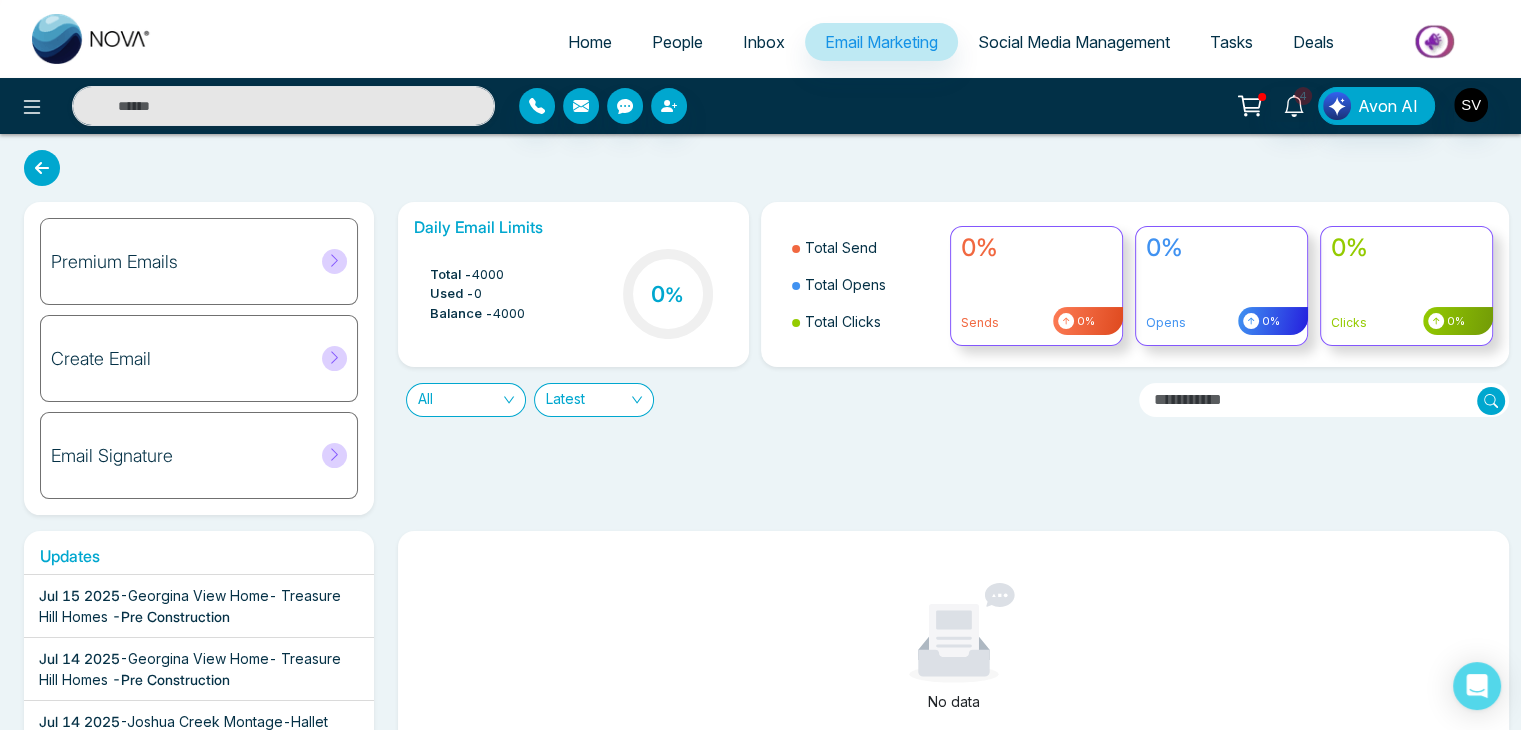 click on "Daily Email Limits Total -  4000 Used -  0 Balance -  4000 0 %" at bounding box center [573, 284] 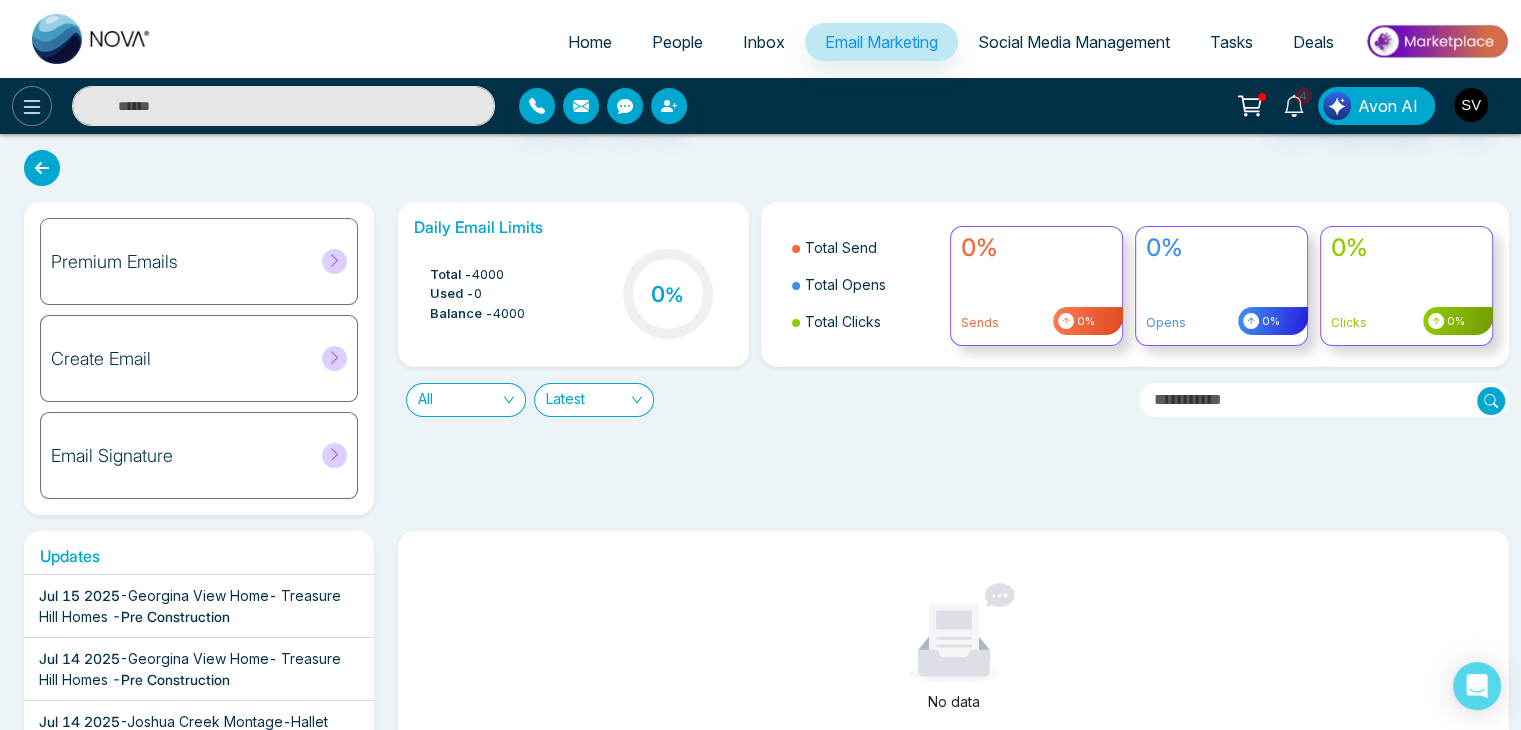 click at bounding box center (32, 106) 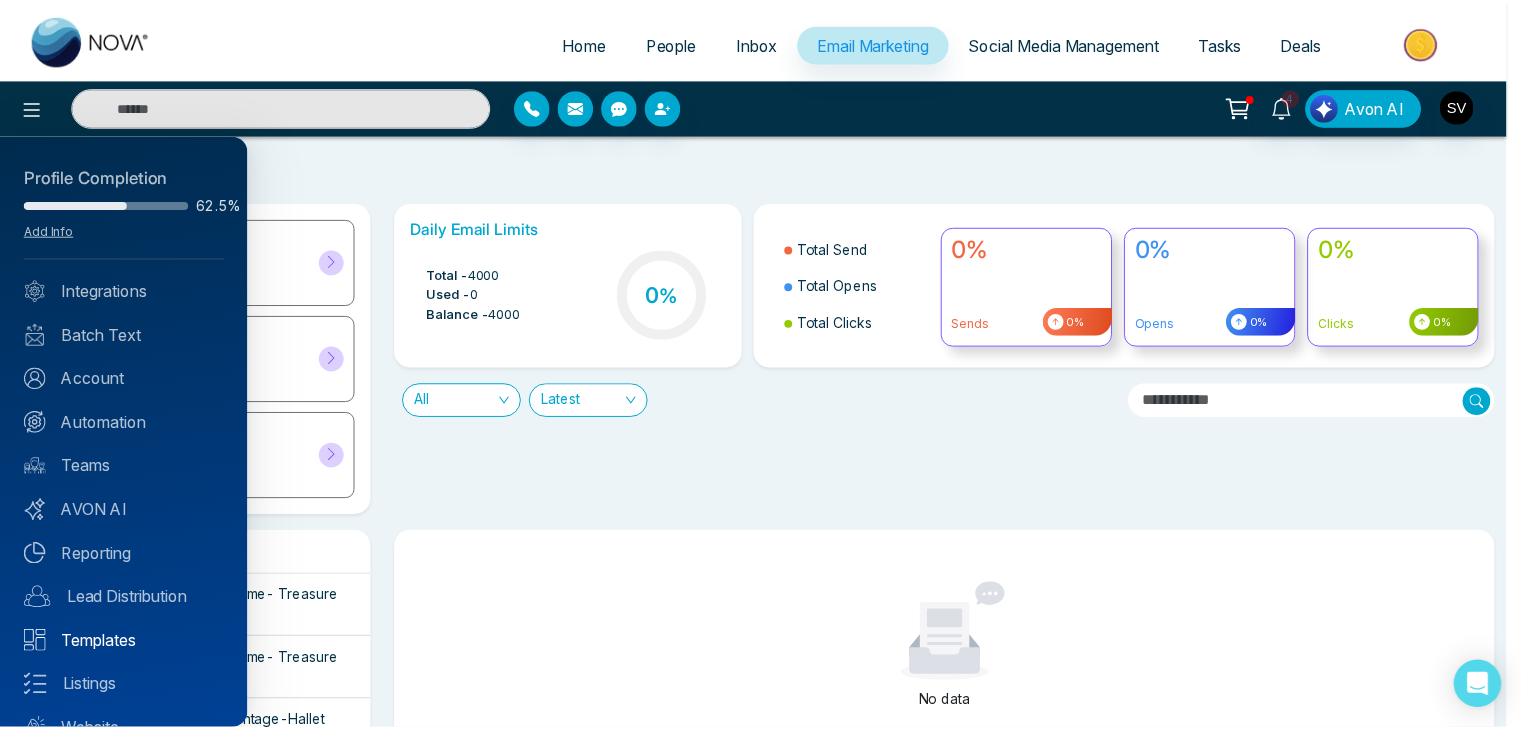 scroll, scrollTop: 79, scrollLeft: 0, axis: vertical 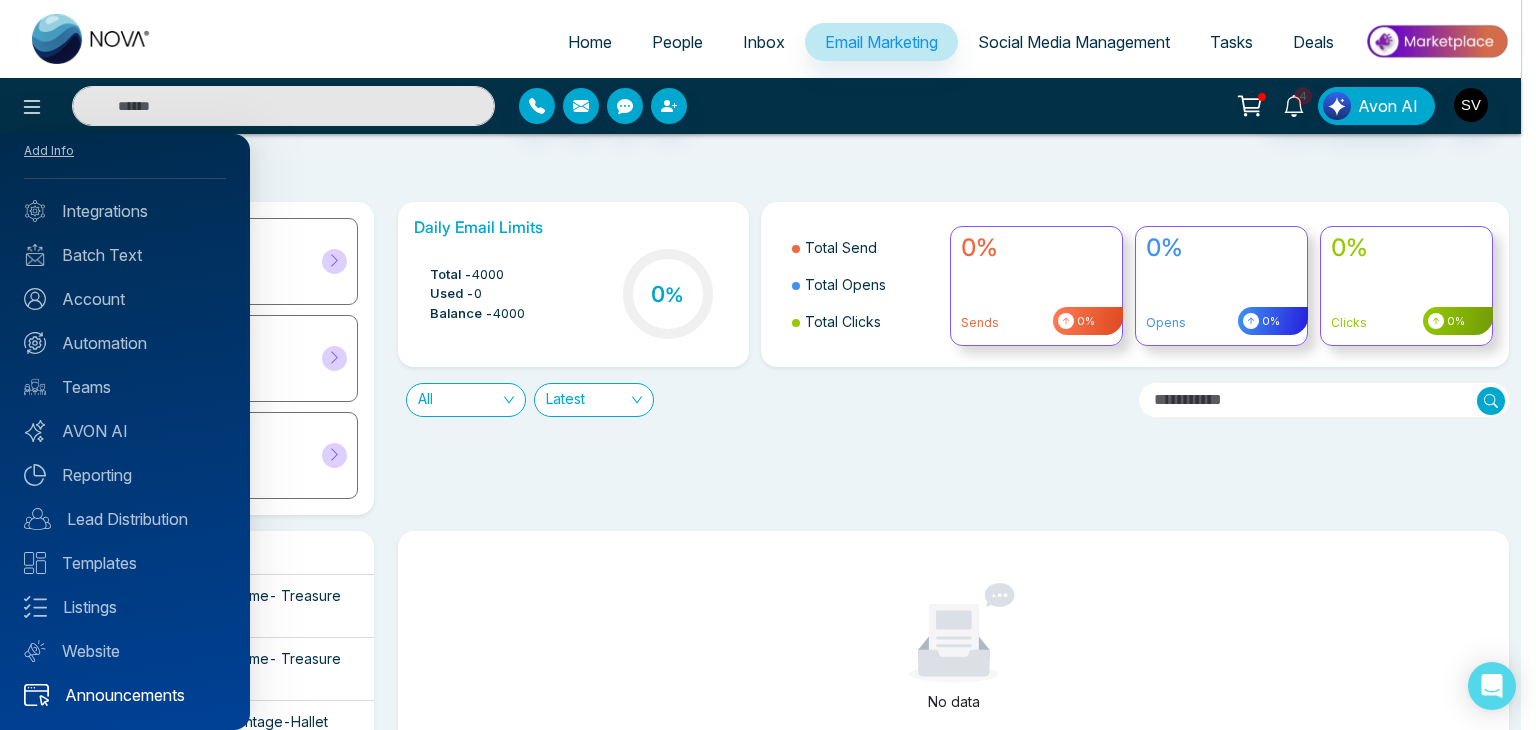click on "Announcements" at bounding box center (125, 695) 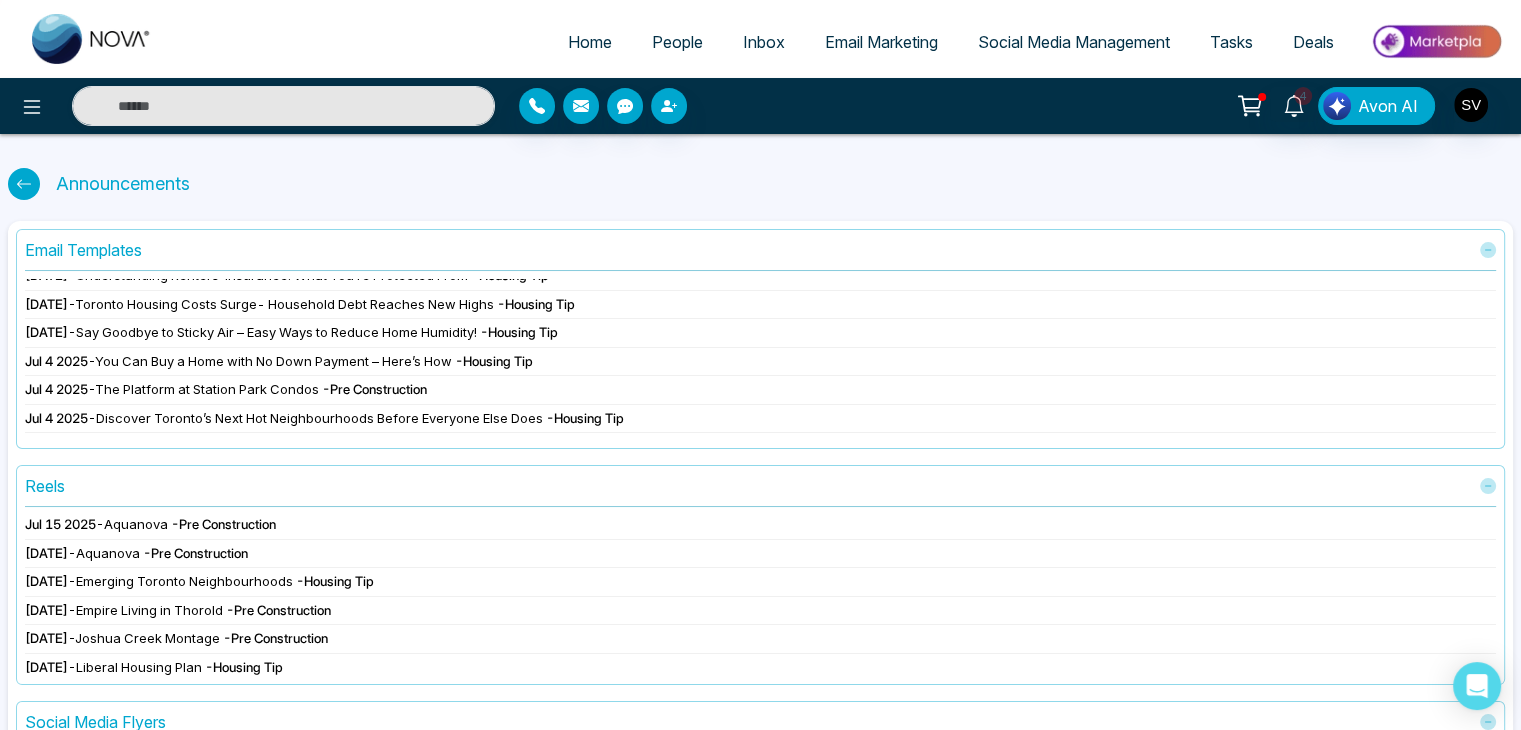 scroll, scrollTop: 128, scrollLeft: 0, axis: vertical 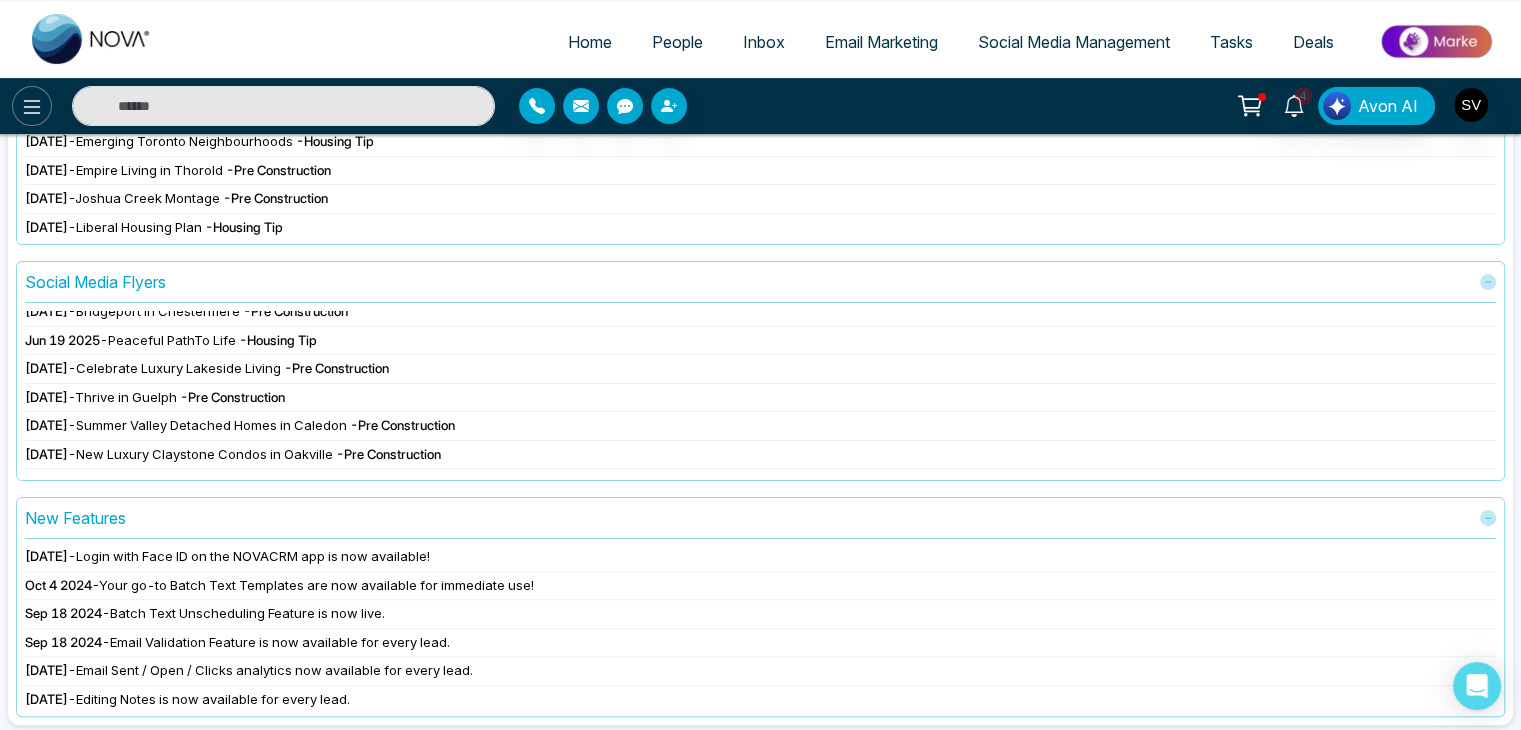 click at bounding box center [32, 106] 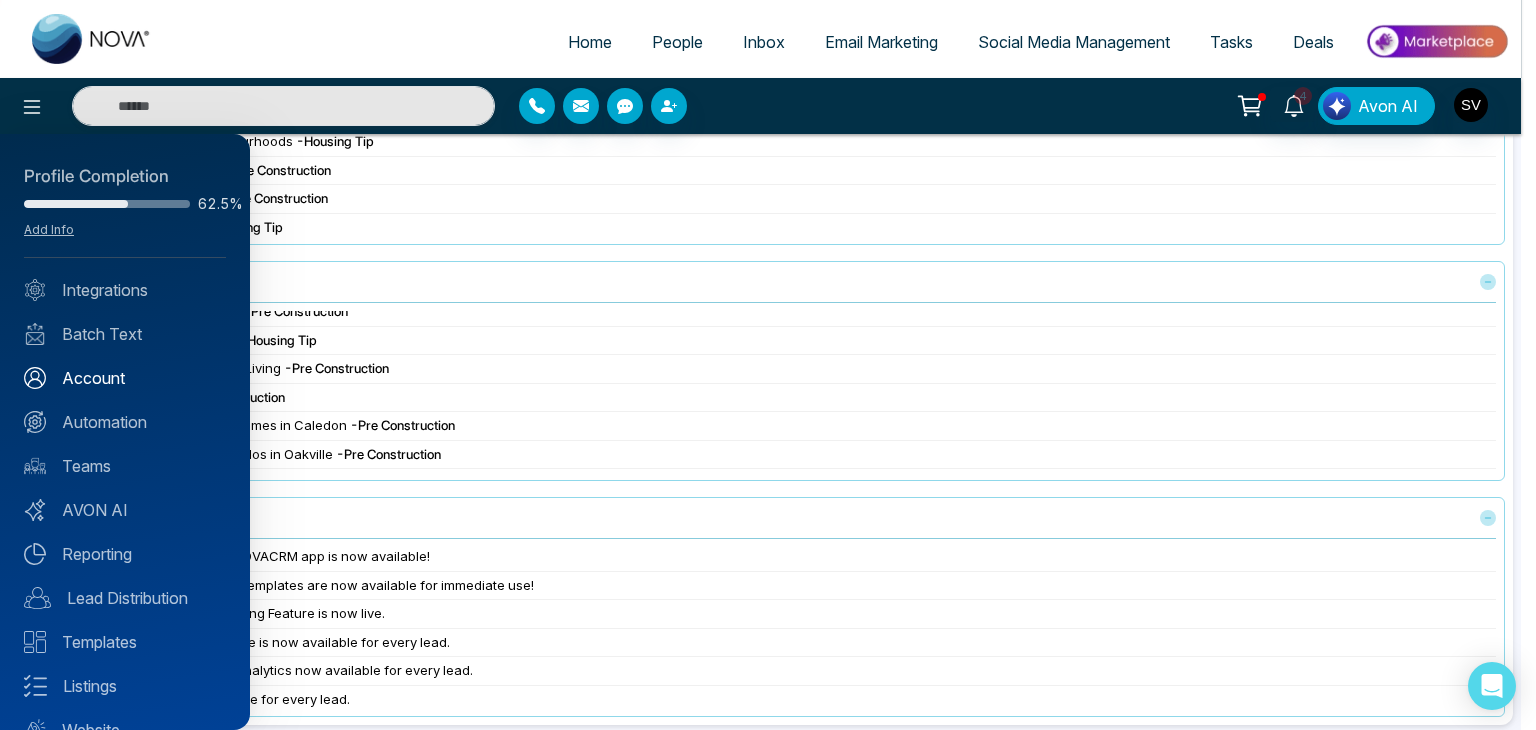 click on "Account" at bounding box center [125, 378] 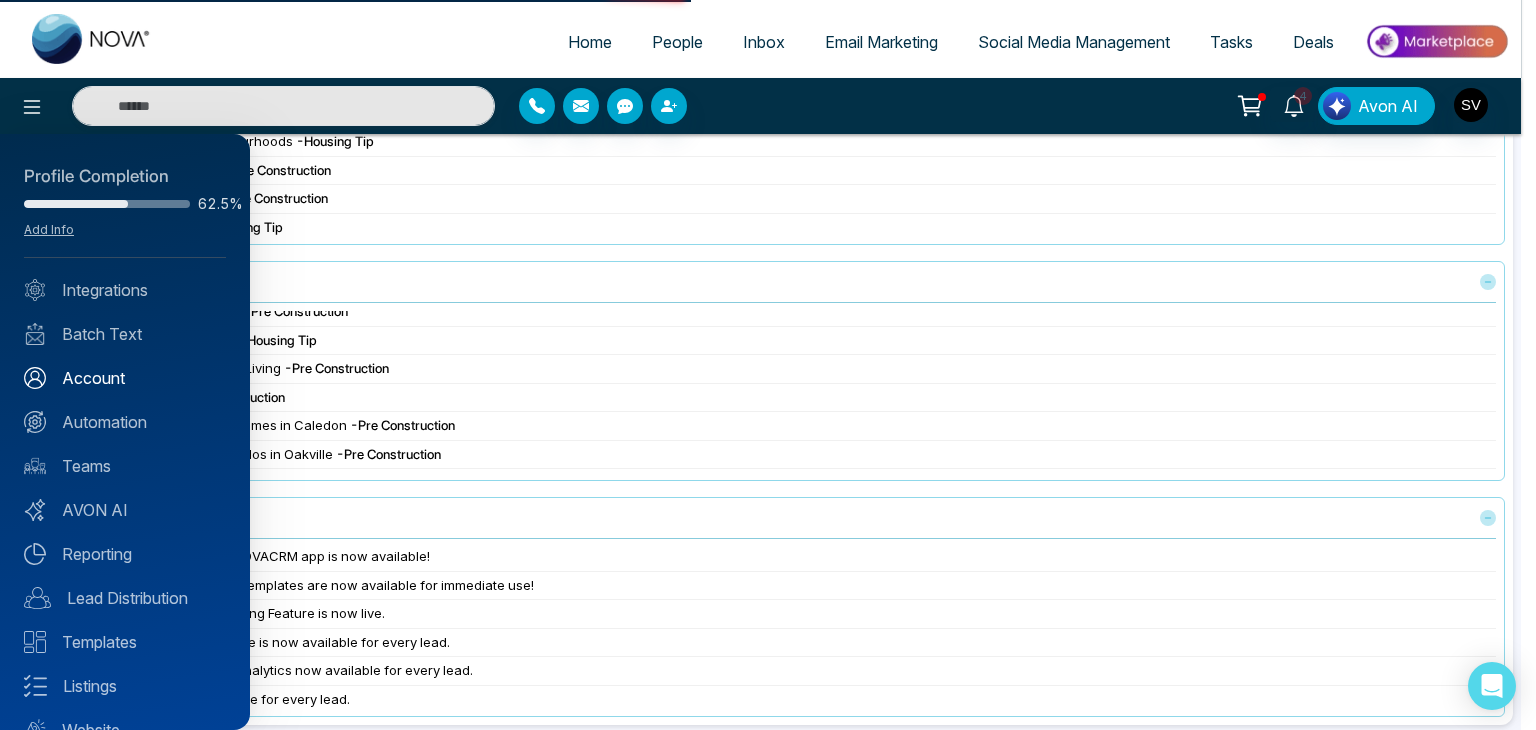 scroll, scrollTop: 0, scrollLeft: 0, axis: both 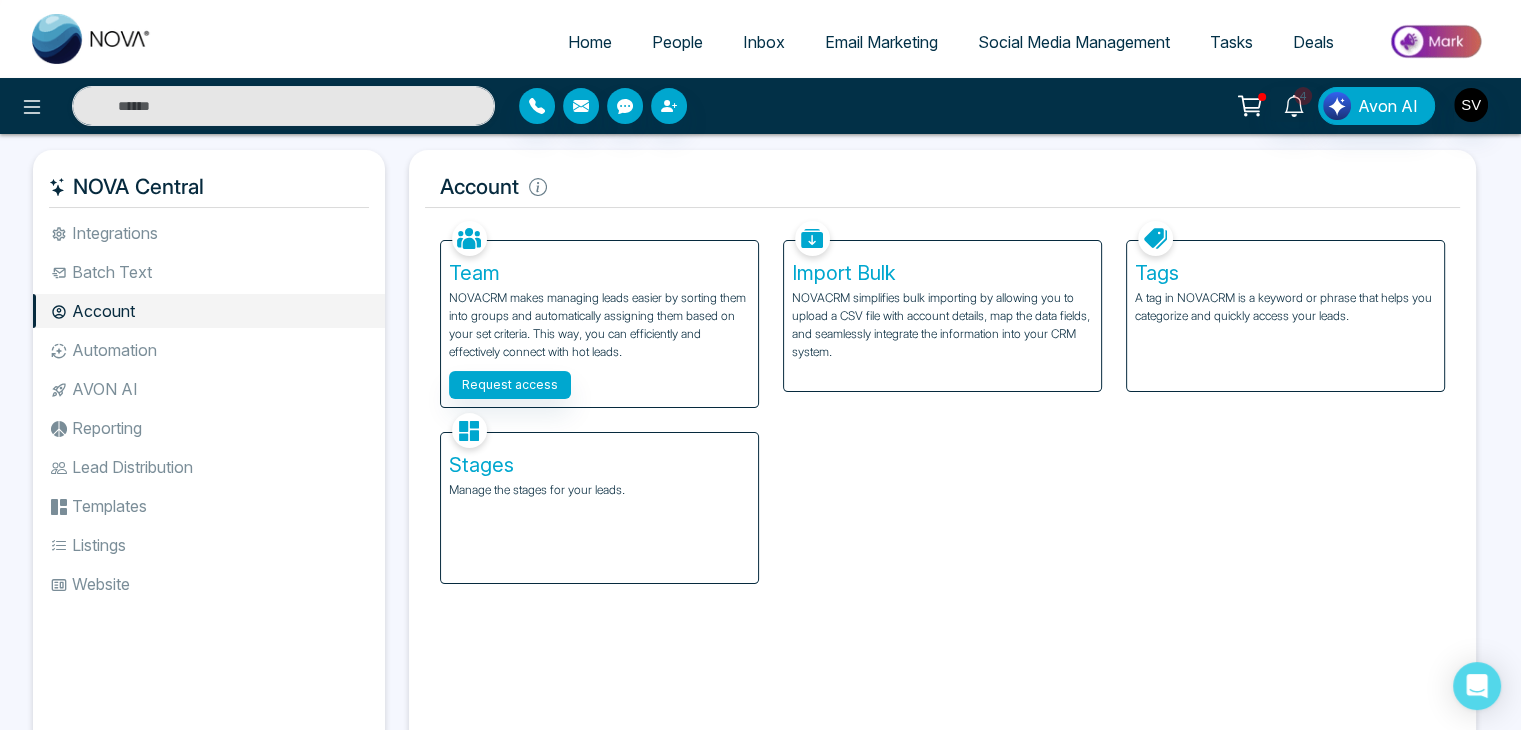click on "Batch Text" at bounding box center (209, 272) 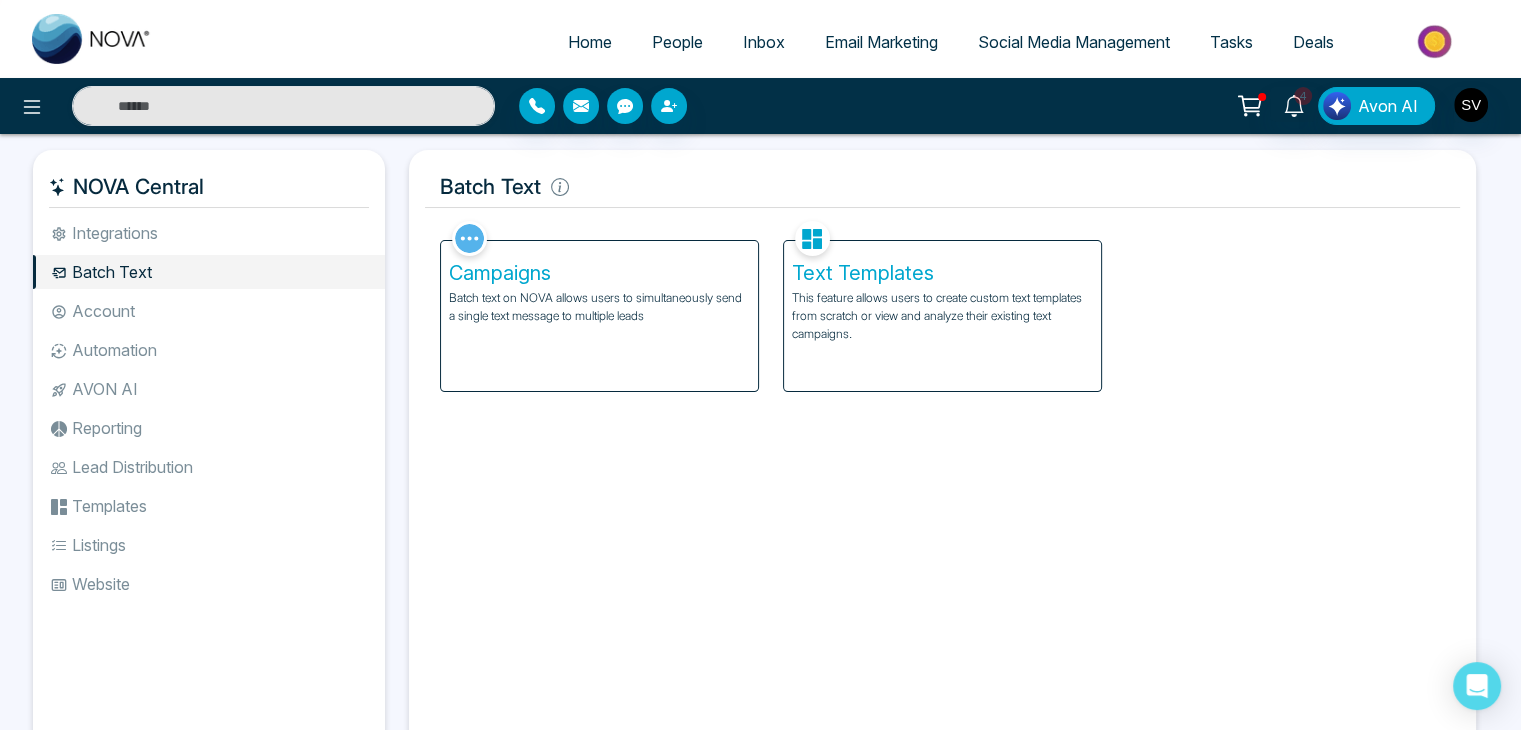 click on "Campaigns Batch text on NOVA allows users to simultaneously send a single text message to multiple leads" at bounding box center (599, 316) 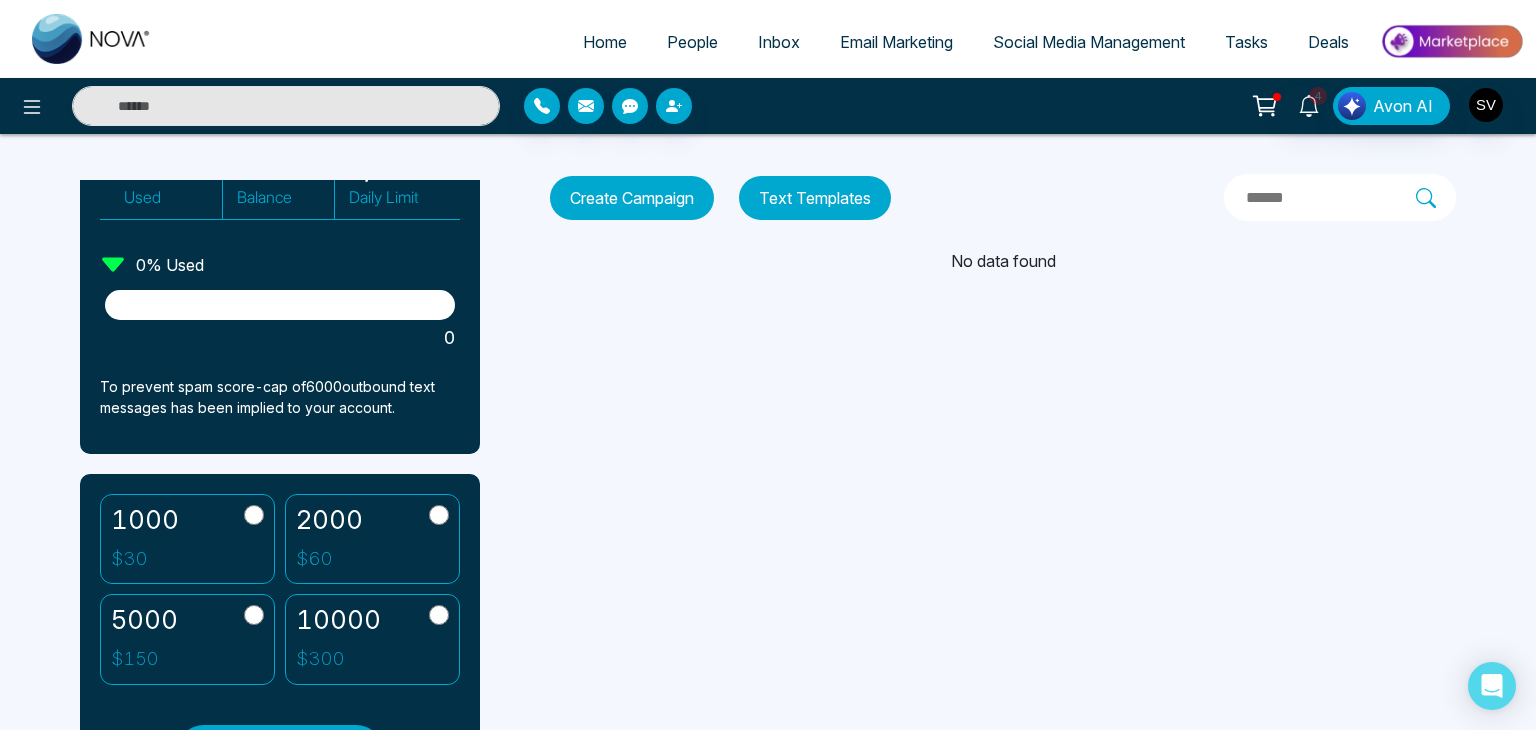 scroll, scrollTop: 180, scrollLeft: 0, axis: vertical 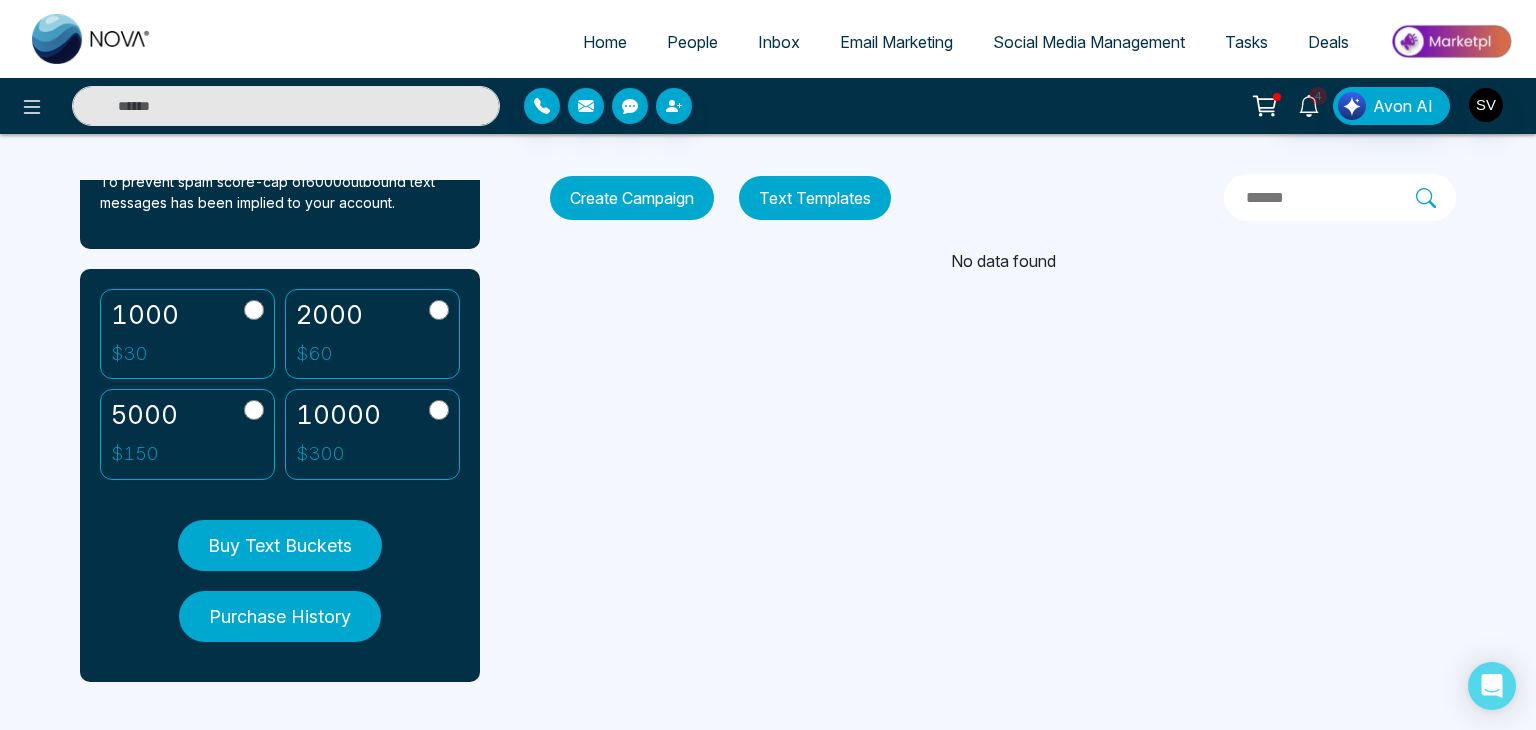 click on "1000 $ 30 2000 $ 60 5000 $ 150 10000 $ 300 Buy Text Buckets Purchase History" at bounding box center (280, 475) 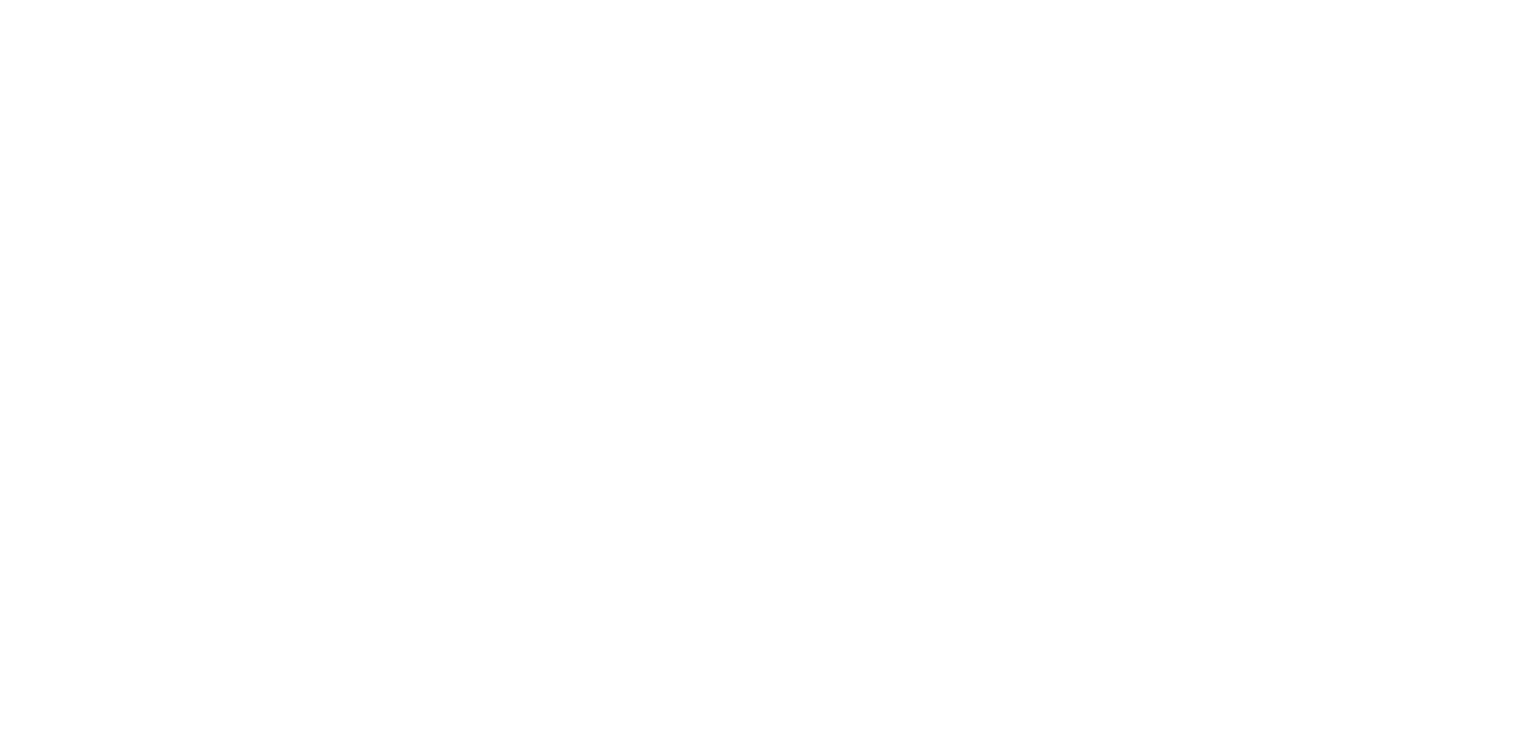 scroll, scrollTop: 0, scrollLeft: 0, axis: both 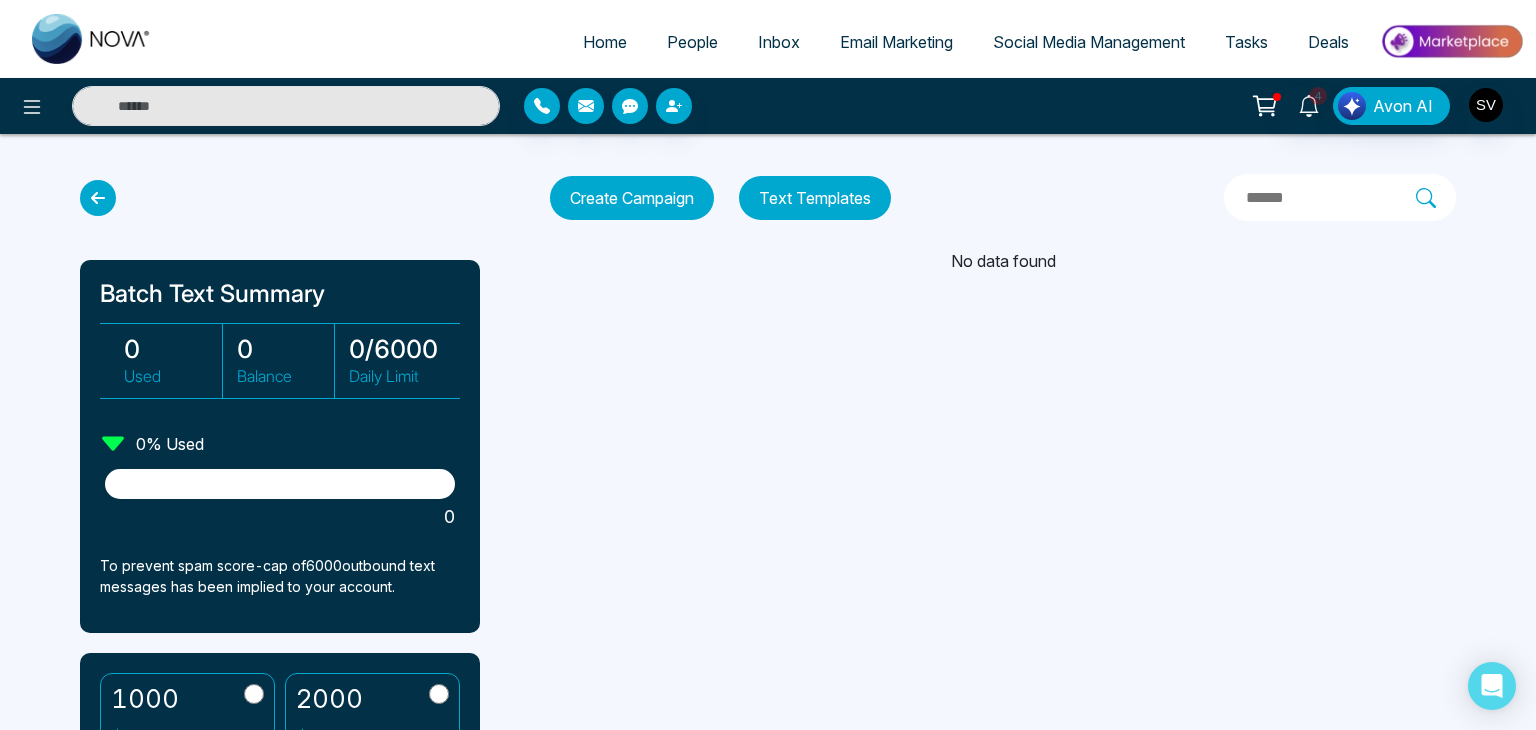 click at bounding box center (98, 198) 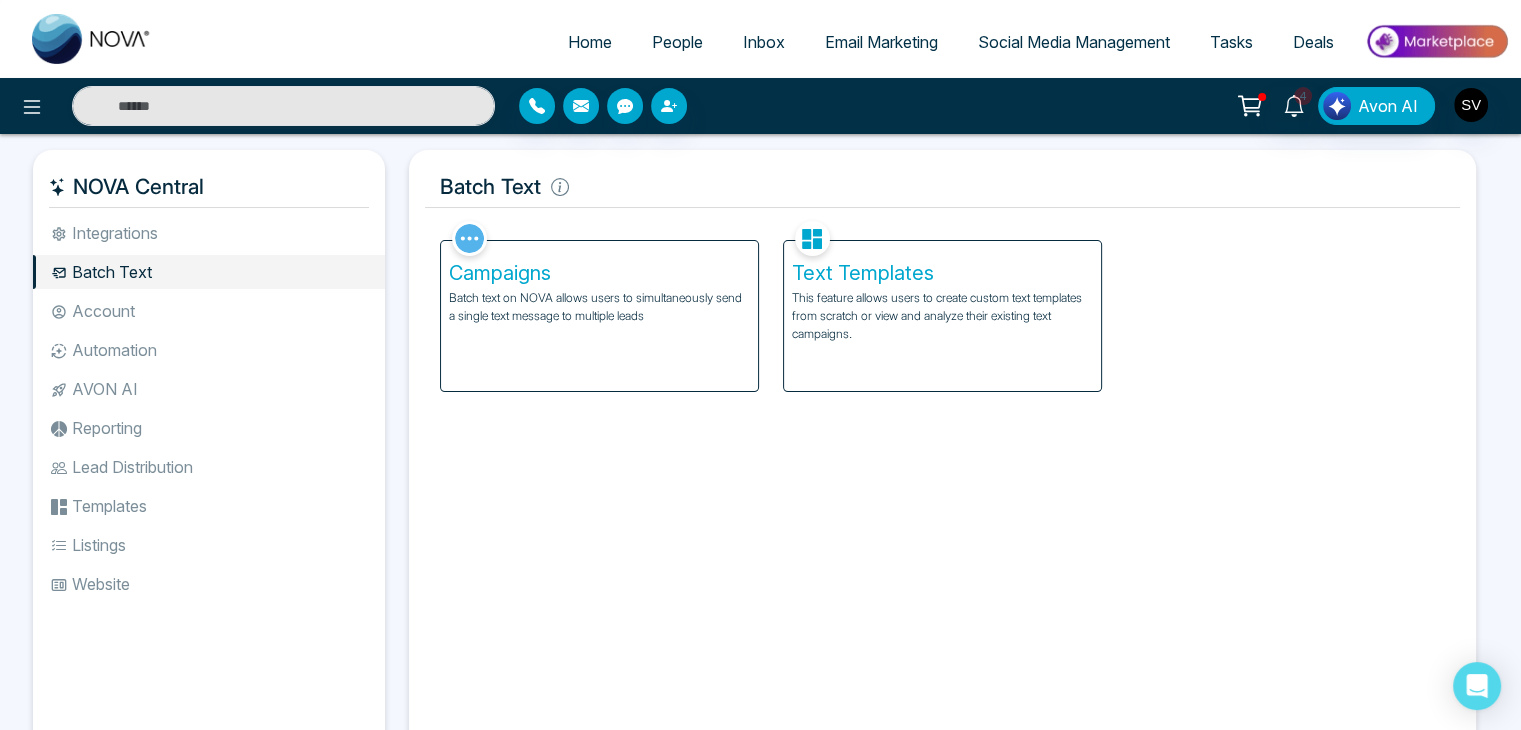 click on "Text Templates This feature allows users to create custom text templates from scratch or view and analyze their existing text campaigns." at bounding box center [942, 316] 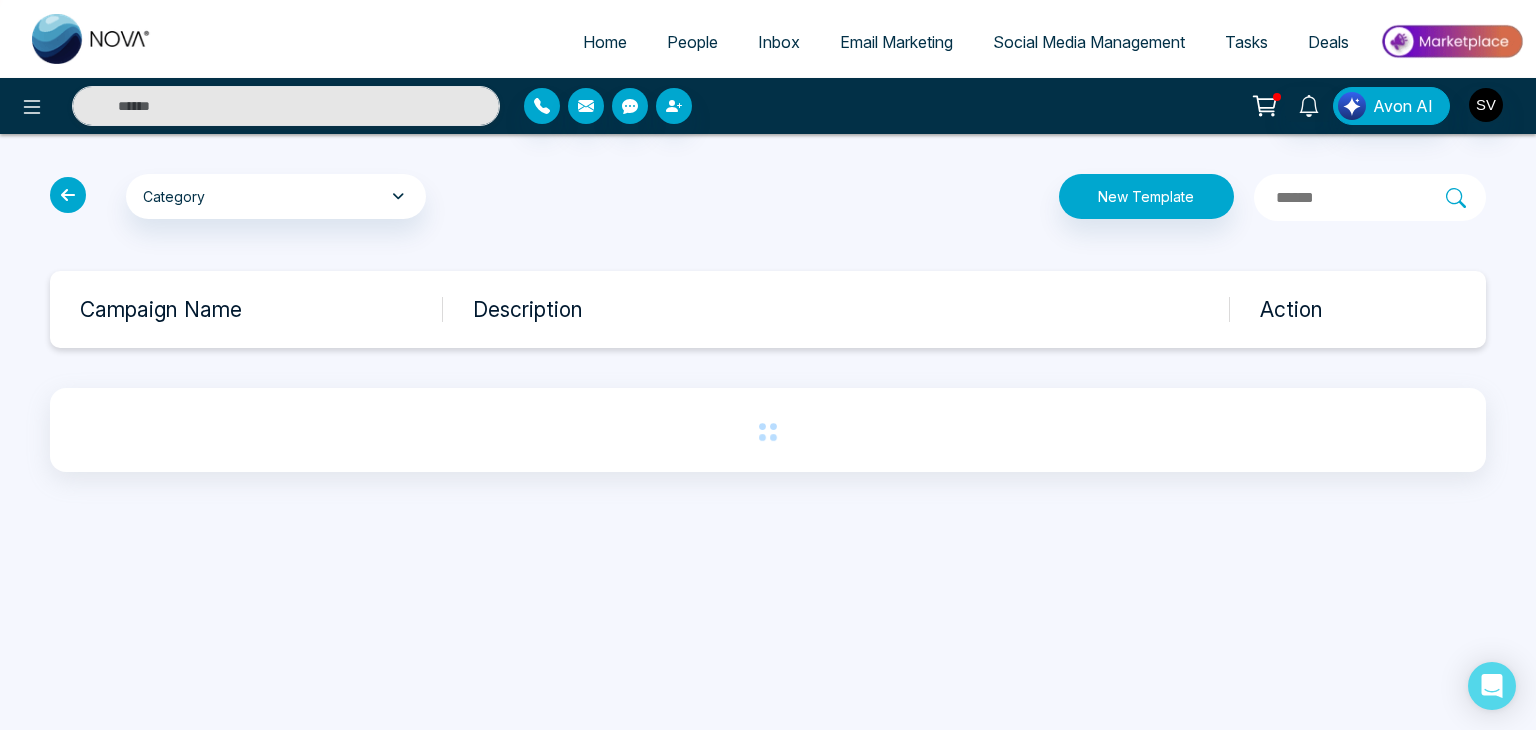 click at bounding box center (68, 195) 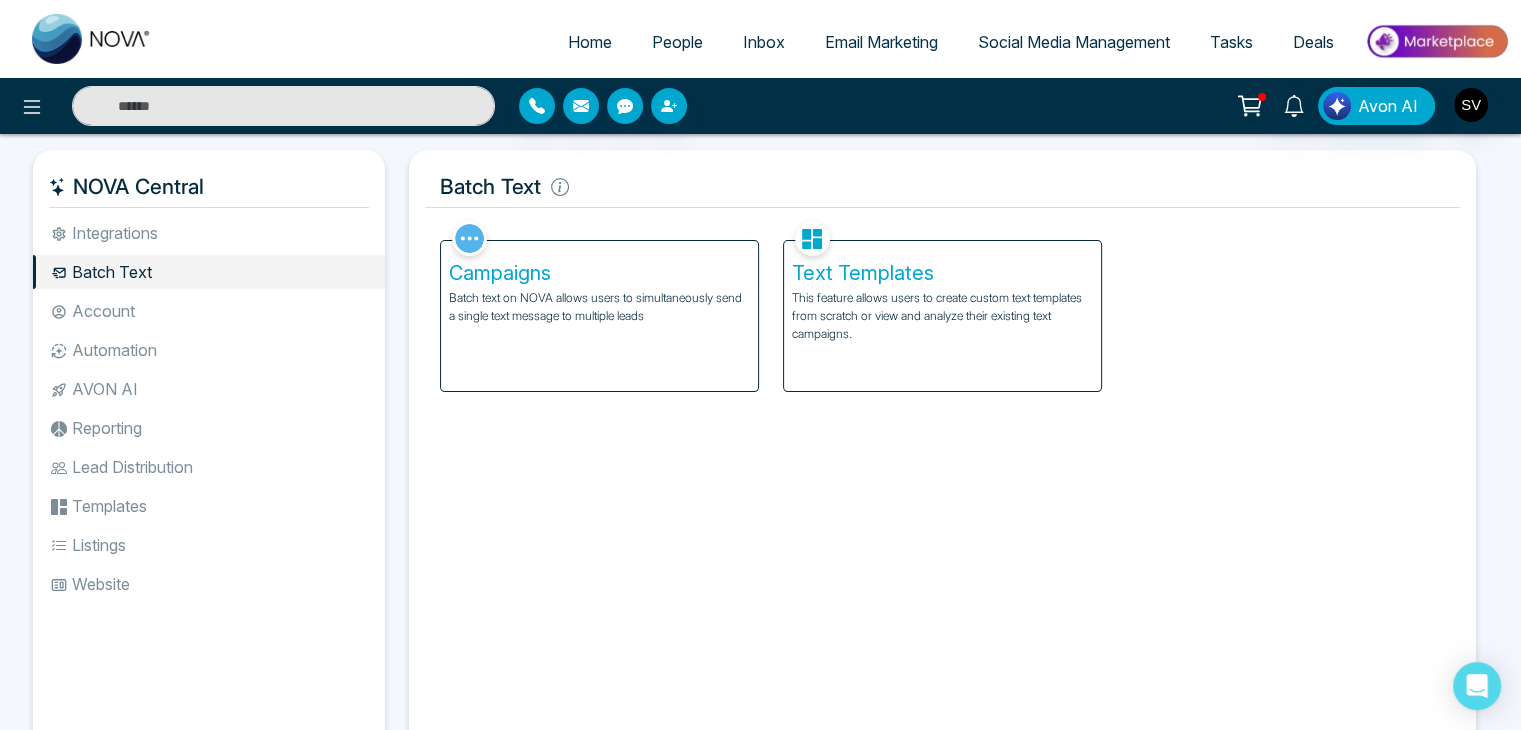 click on "Campaigns Batch text on NOVA allows users to simultaneously send a single text message to multiple leads" at bounding box center [599, 316] 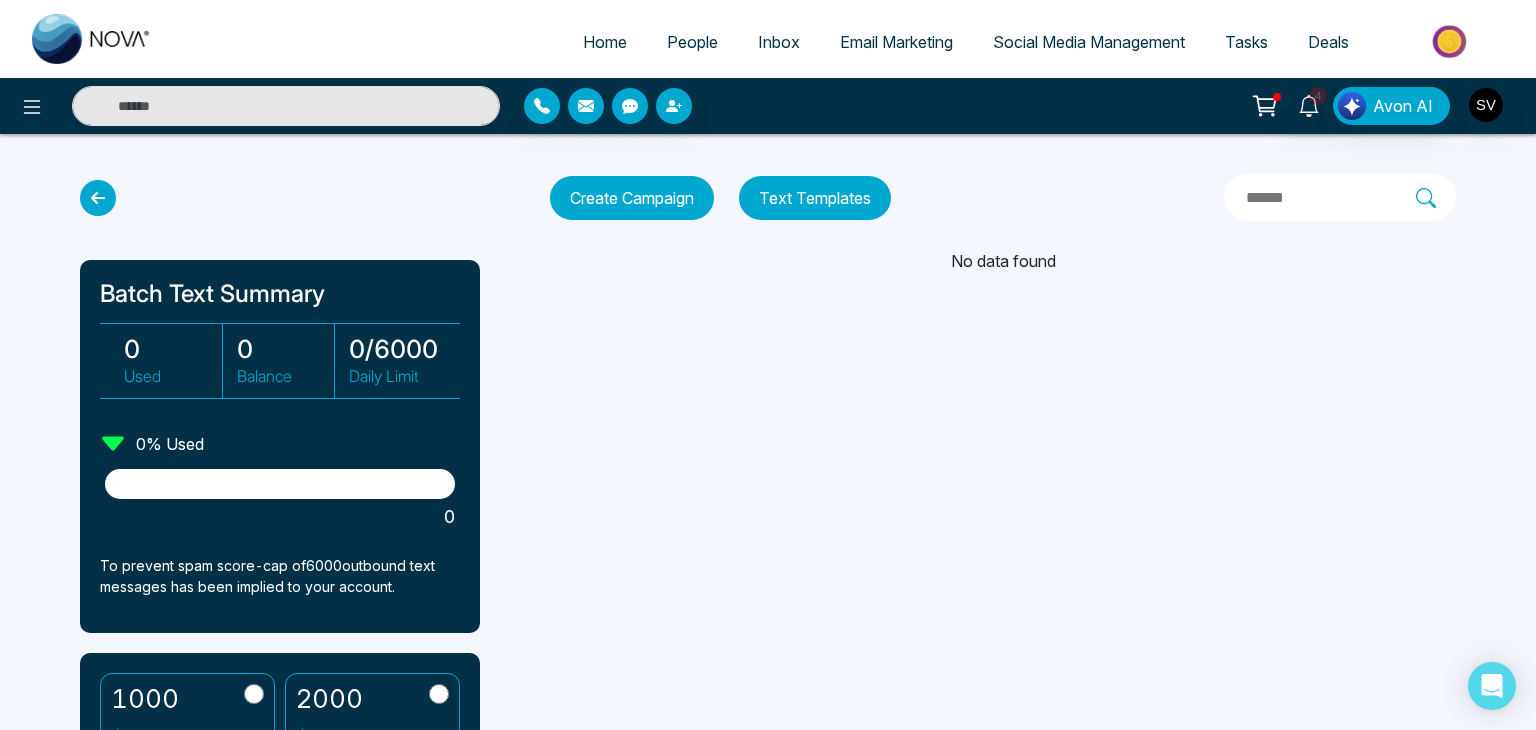 click on "People" at bounding box center (692, 42) 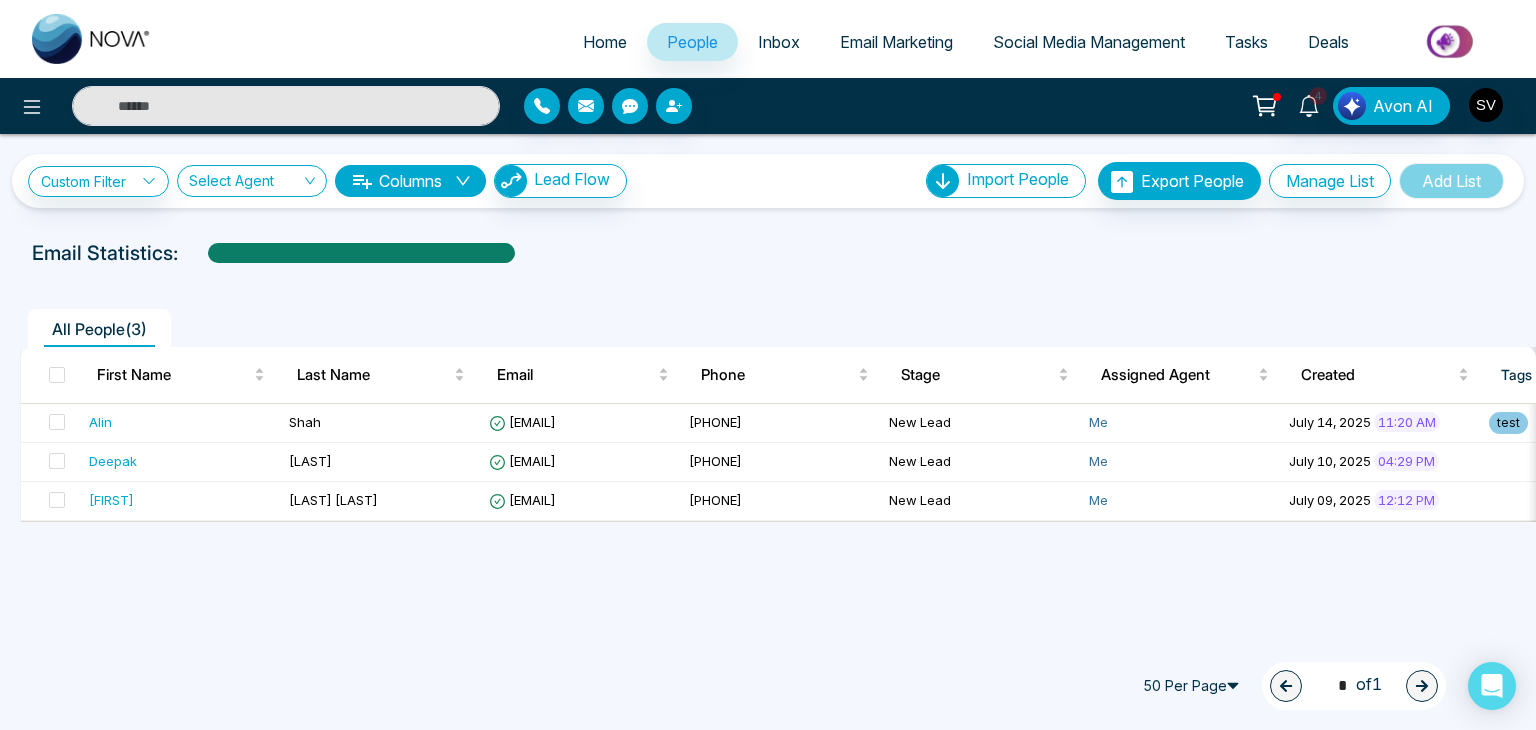 click on "**********" at bounding box center [768, 372] 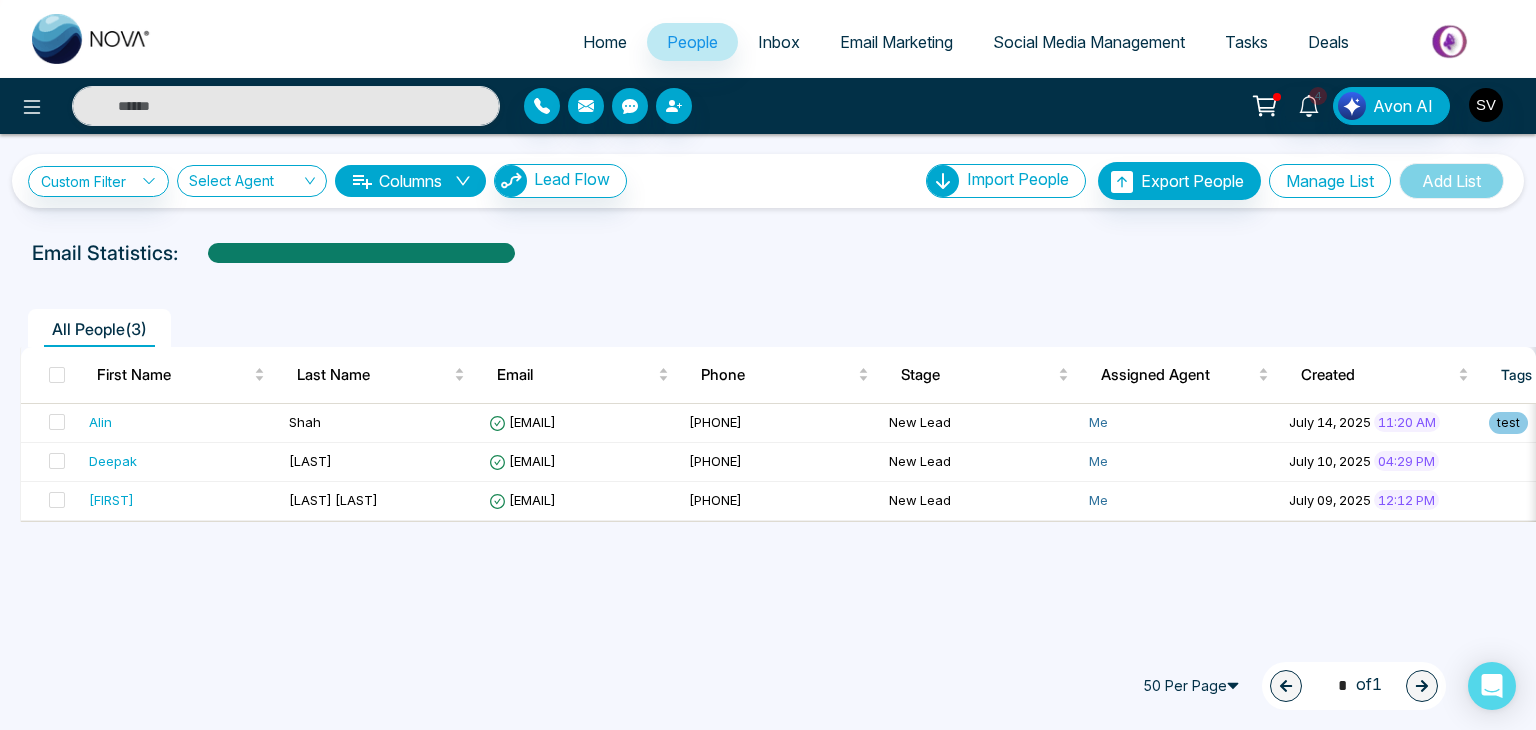click on "Manage List" at bounding box center [1330, 181] 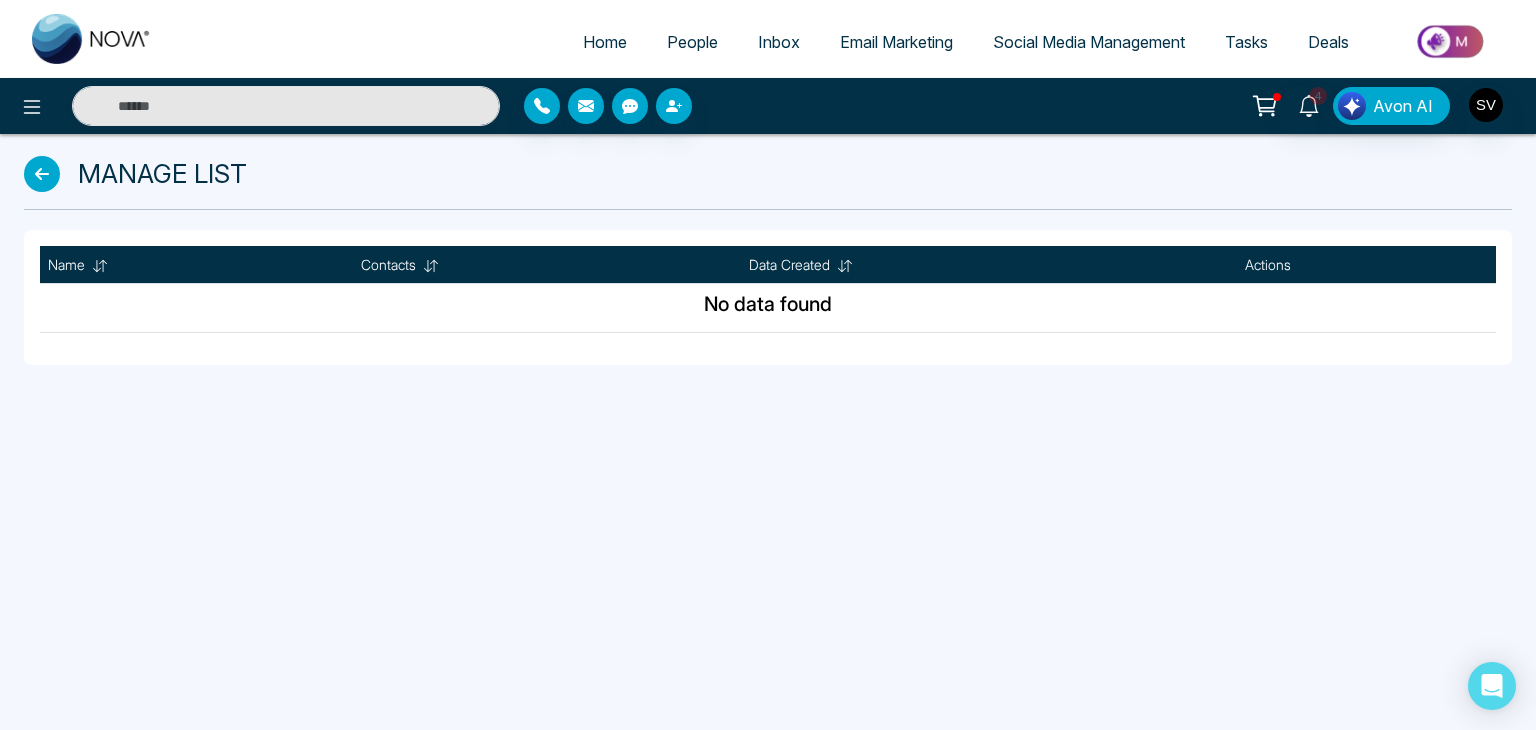 click at bounding box center (42, 174) 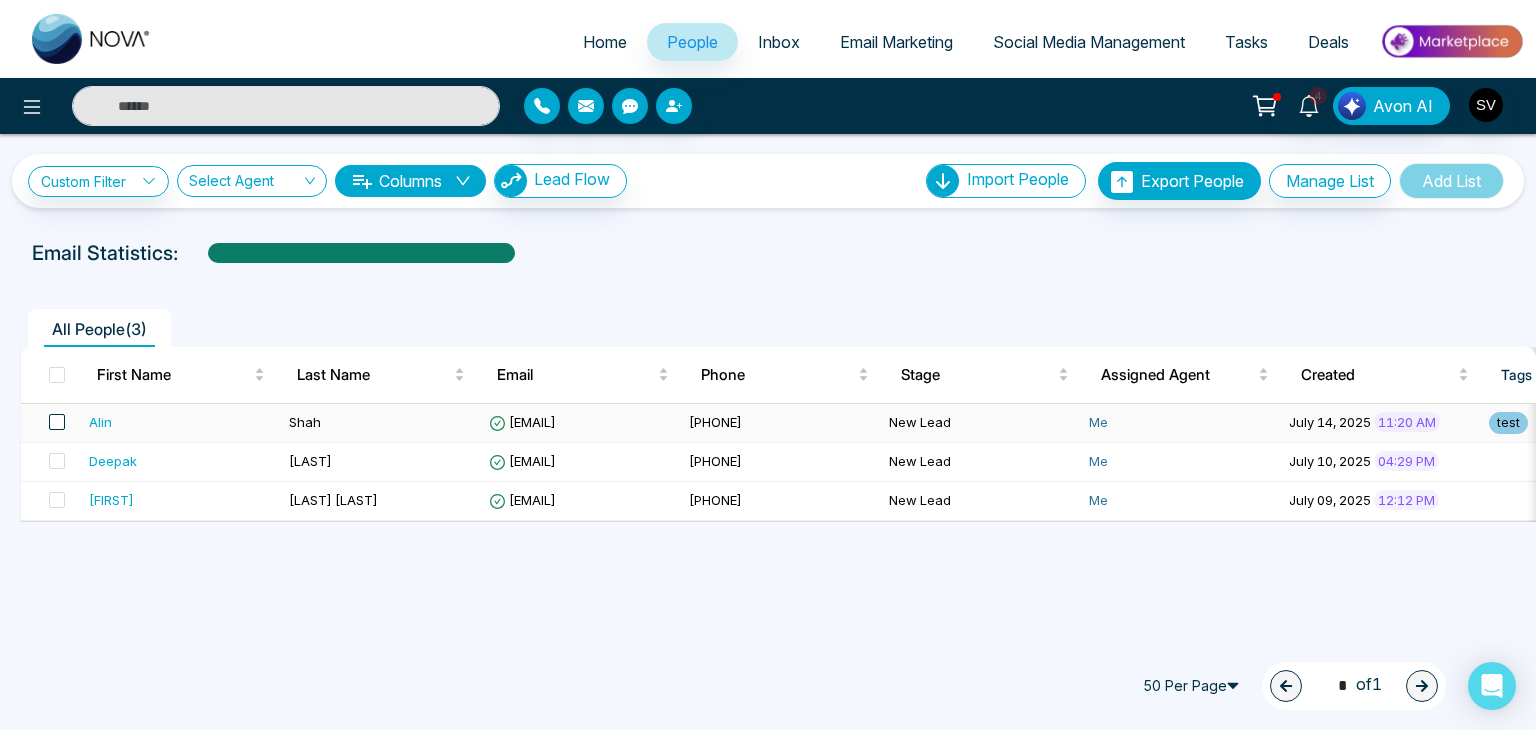 click at bounding box center (57, 422) 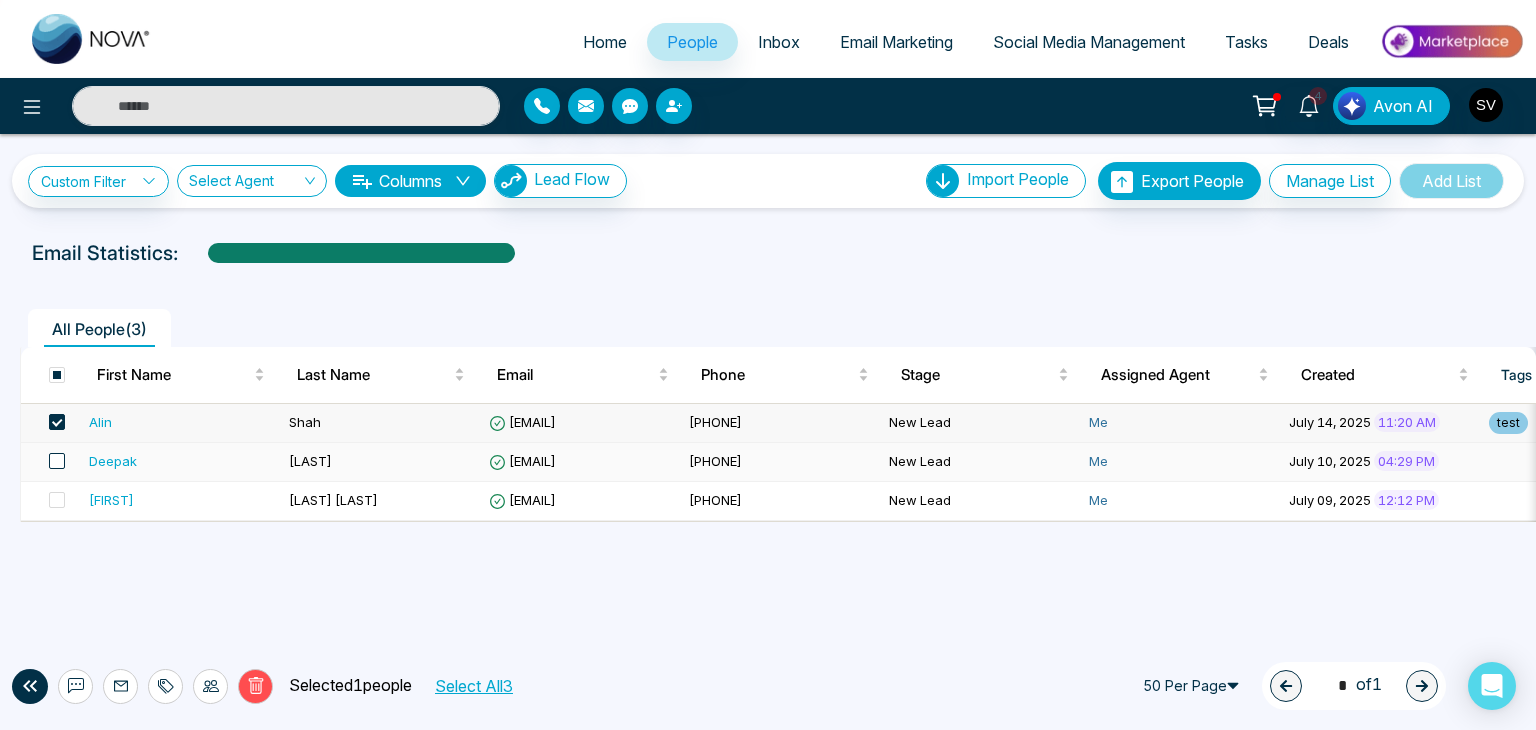 click at bounding box center (57, 461) 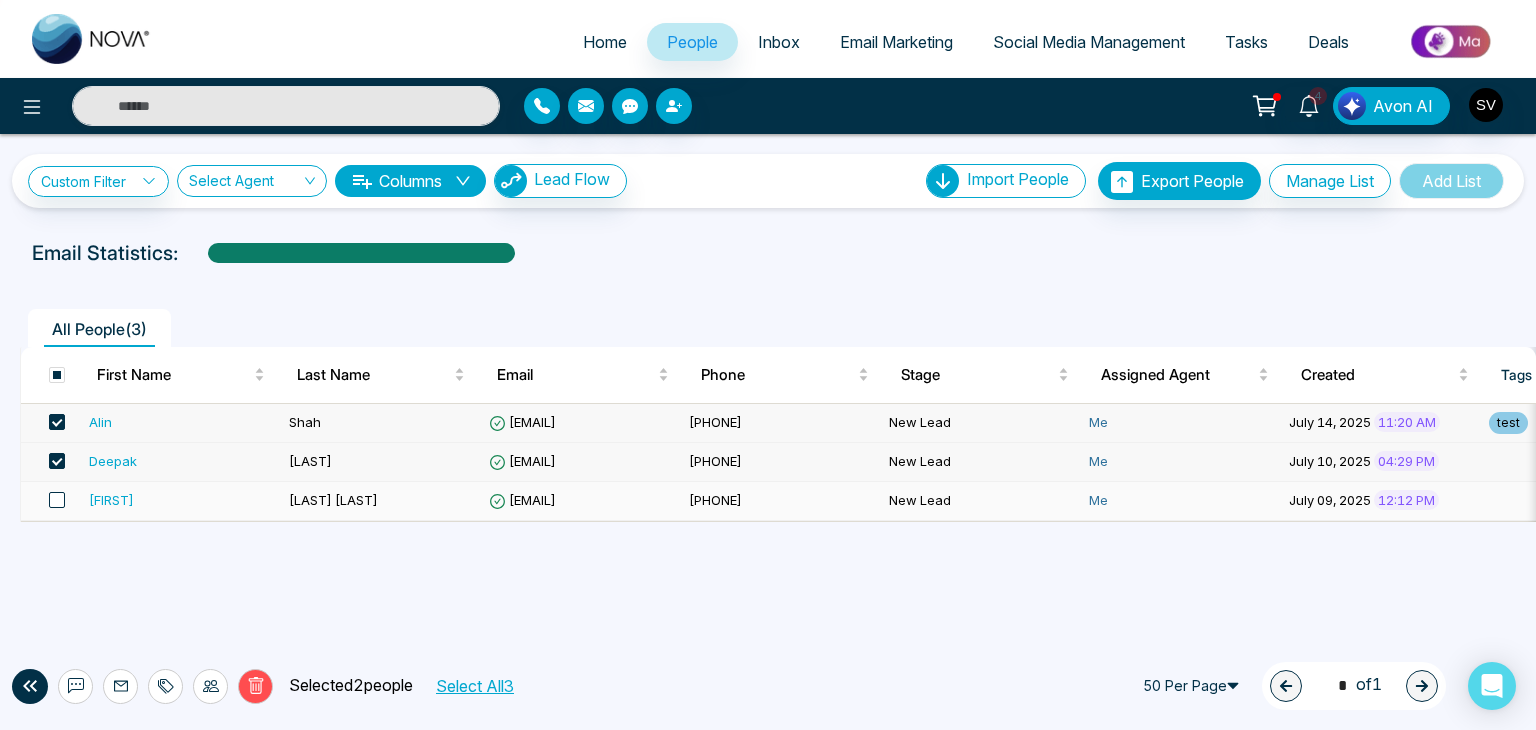 click at bounding box center (57, 500) 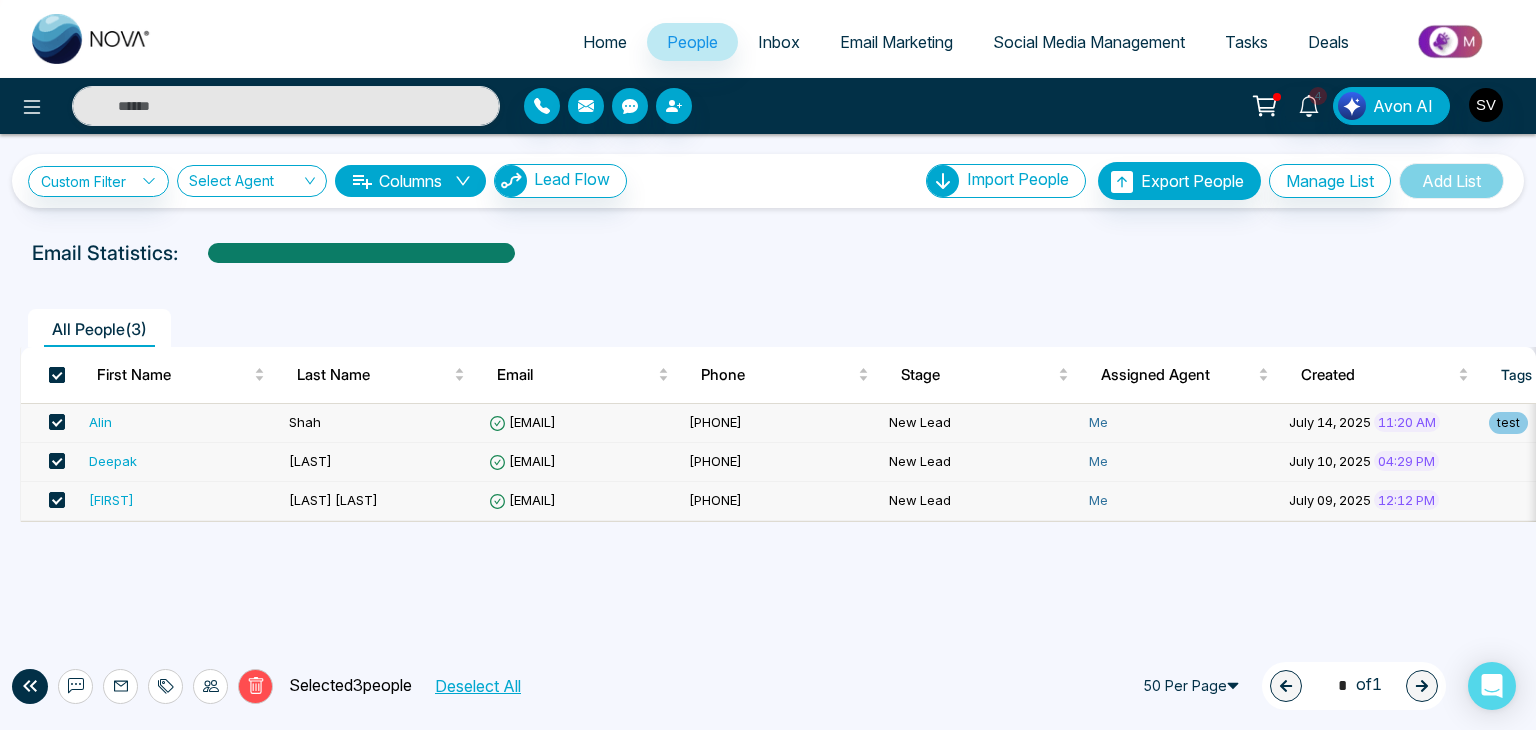click at bounding box center (57, 375) 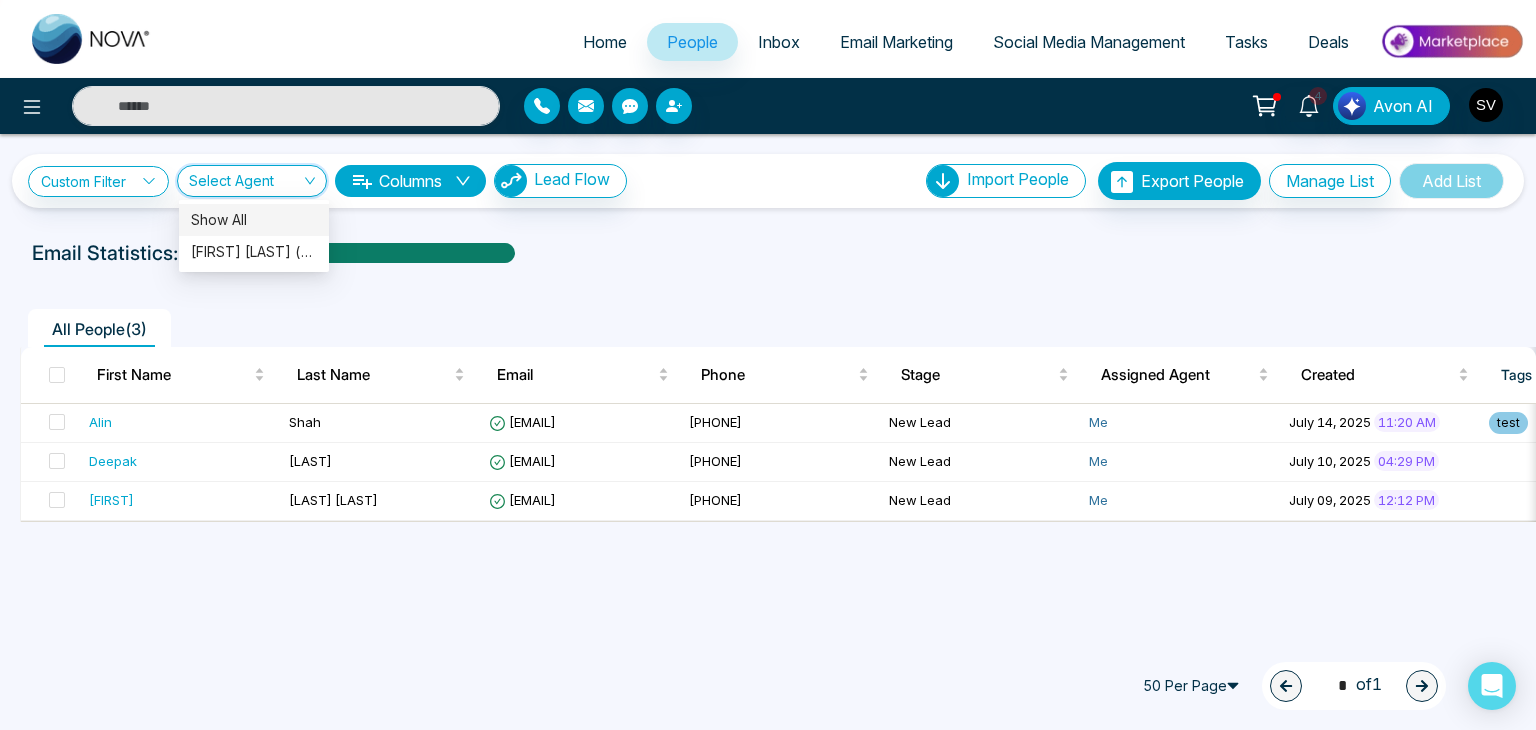 click at bounding box center [245, 185] 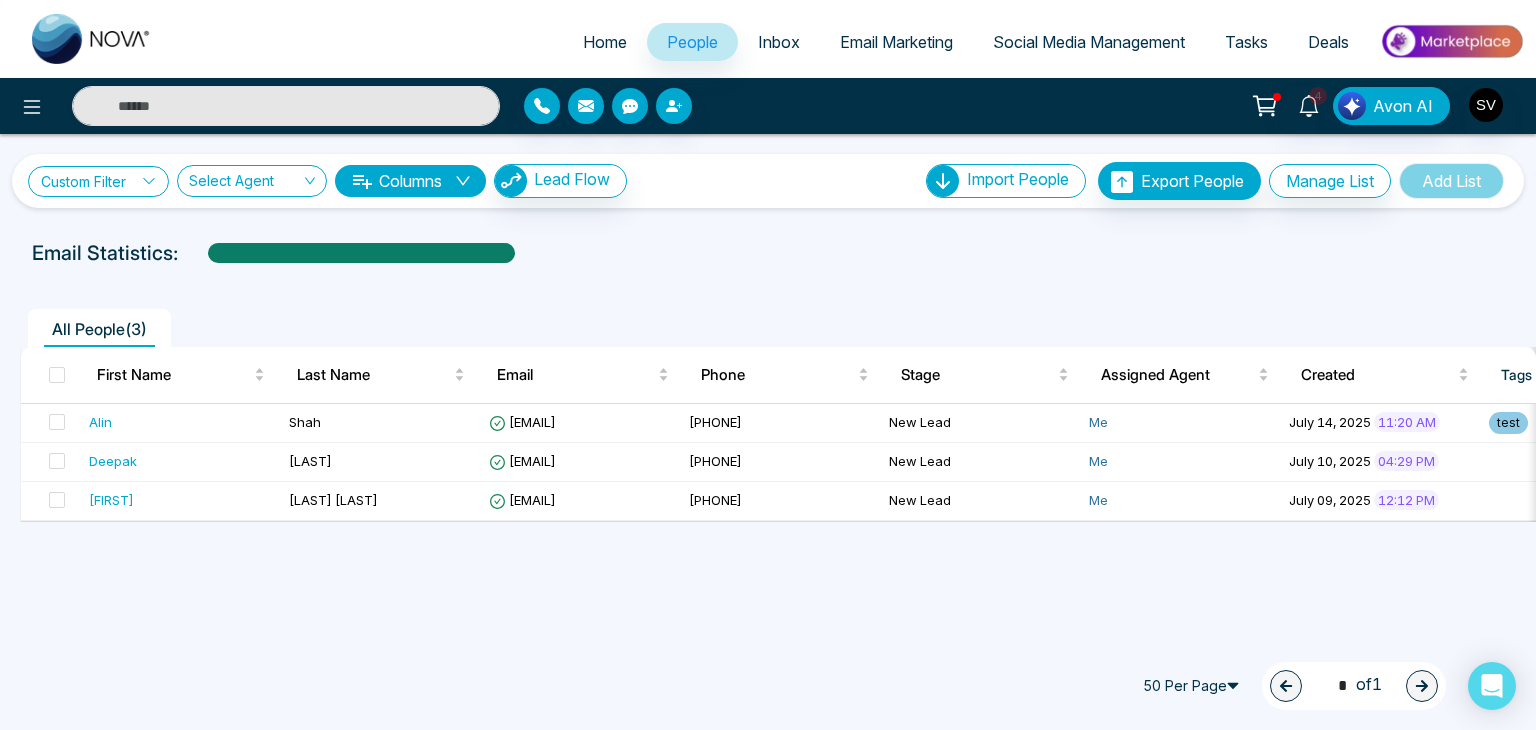 click 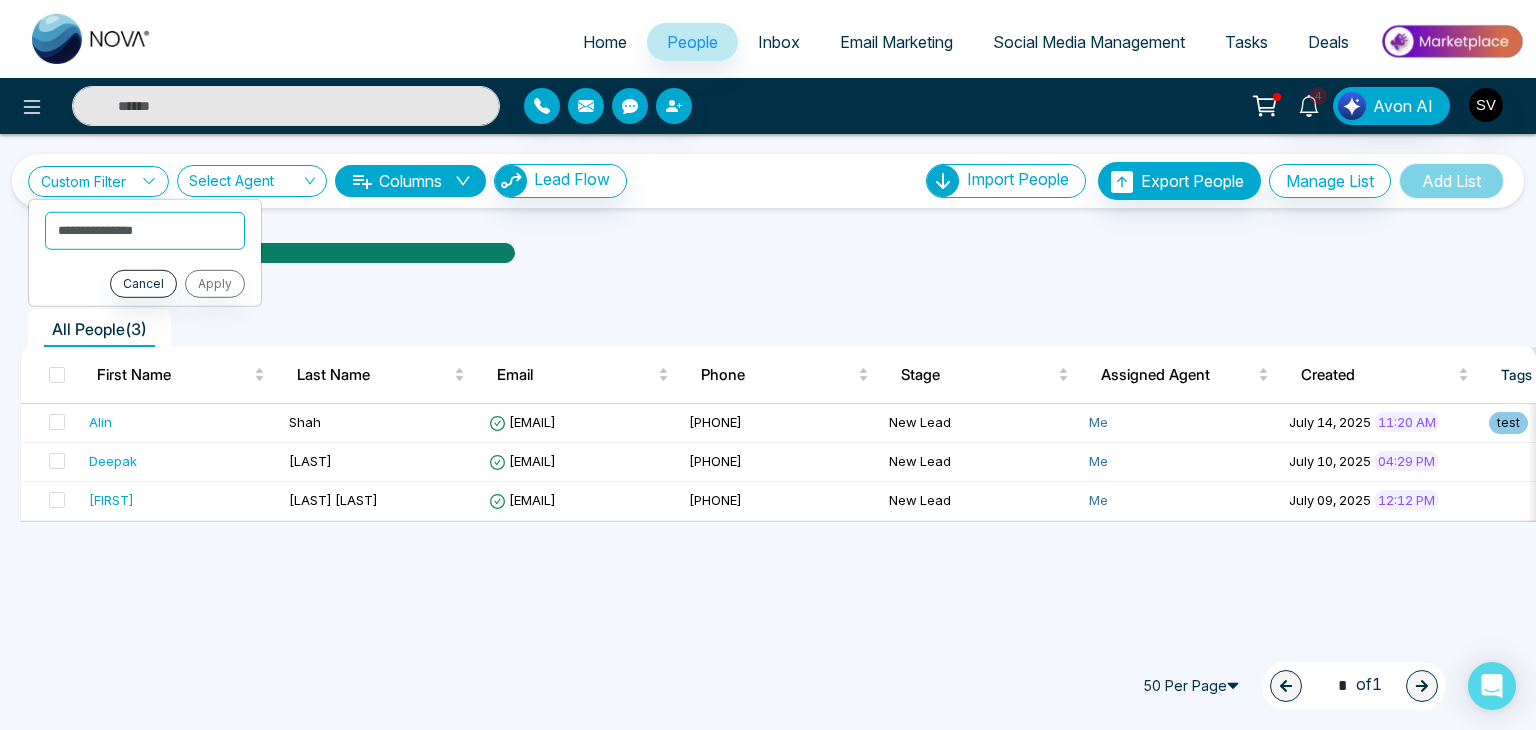 click on "All People  ( 3 ) First Name Last Name Email Phone Stage Assigned Agent Created Tags Source Province Timeframe Urgency Buy Area AVG Property Price Home Type Deals Last Communication                                     [FIRST] [LAST]   [EMAIL] [PHONE] New Lead Me [DATE], [DATE]   [TIME] AM test test [NUMBER] days ago    Call [FIRST] [LAST]   [EMAIL] [PHONE] New Lead Me [DATE], [DATE]   [TIME] PM Events [NUMBER] days ago    Call [FIRST] [LAST]   [EMAIL] [PHONE] New Lead Me [DATE], [DATE]   [TIME] PM Referral   -  -  -  -    -  -  -  -   50 Per Page 1 *  of  1" at bounding box center (768, 443) 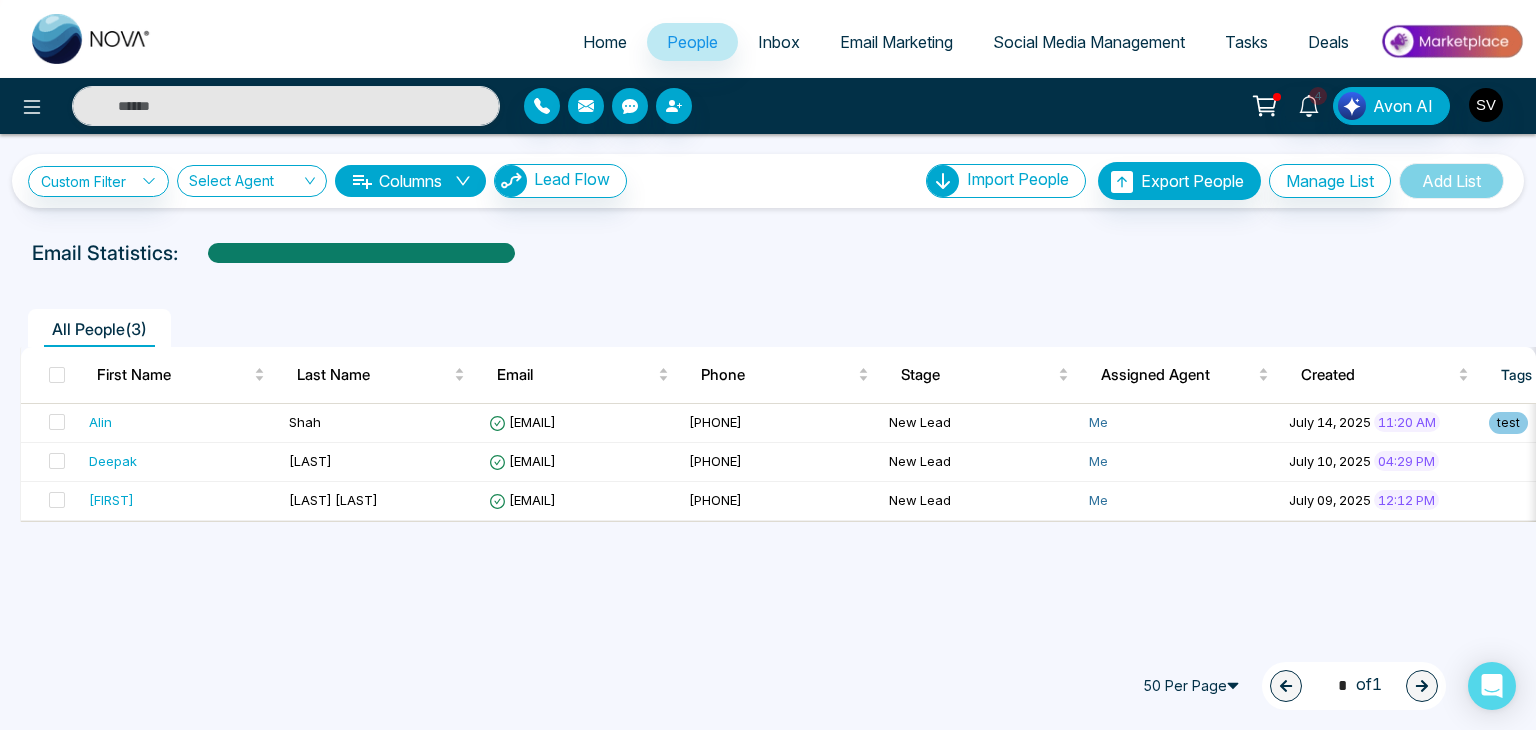 click on "Email Marketing" at bounding box center (896, 42) 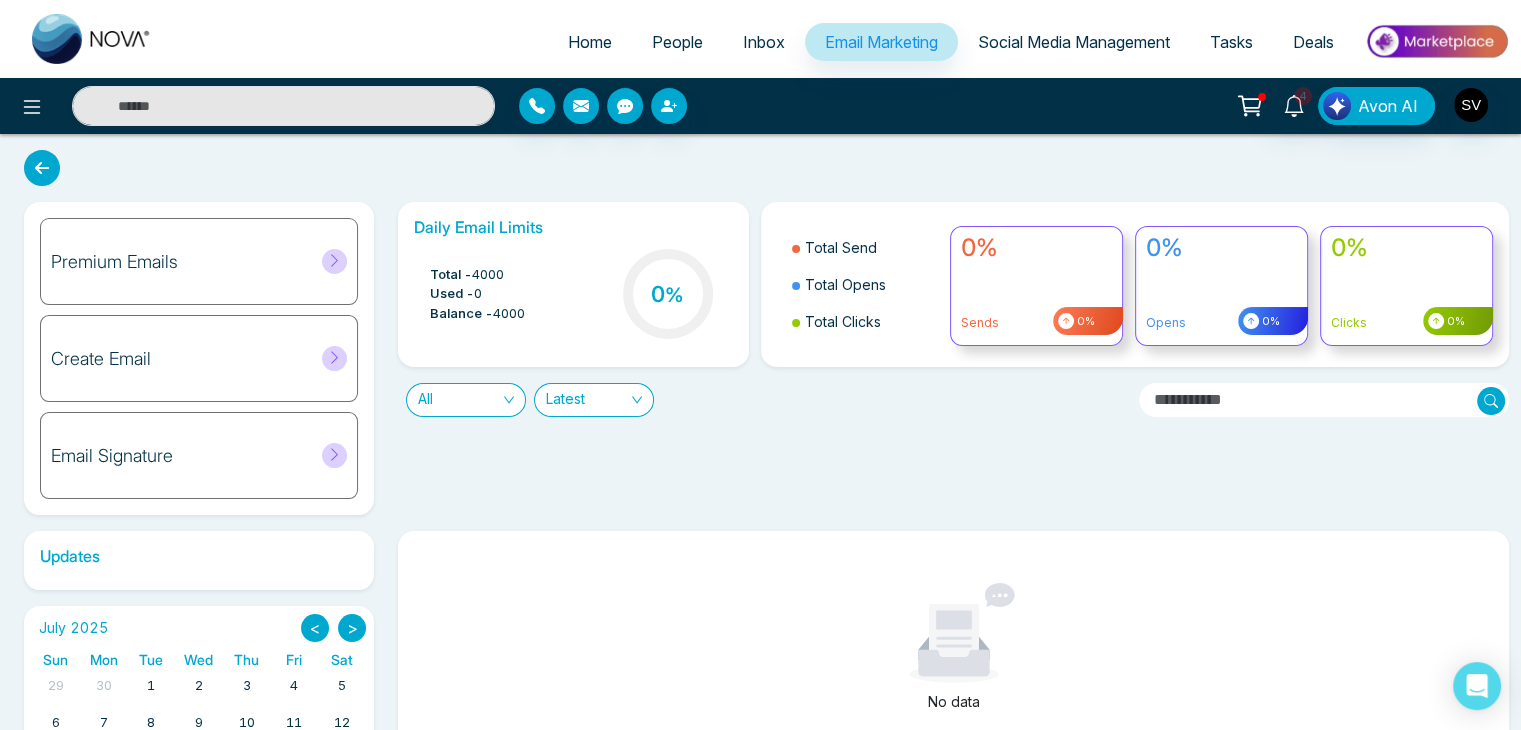 click on "Social Media Management" at bounding box center [1074, 42] 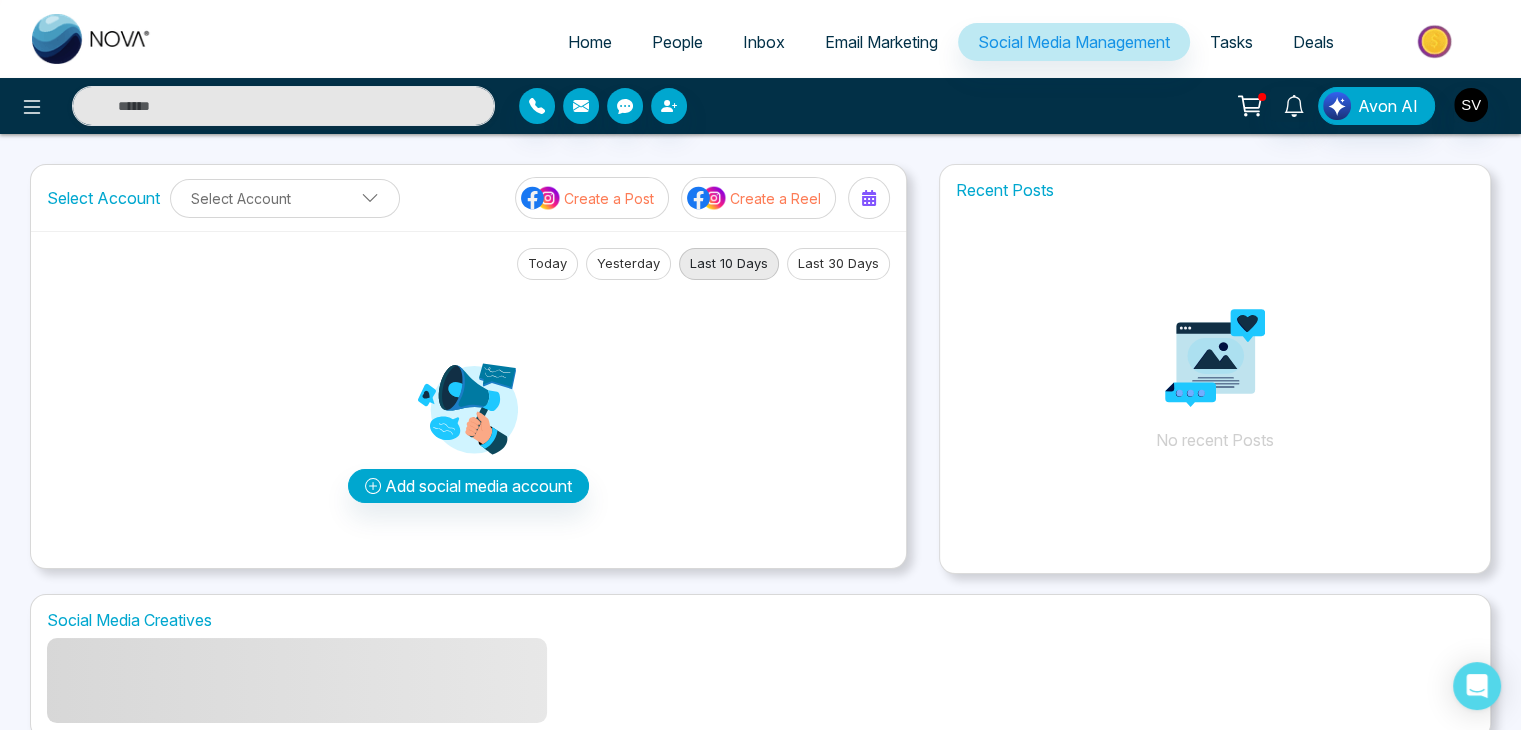 click on "Email Marketing" at bounding box center (881, 42) 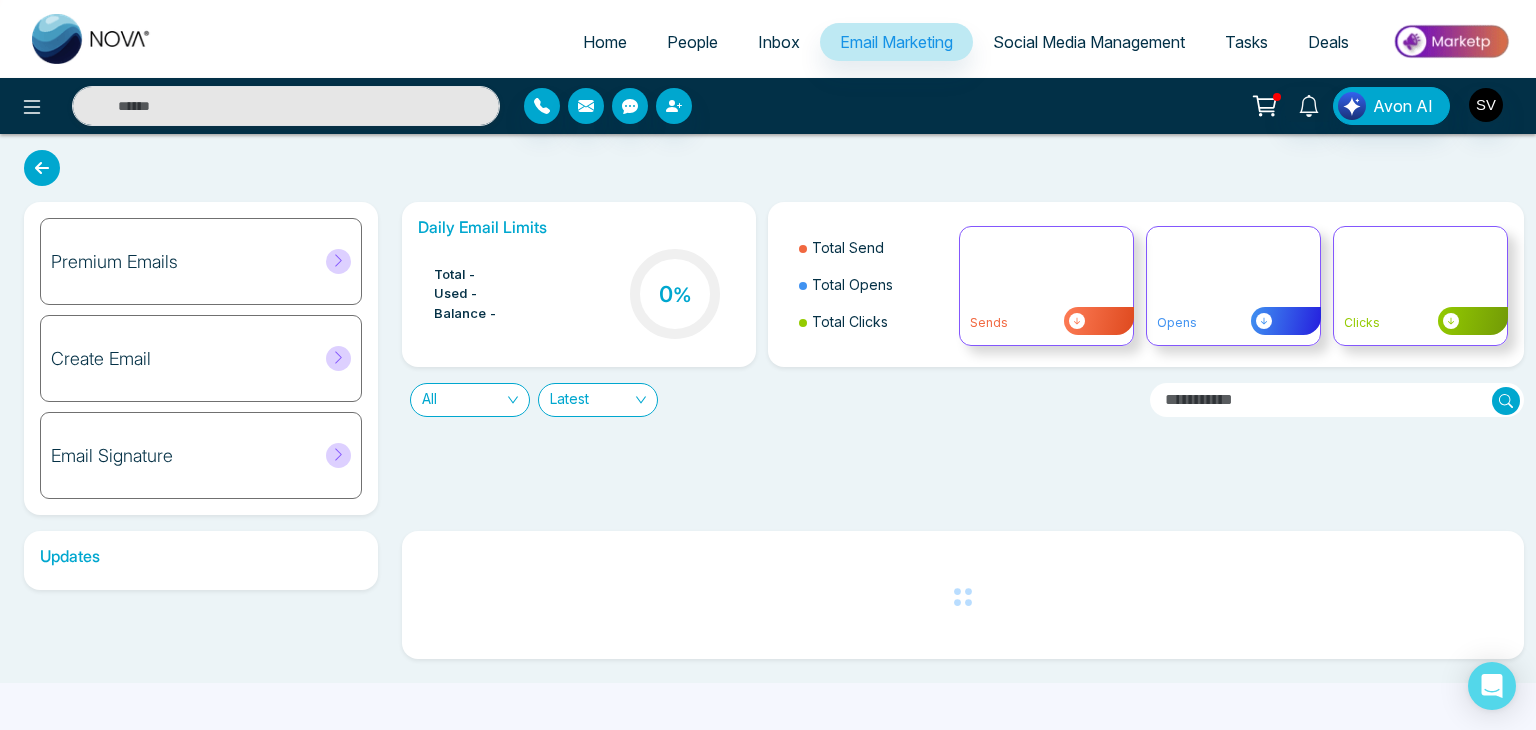 click on "Tasks" at bounding box center [1246, 42] 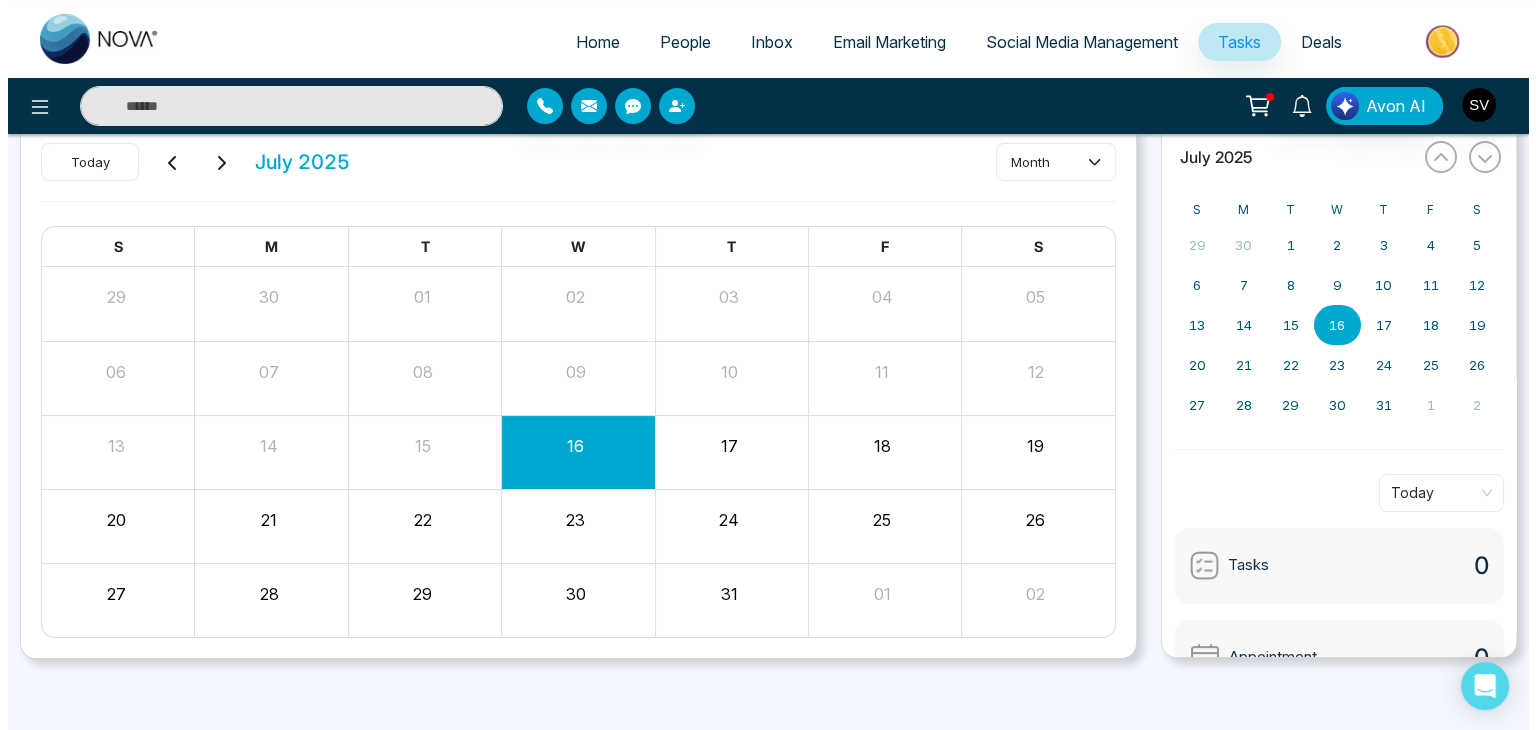 scroll, scrollTop: 0, scrollLeft: 0, axis: both 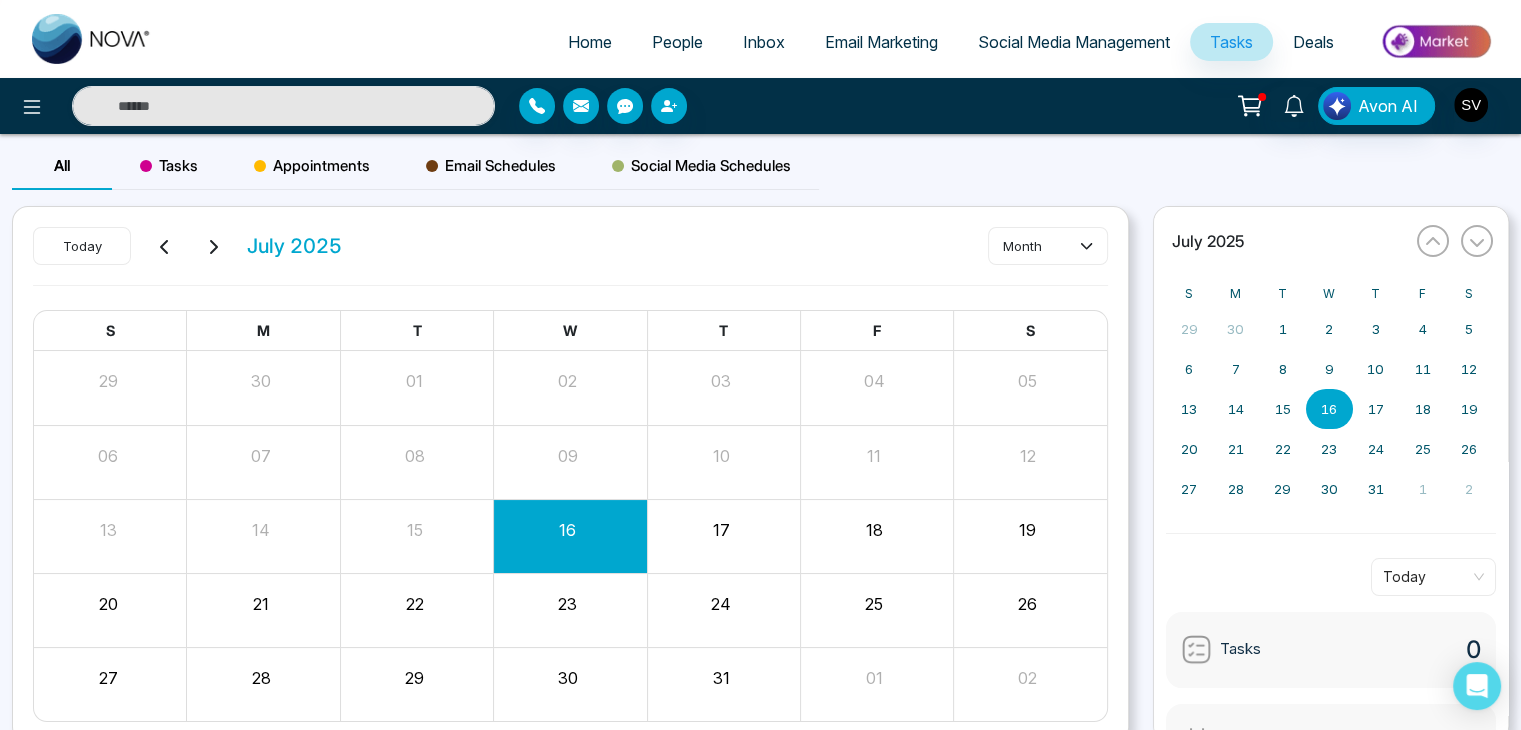 click on "Inbox" at bounding box center (764, 42) 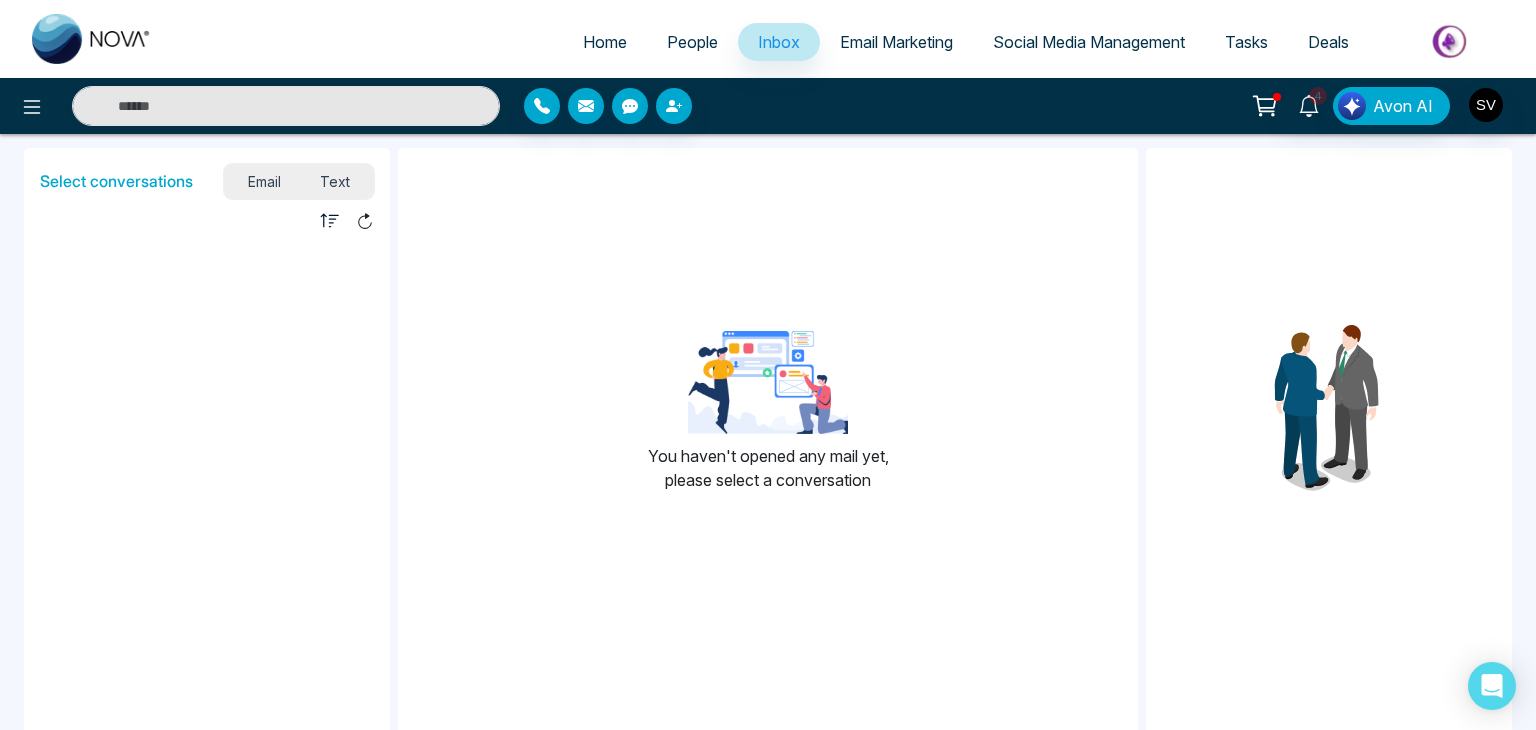 click on "People" at bounding box center [692, 42] 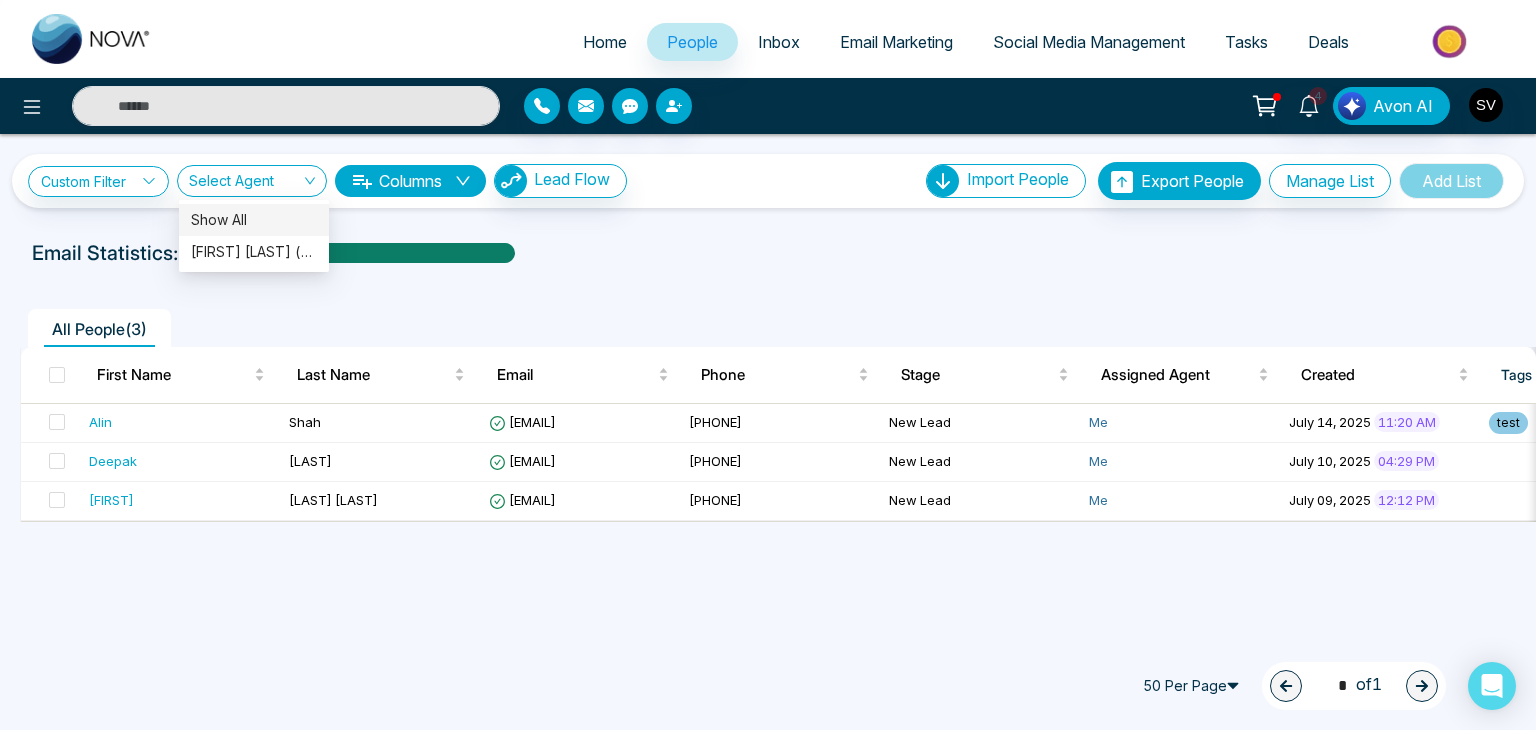 click on "Select Agent" at bounding box center [252, 181] 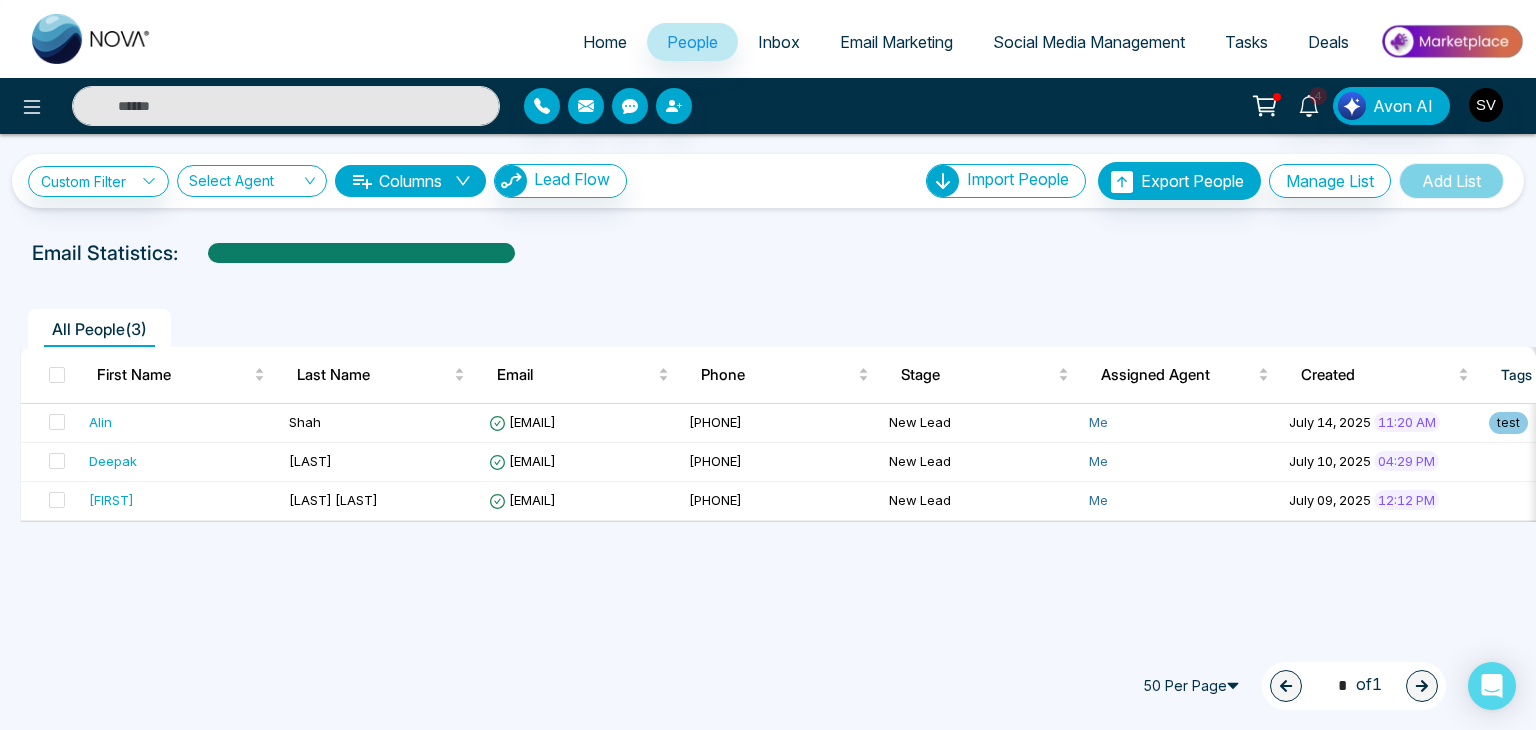 click on "All People  ( 3 )" at bounding box center (723, 328) 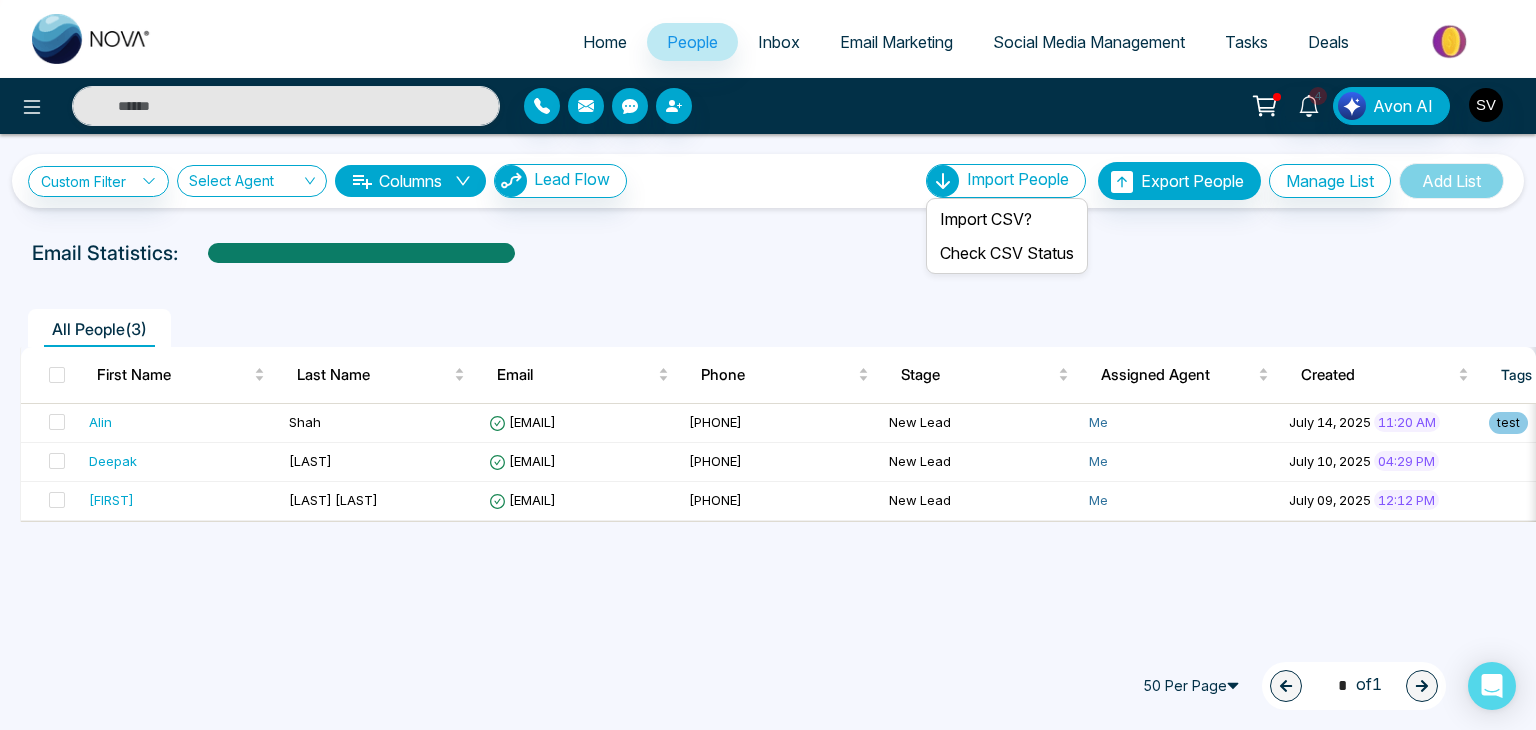 click on "Import People" at bounding box center (1018, 179) 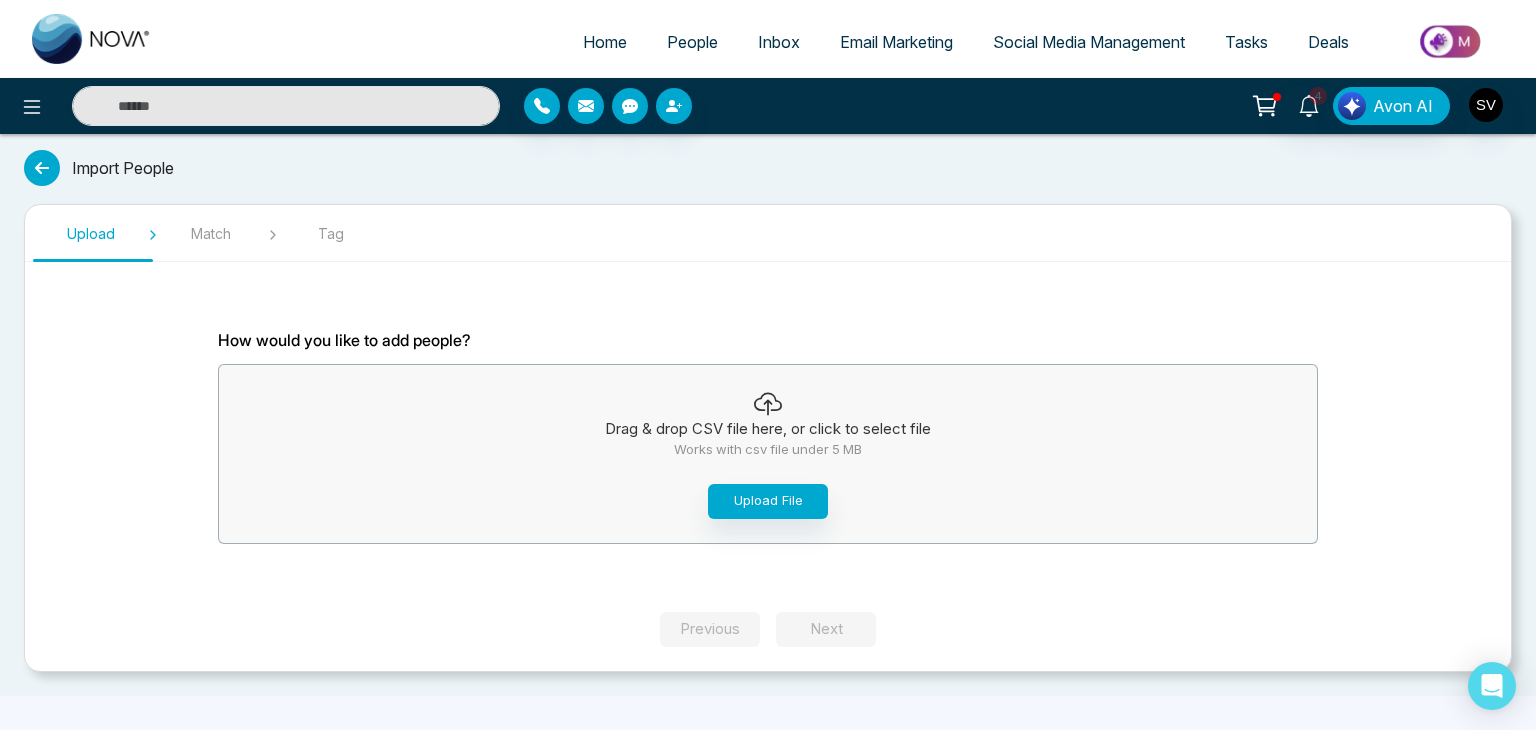 click at bounding box center (42, 168) 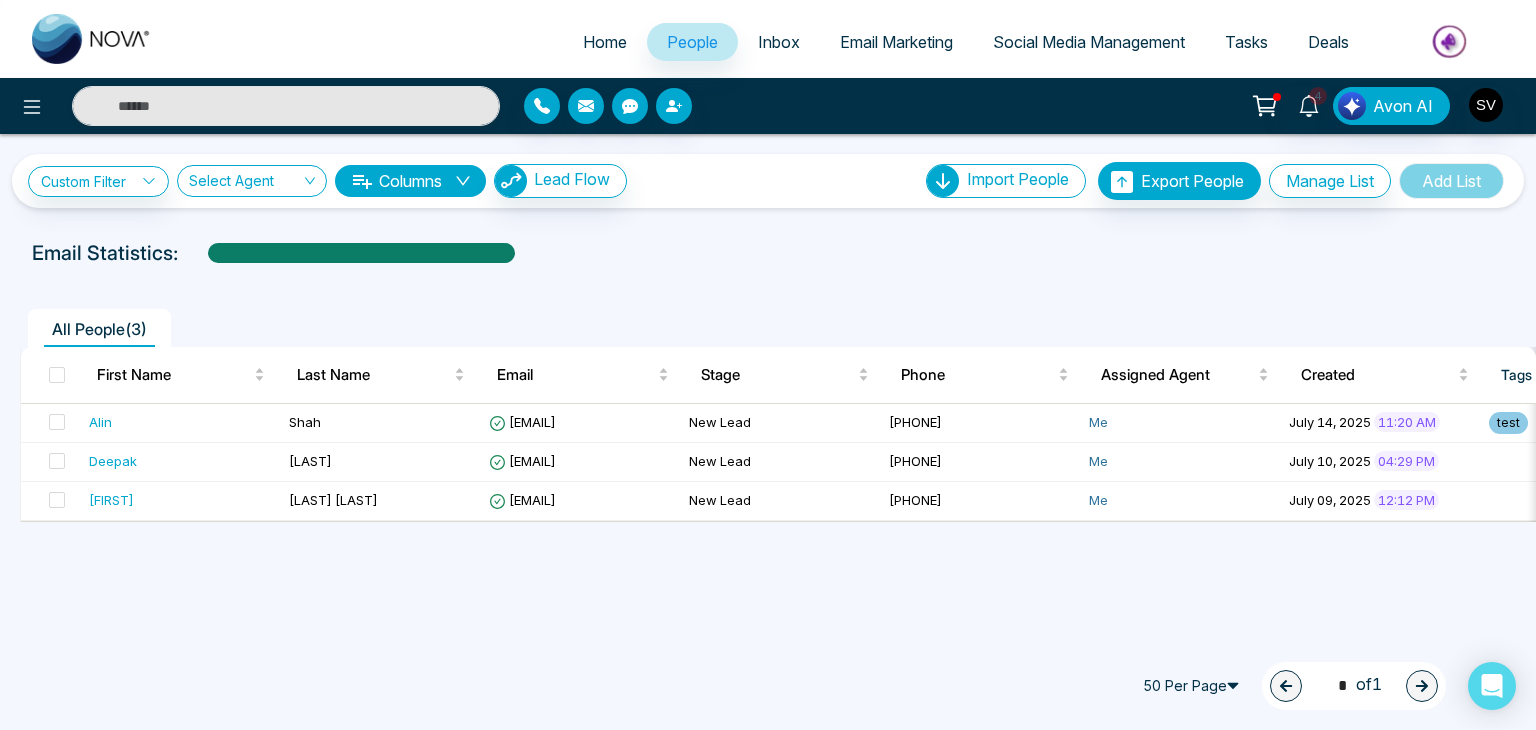 click on "Inbox" at bounding box center (779, 42) 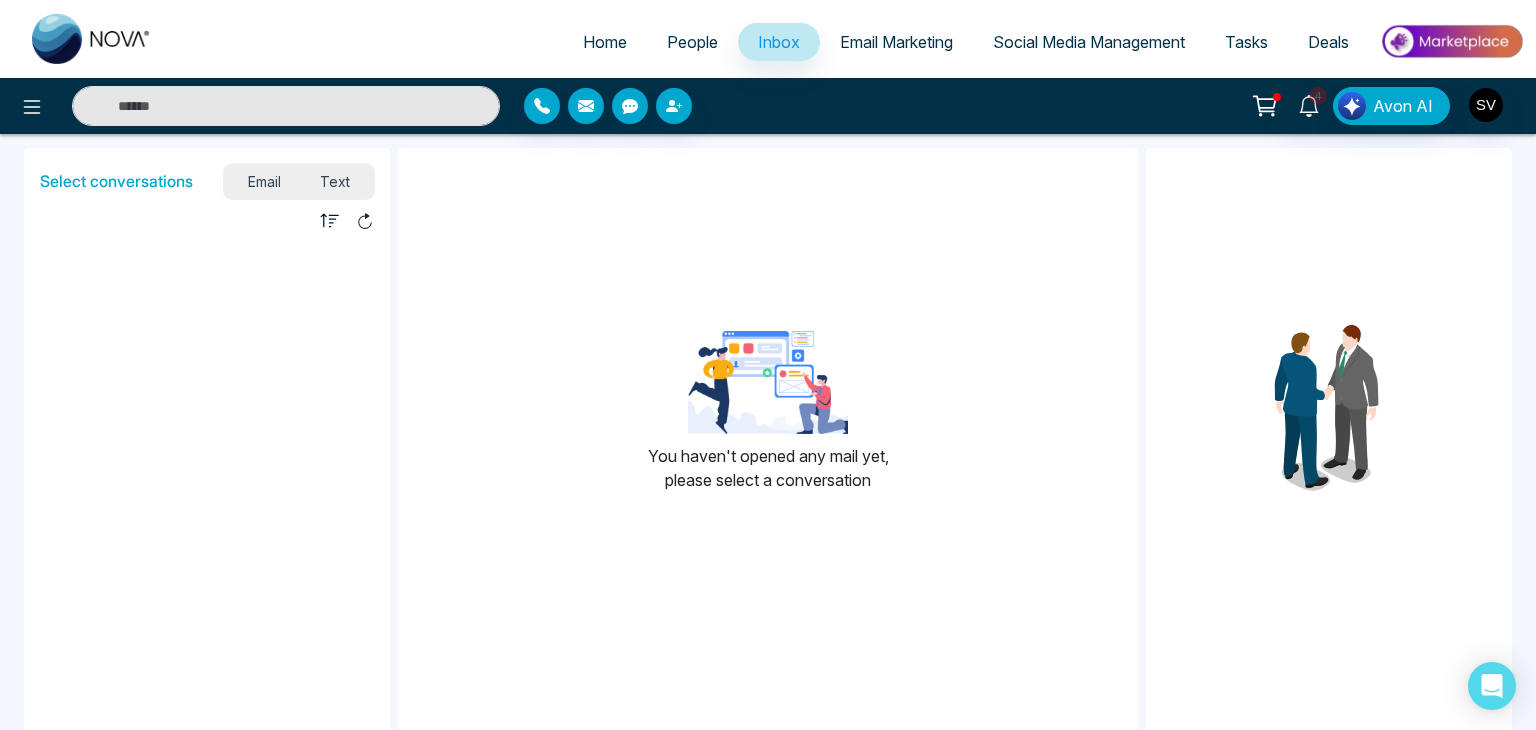 click on "Text" at bounding box center [336, 181] 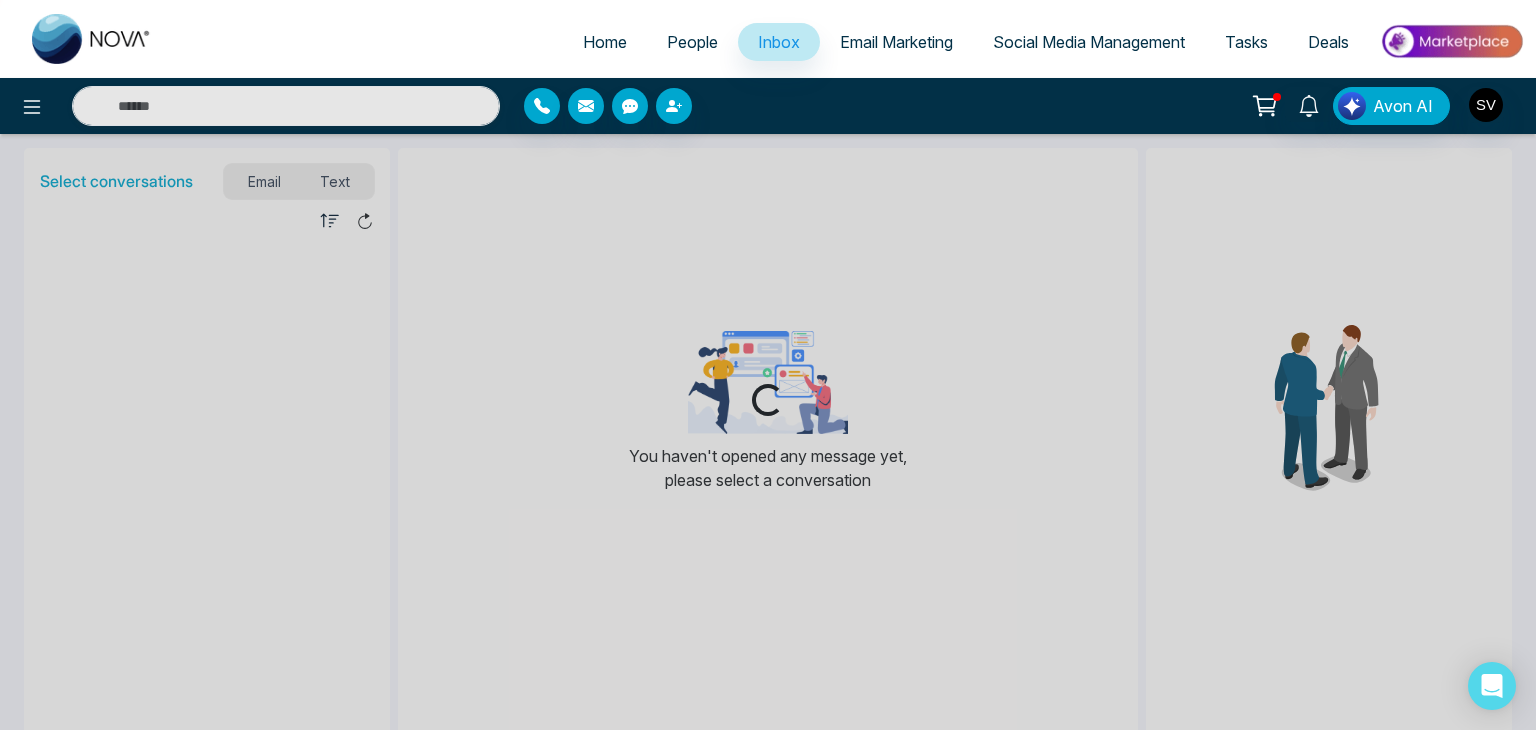 click on "Loading..." at bounding box center (768, 365) 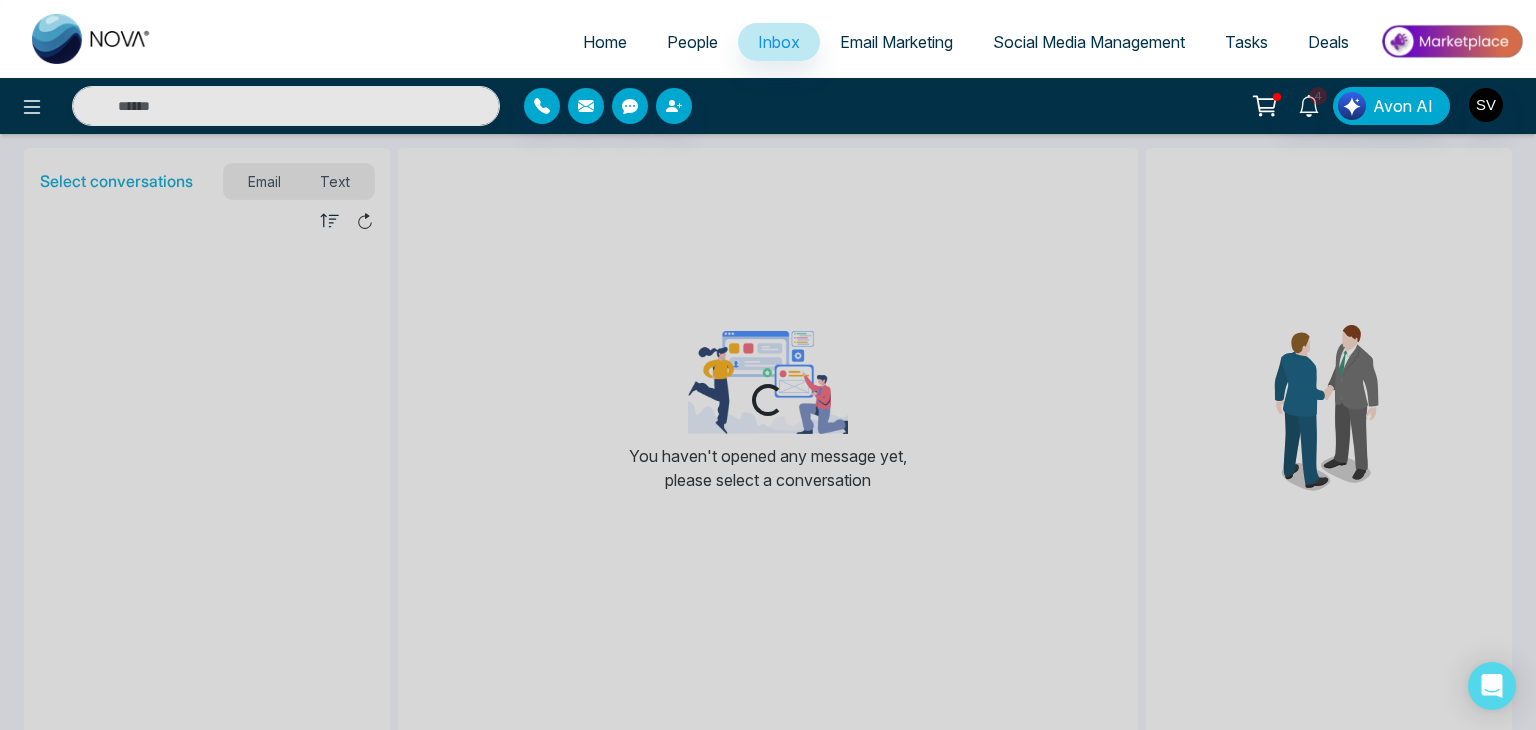 click on "Loading..." at bounding box center [768, 365] 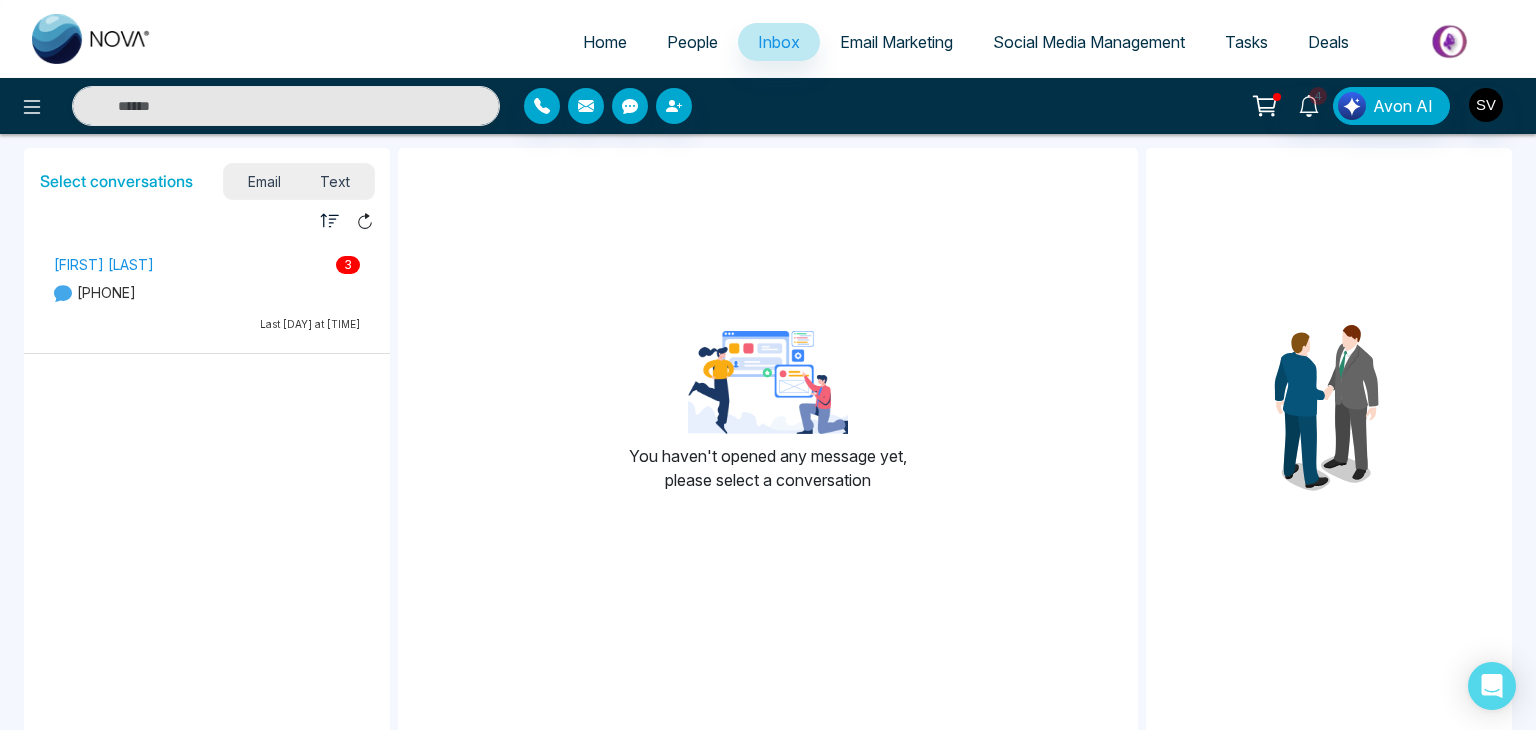 click on "[PHONE]" at bounding box center (207, 292) 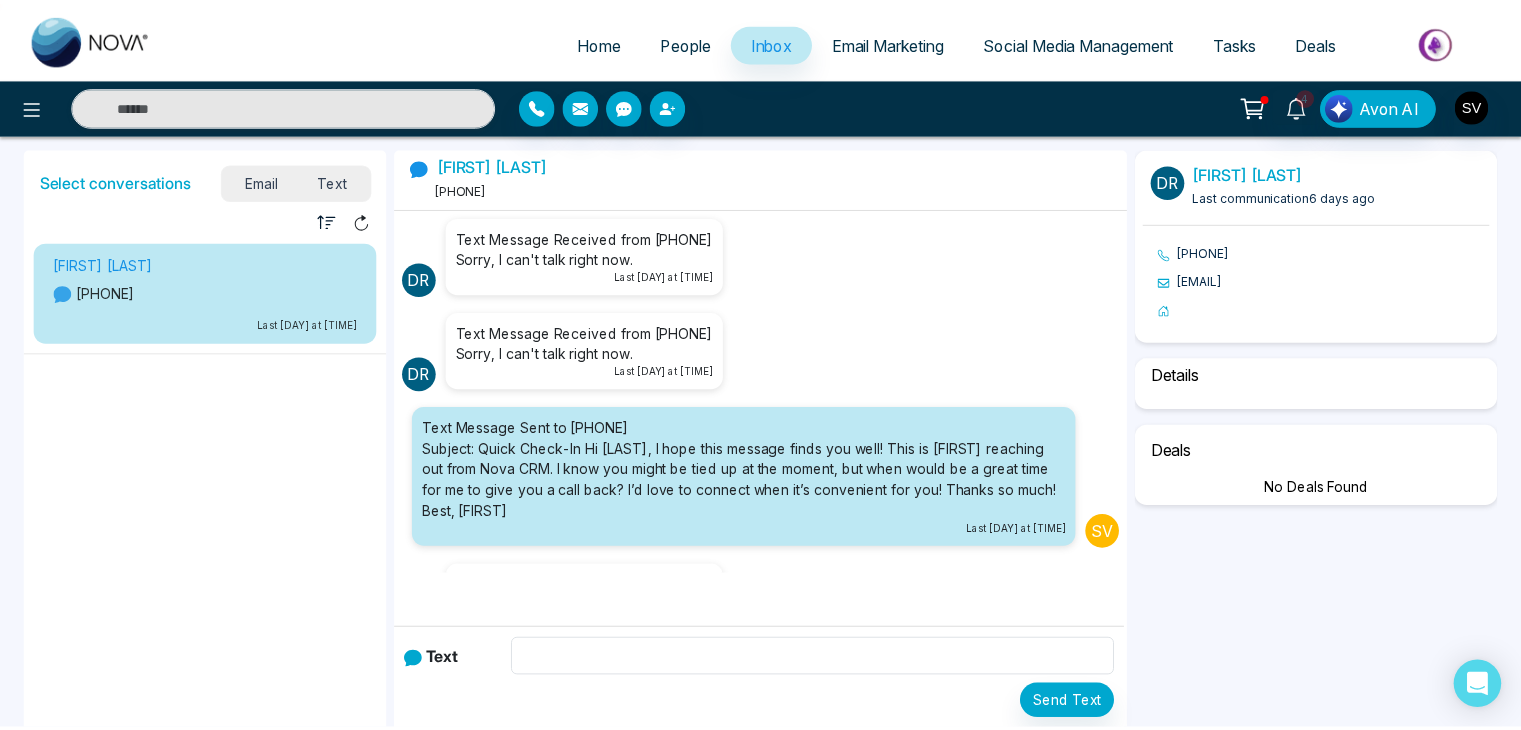 scroll, scrollTop: 138, scrollLeft: 0, axis: vertical 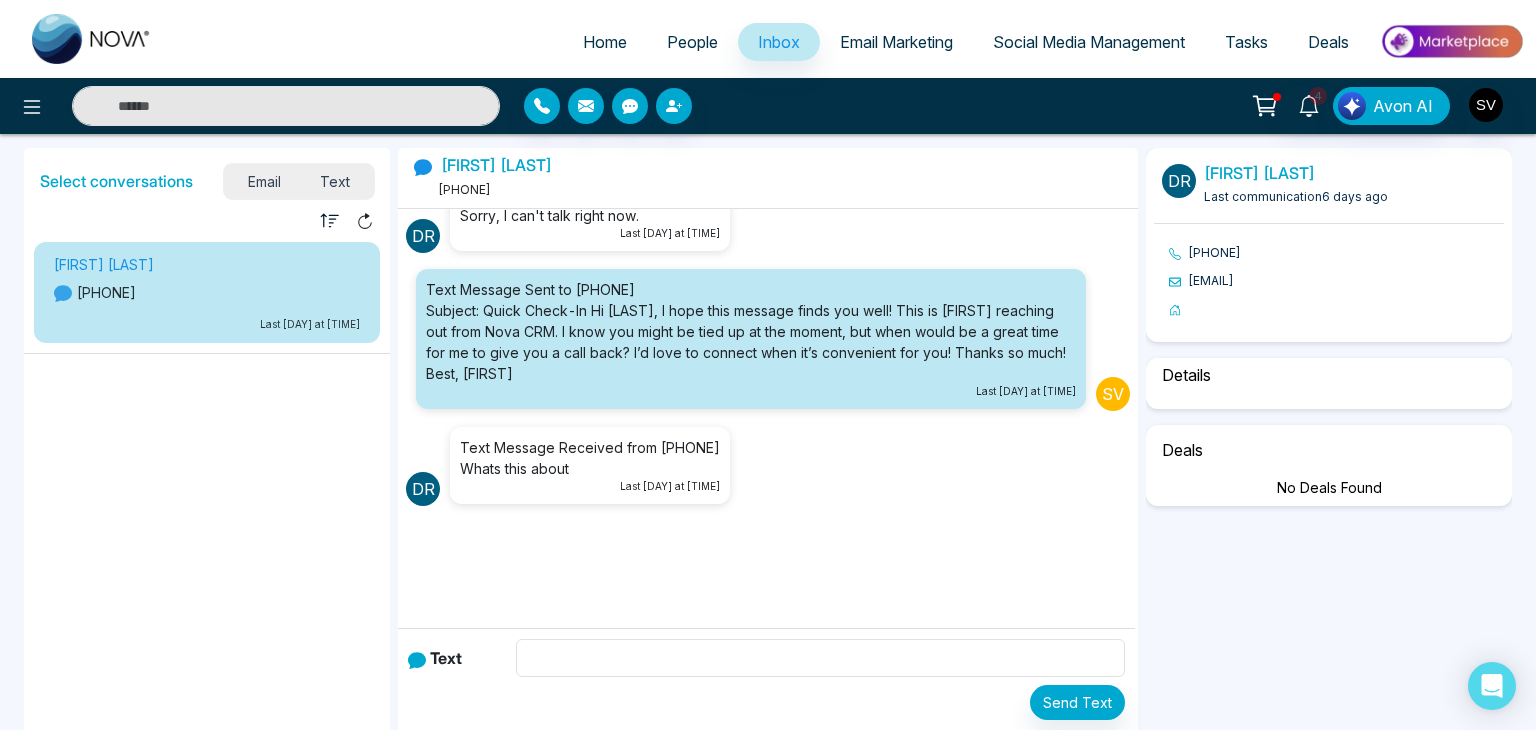 select on "*" 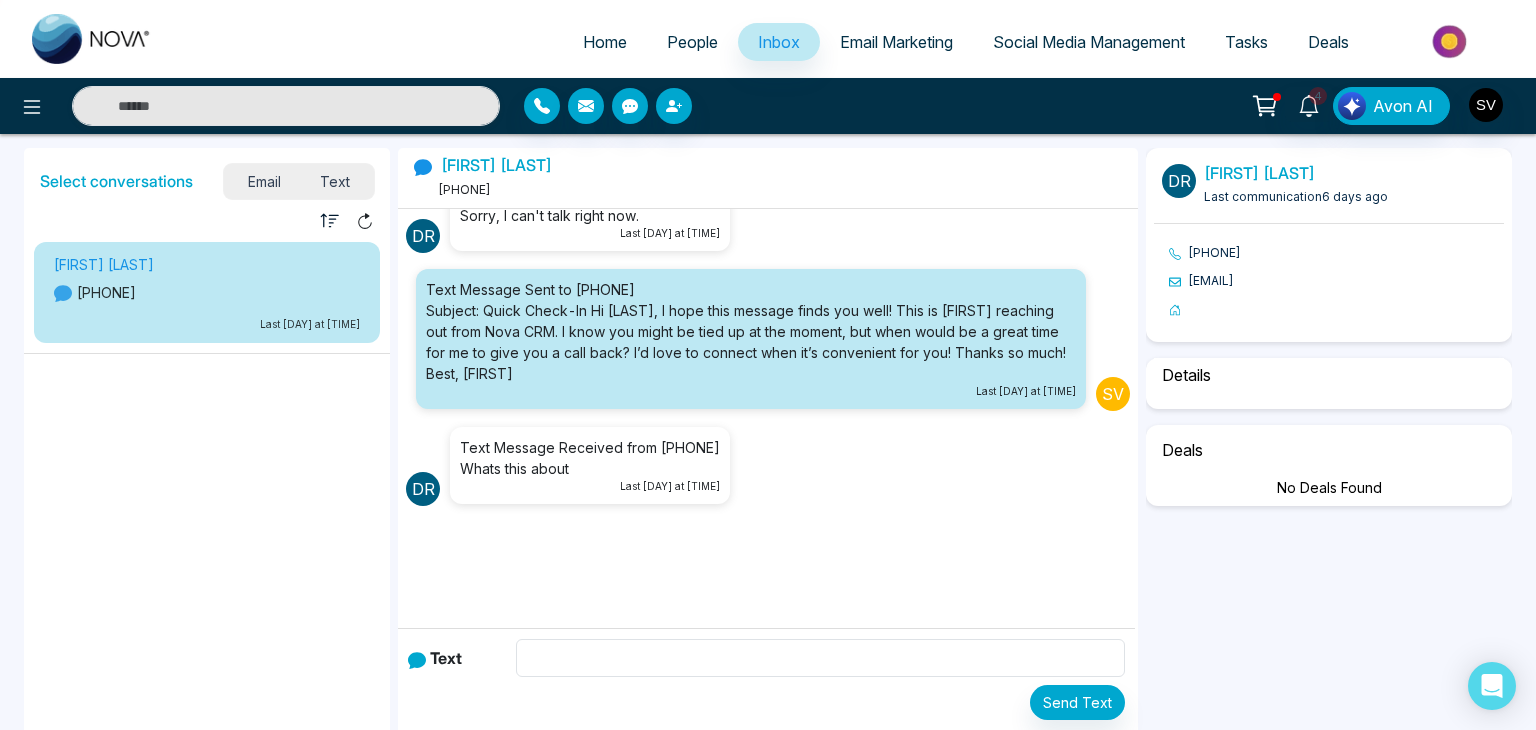 select on "******" 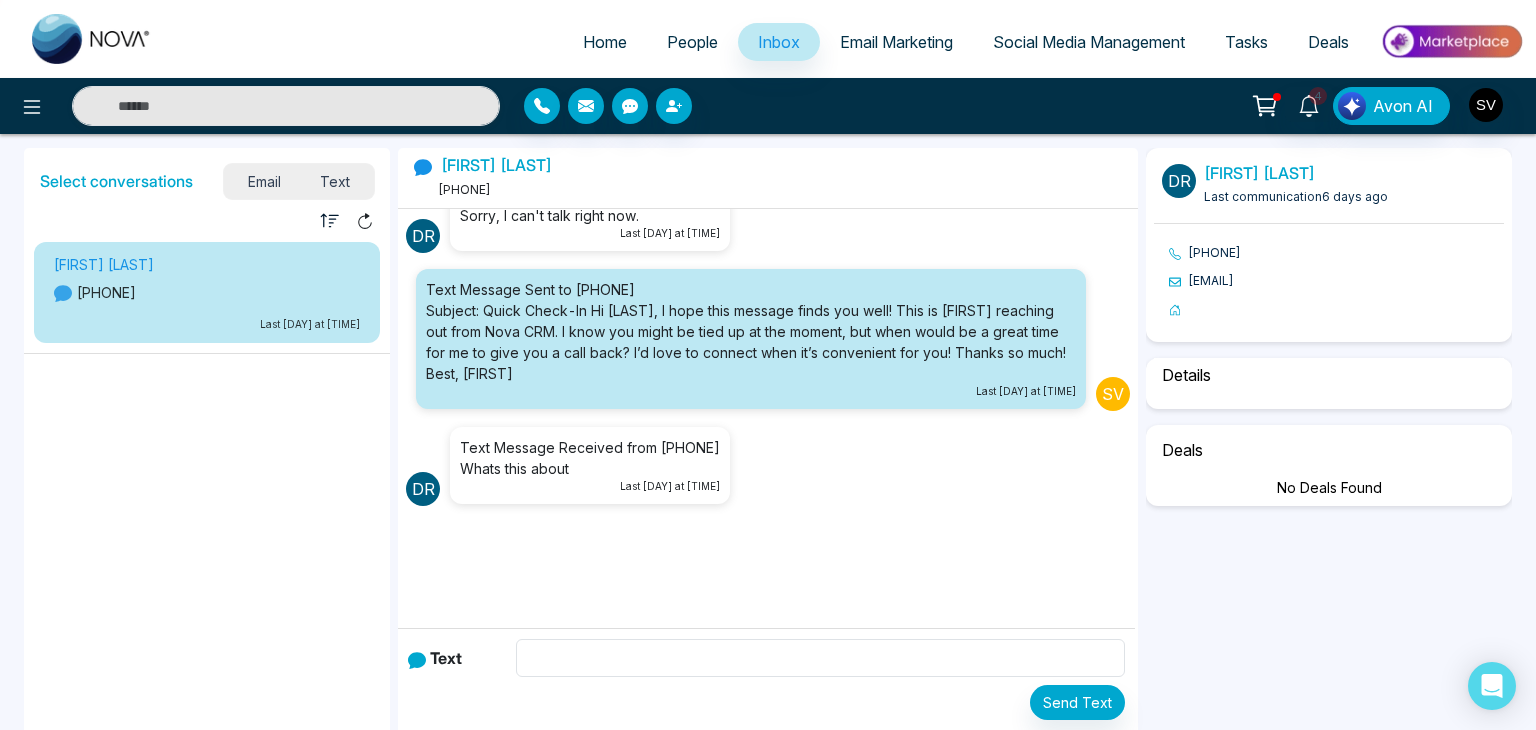 select on "*****" 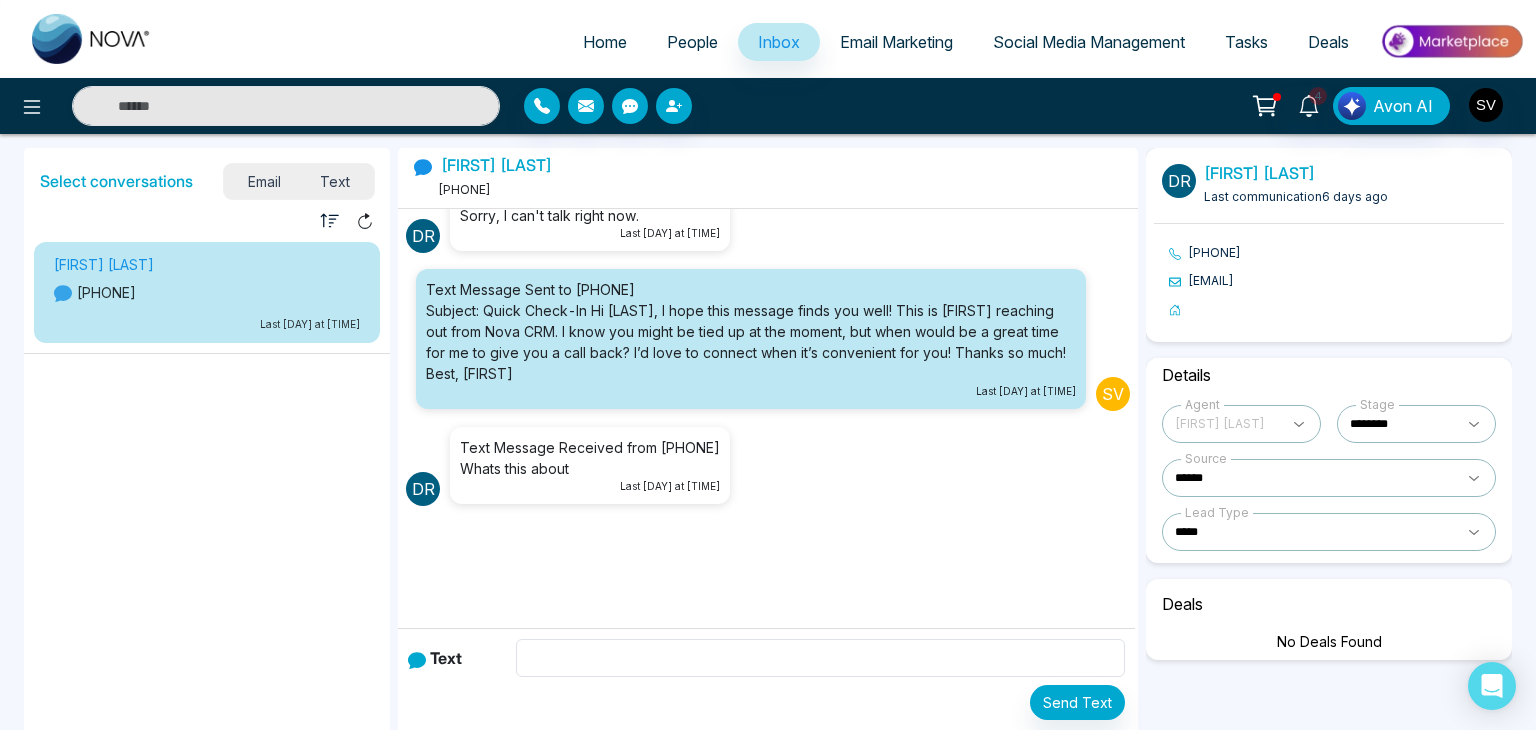 click on "Email" at bounding box center (264, 181) 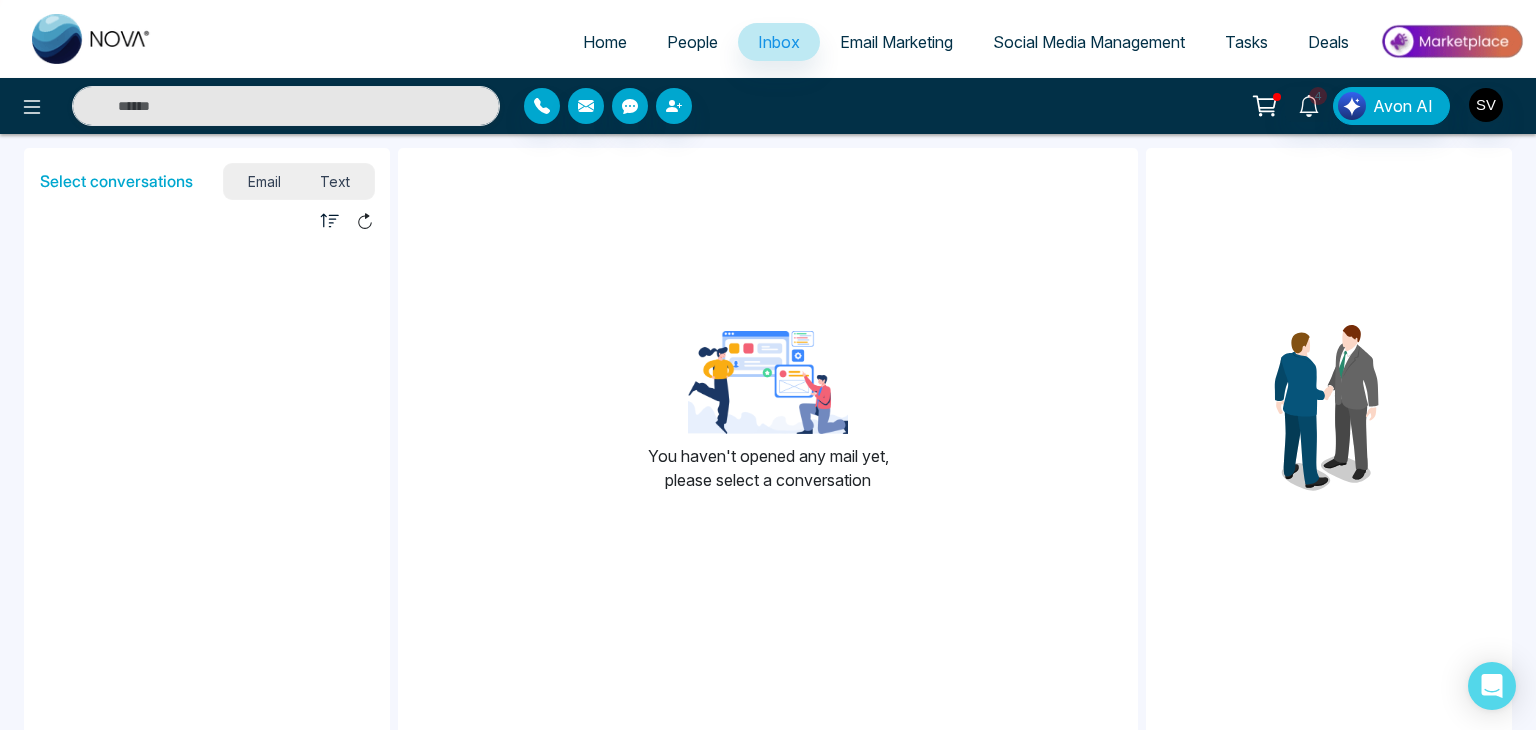click on "Email Marketing" at bounding box center (896, 42) 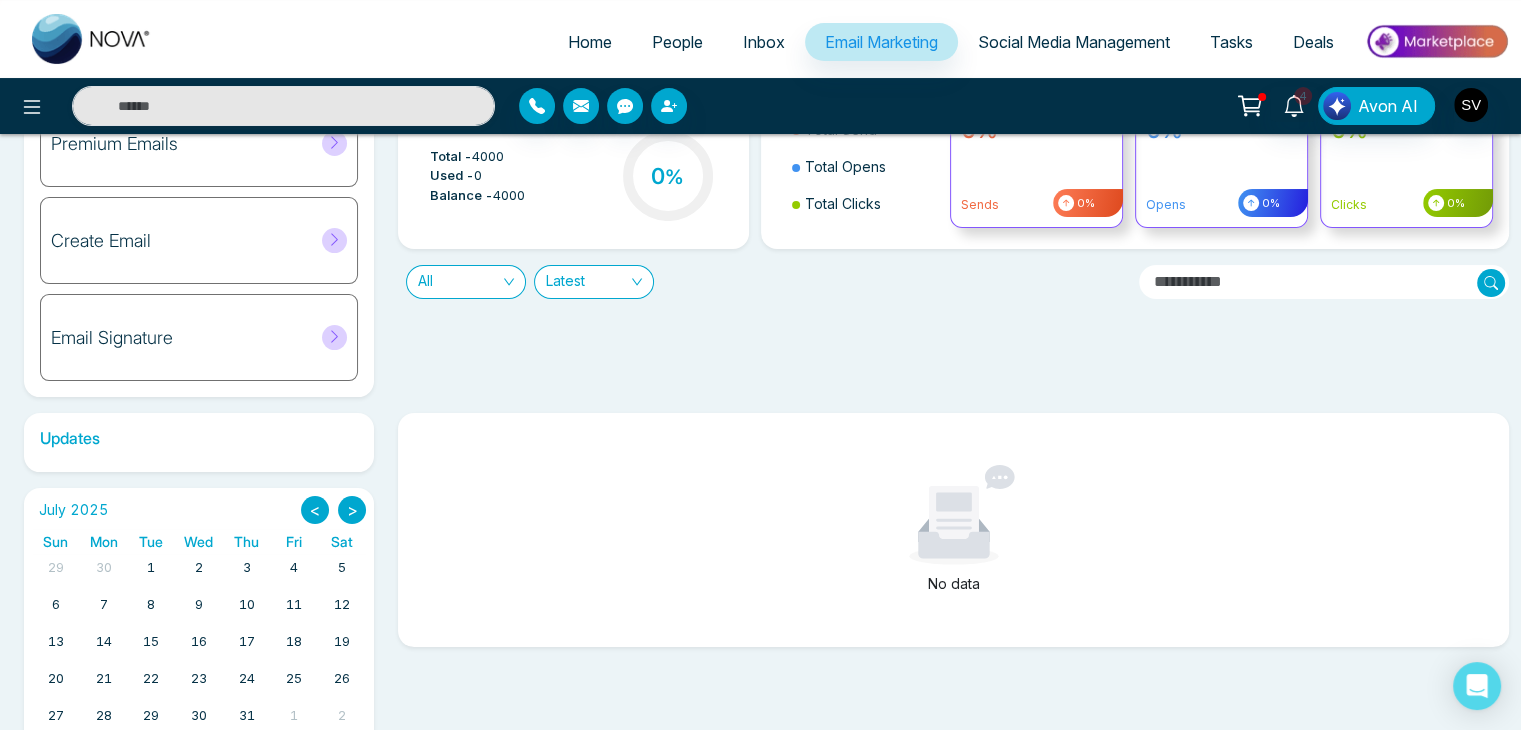 scroll, scrollTop: 132, scrollLeft: 0, axis: vertical 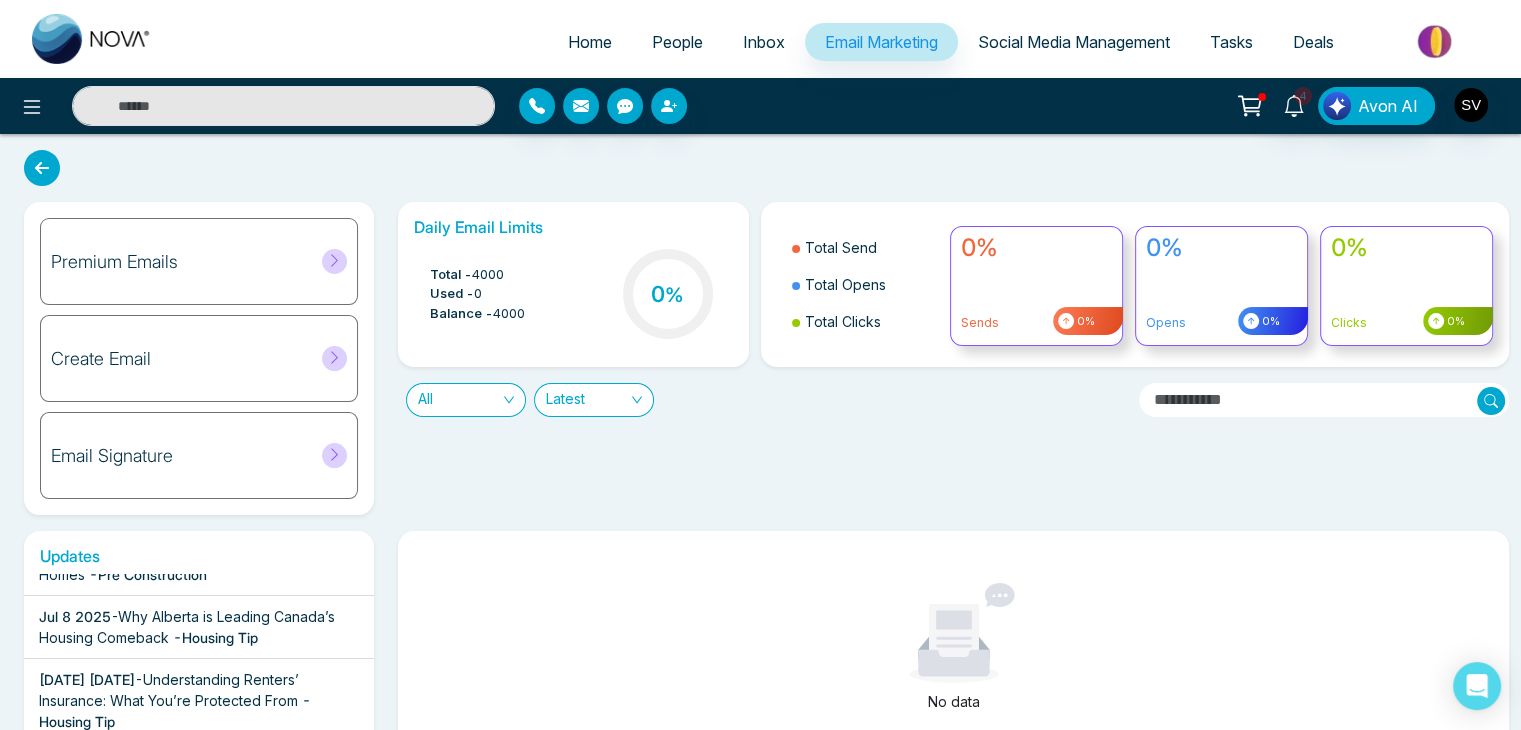 click 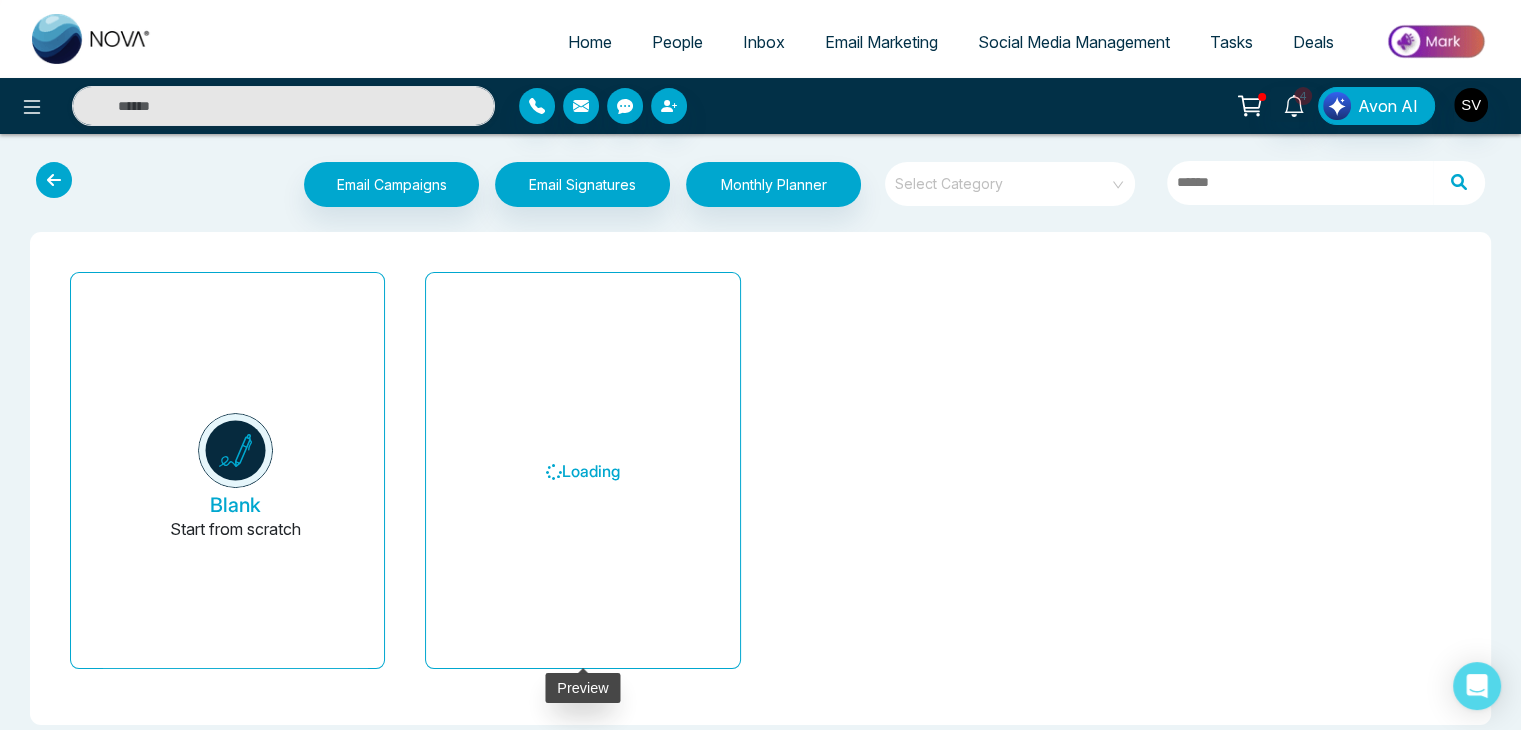 scroll, scrollTop: 19, scrollLeft: 0, axis: vertical 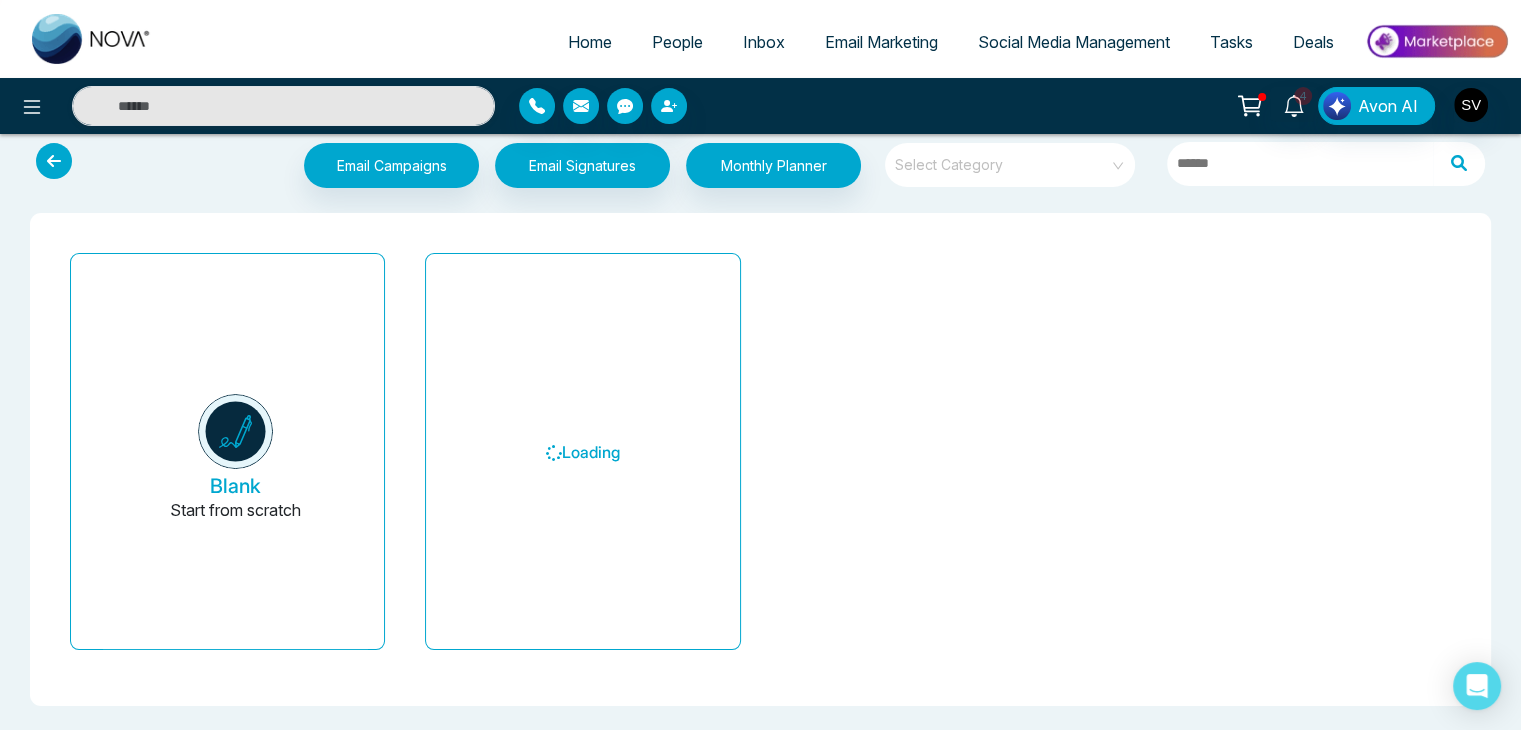 click at bounding box center [54, 161] 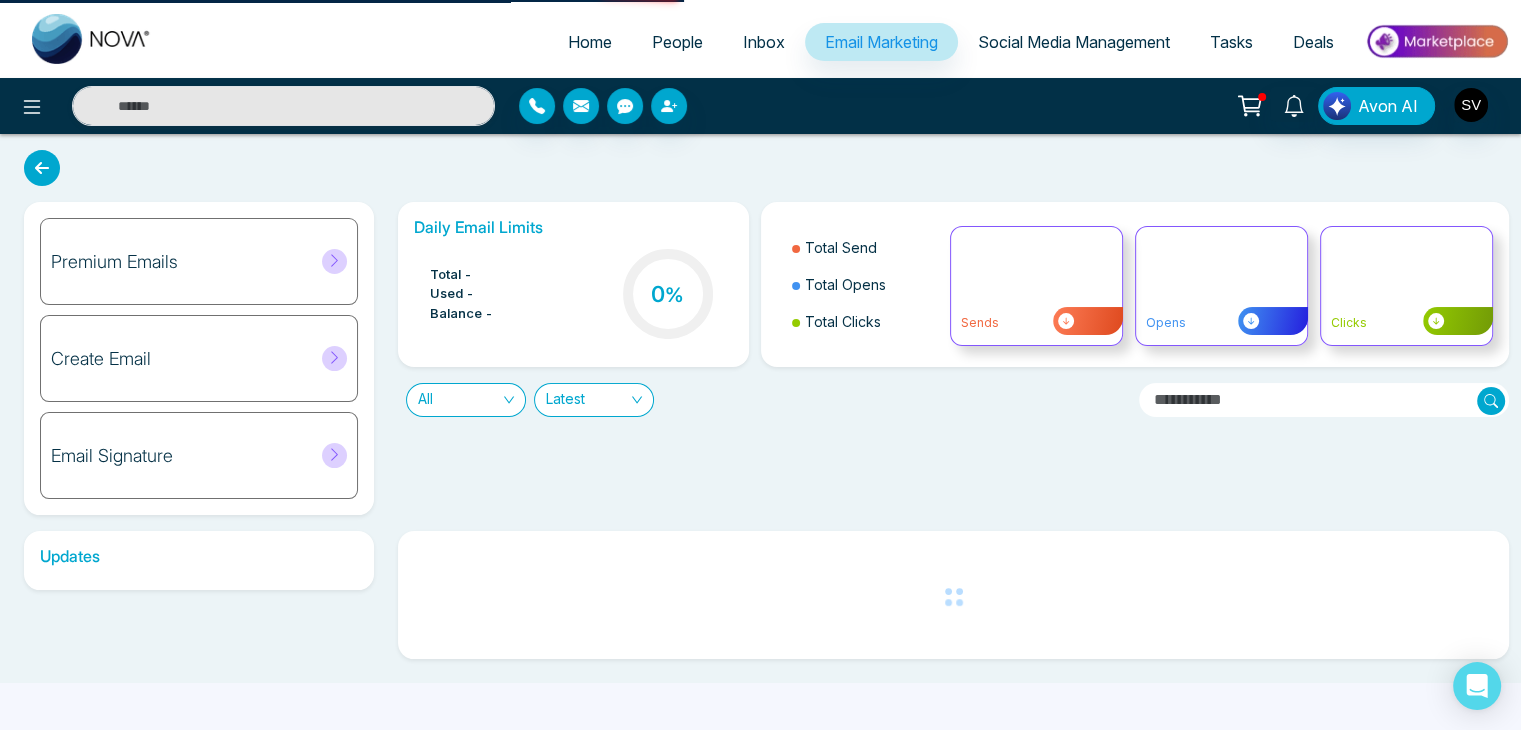 scroll, scrollTop: 0, scrollLeft: 0, axis: both 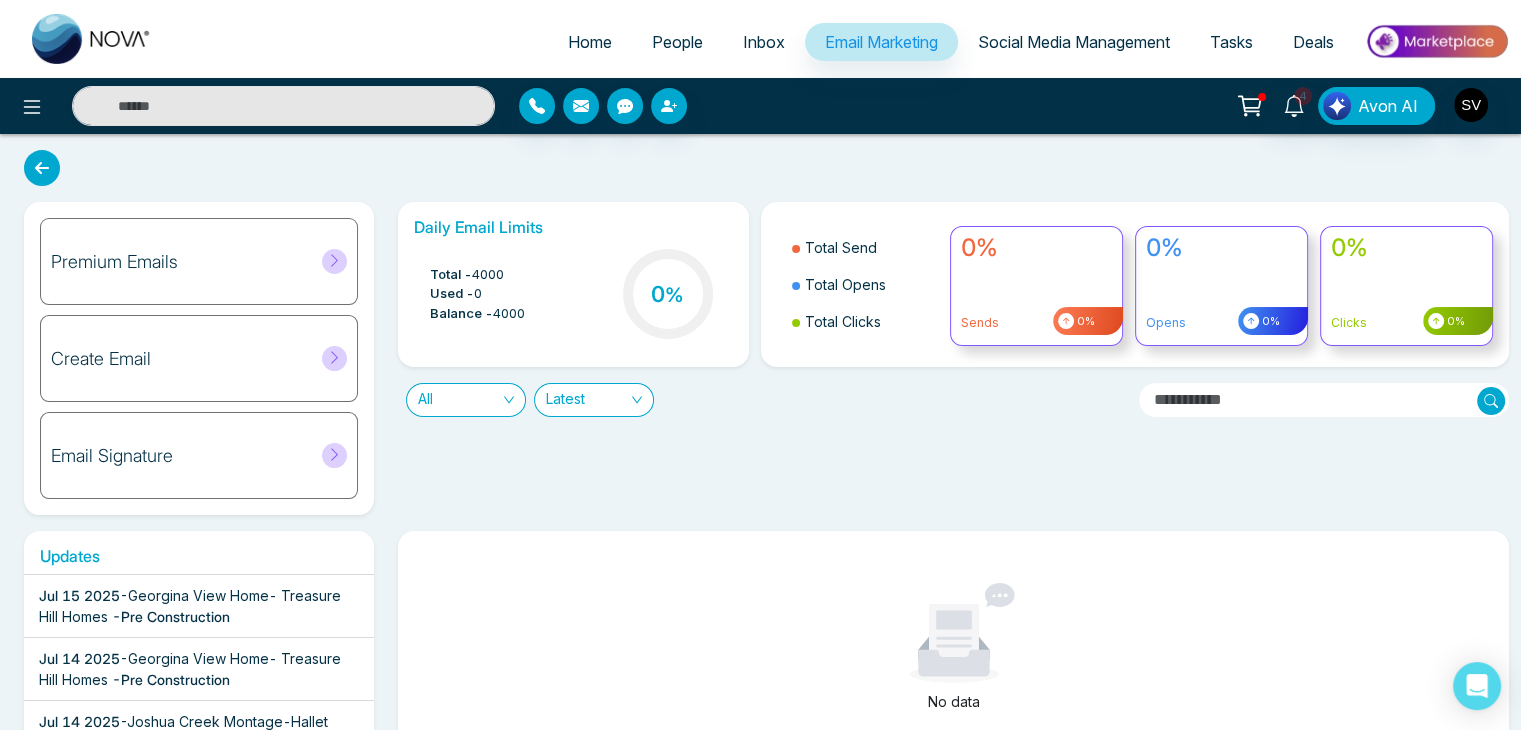click at bounding box center [334, 261] 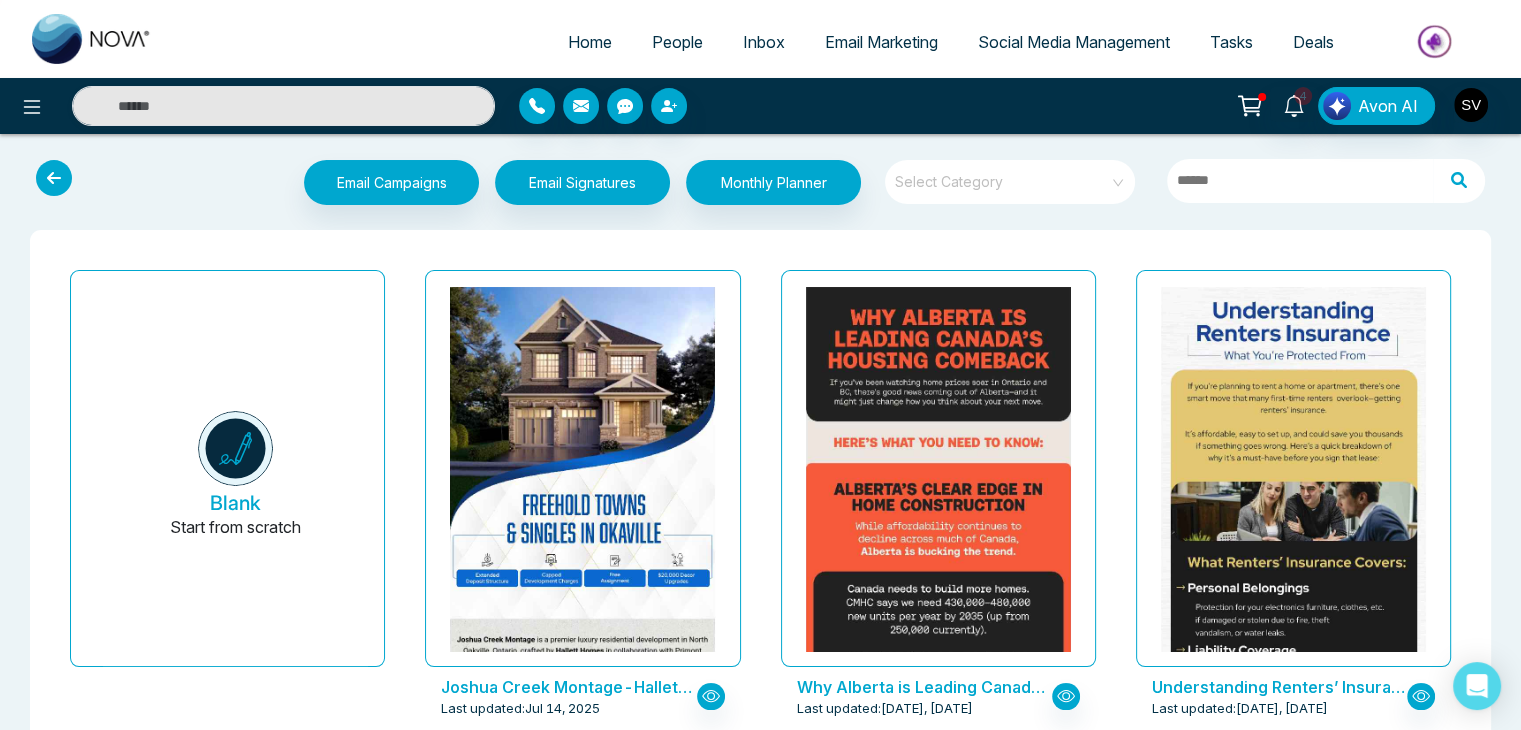 scroll, scrollTop: 0, scrollLeft: 0, axis: both 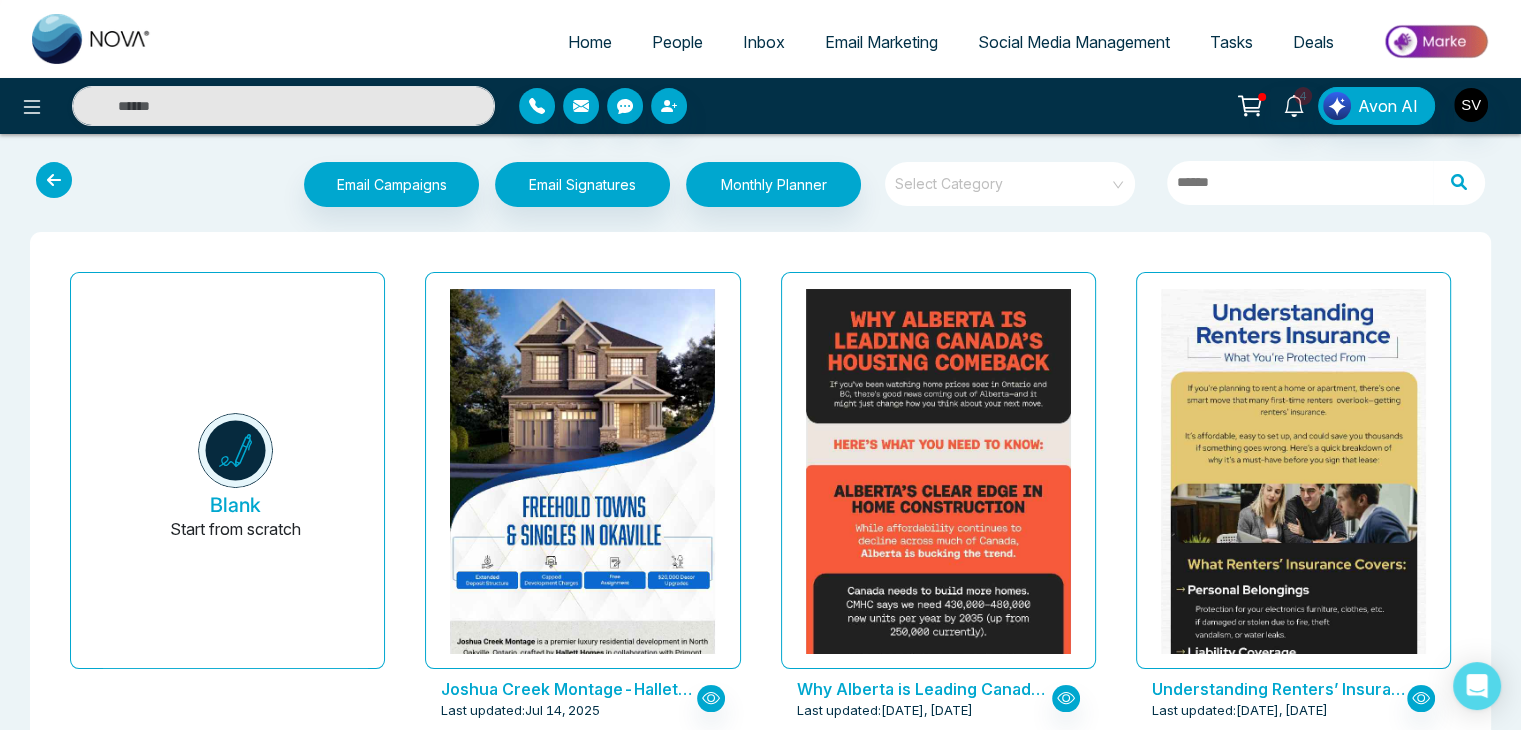 click at bounding box center [54, 180] 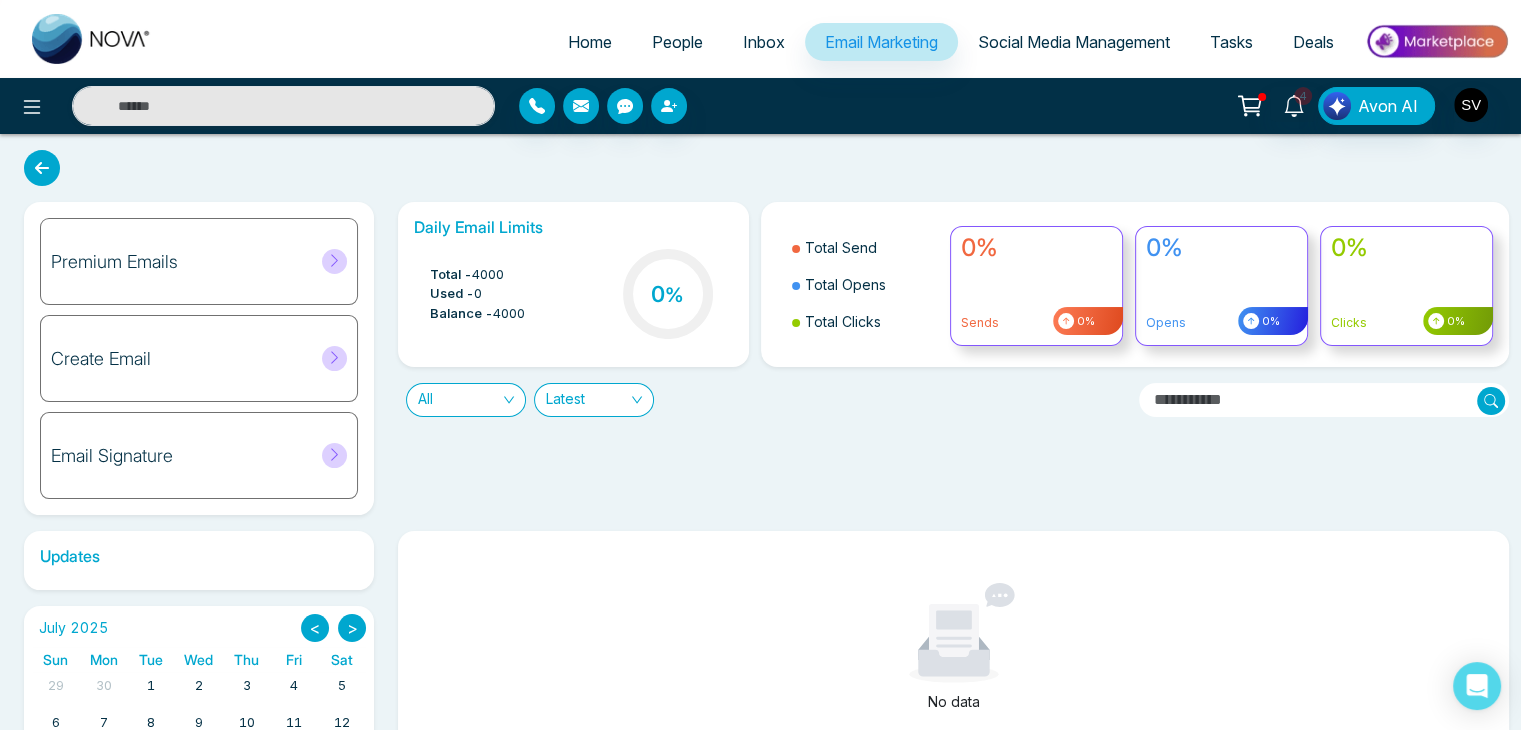 scroll, scrollTop: 188, scrollLeft: 0, axis: vertical 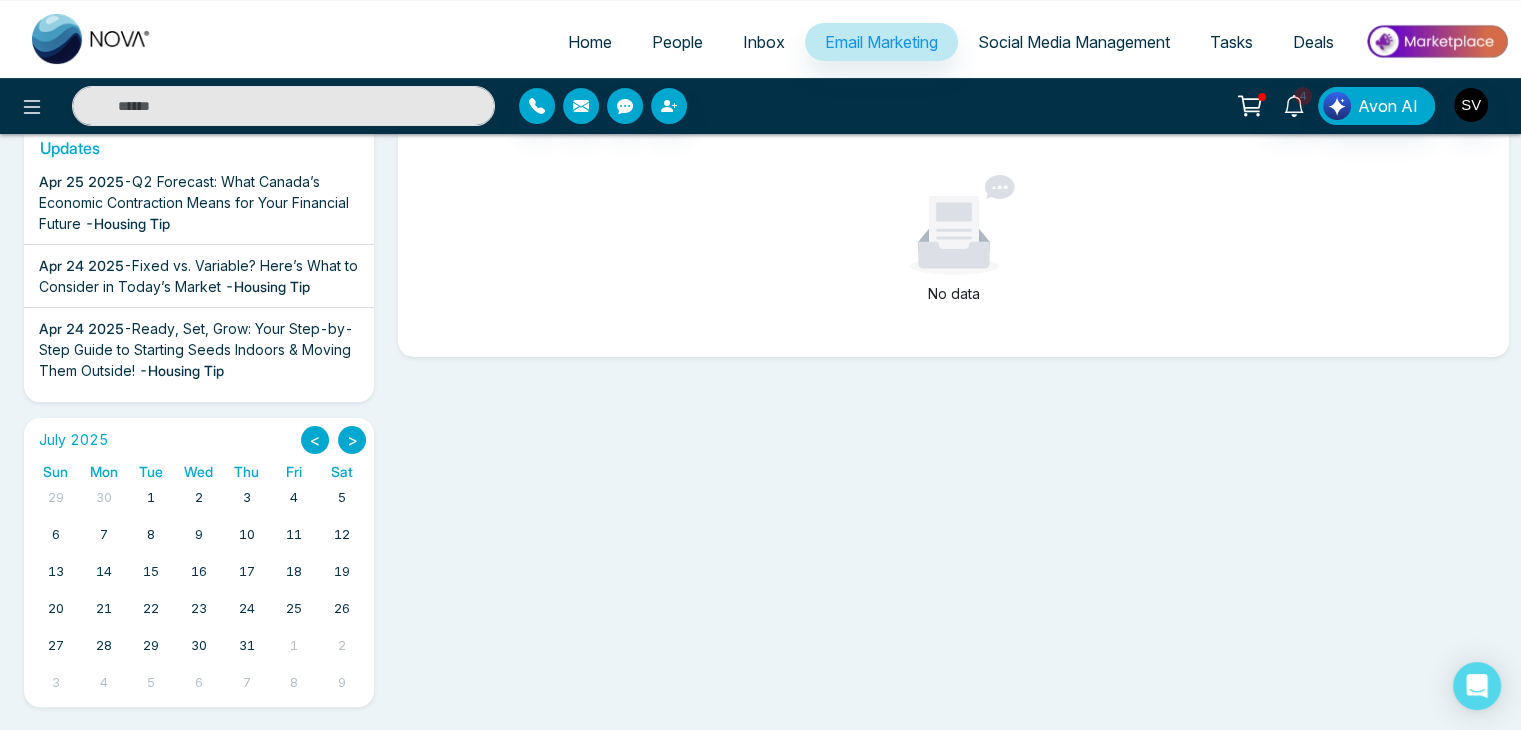 click on "Social Media Management" at bounding box center (1074, 42) 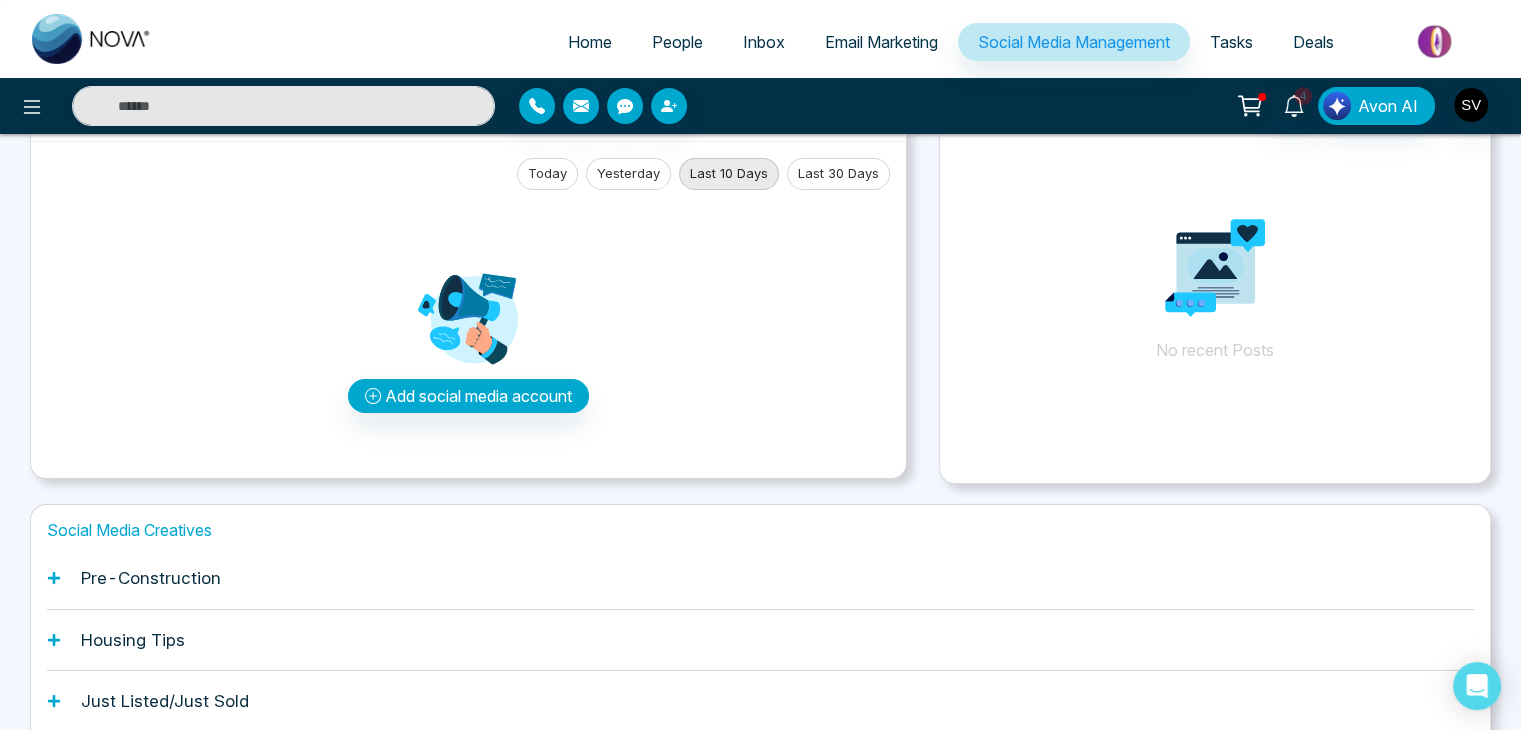 scroll, scrollTop: 188, scrollLeft: 0, axis: vertical 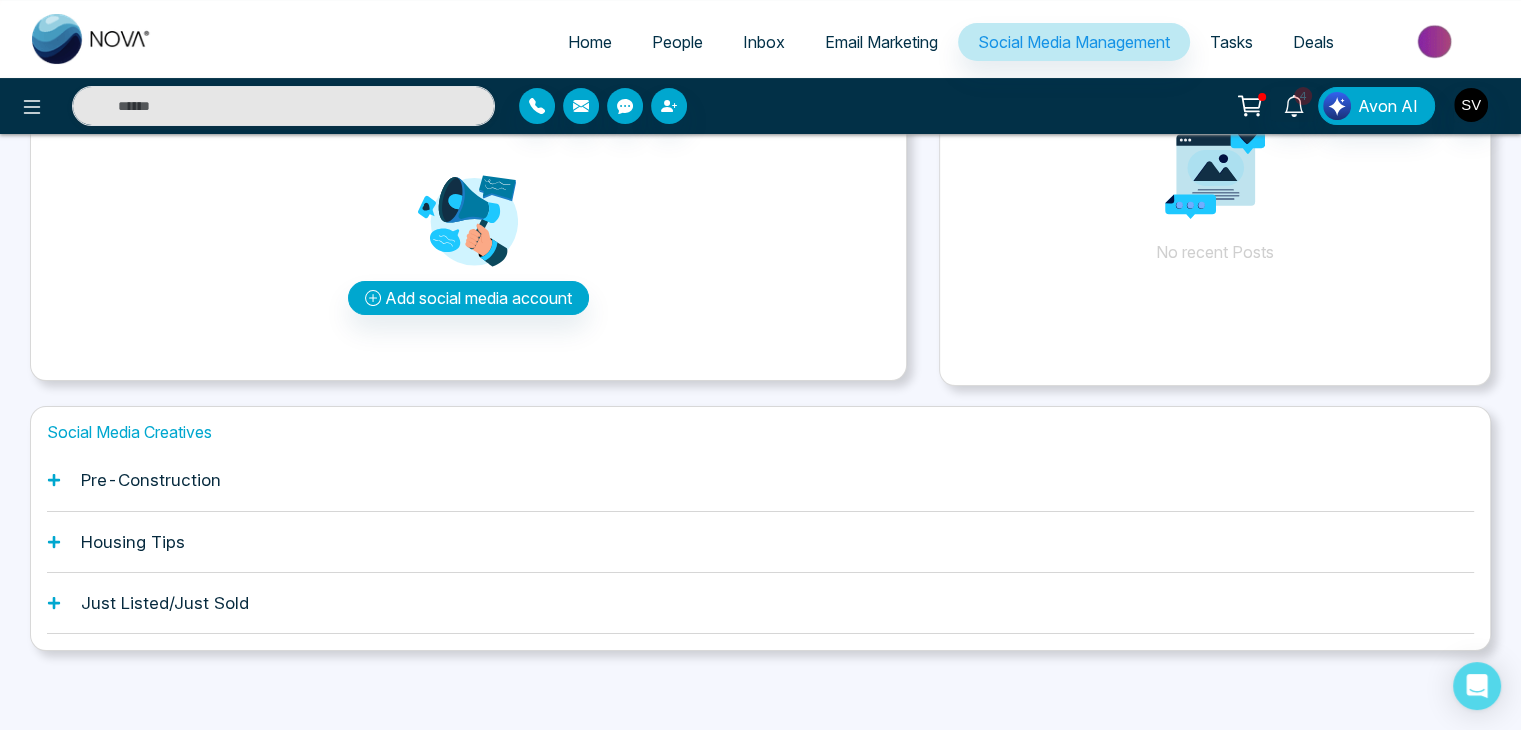 click on "Pre-Construction" at bounding box center [151, 480] 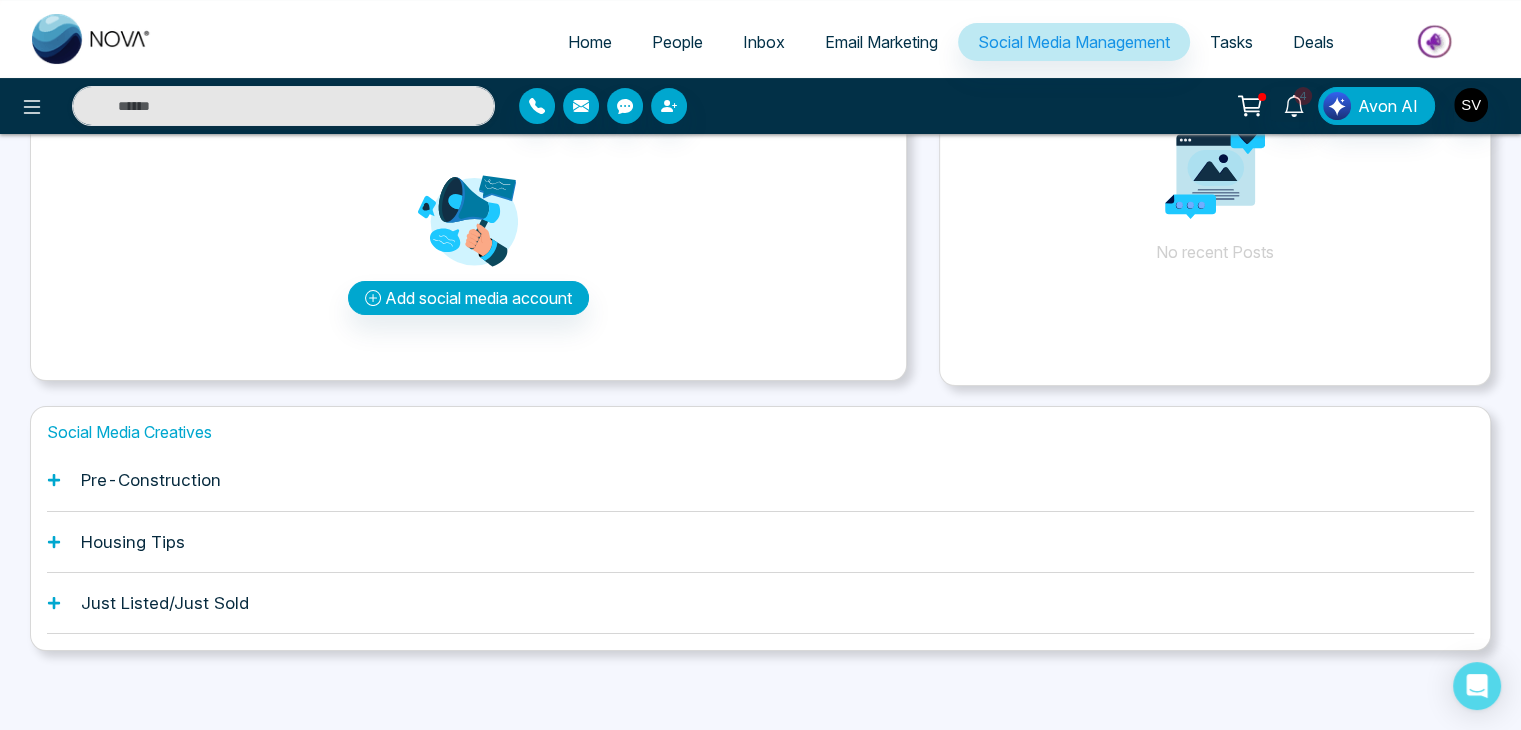 scroll, scrollTop: 0, scrollLeft: 0, axis: both 